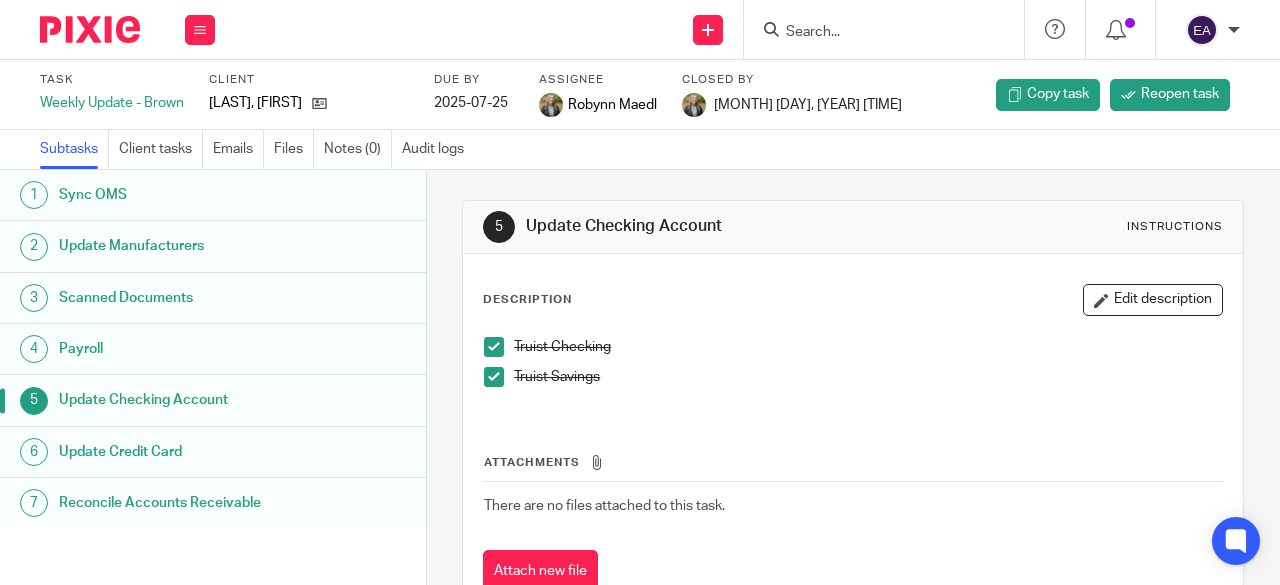 scroll, scrollTop: 0, scrollLeft: 0, axis: both 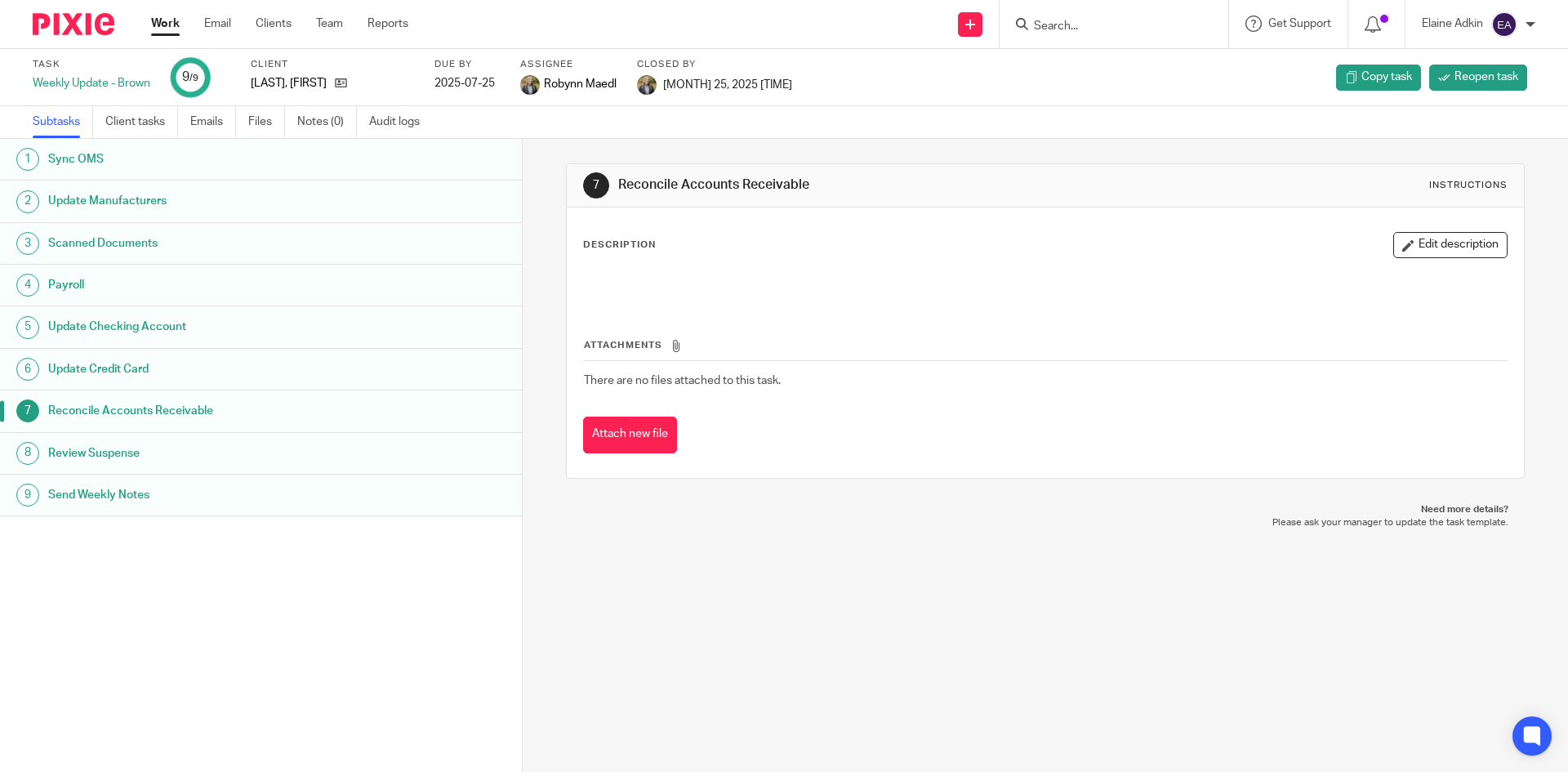 click at bounding box center [1106, 27] 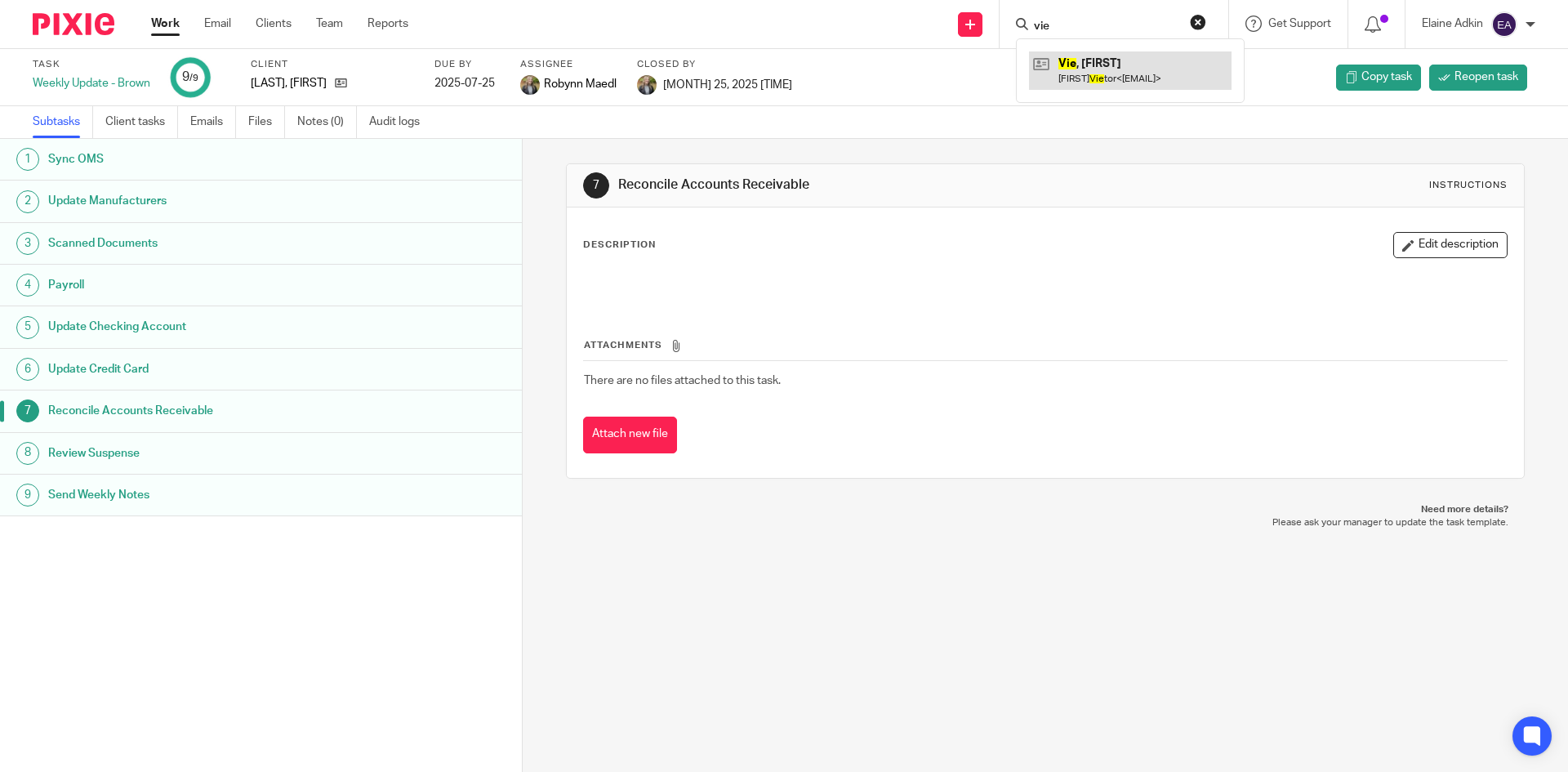 type on "vie" 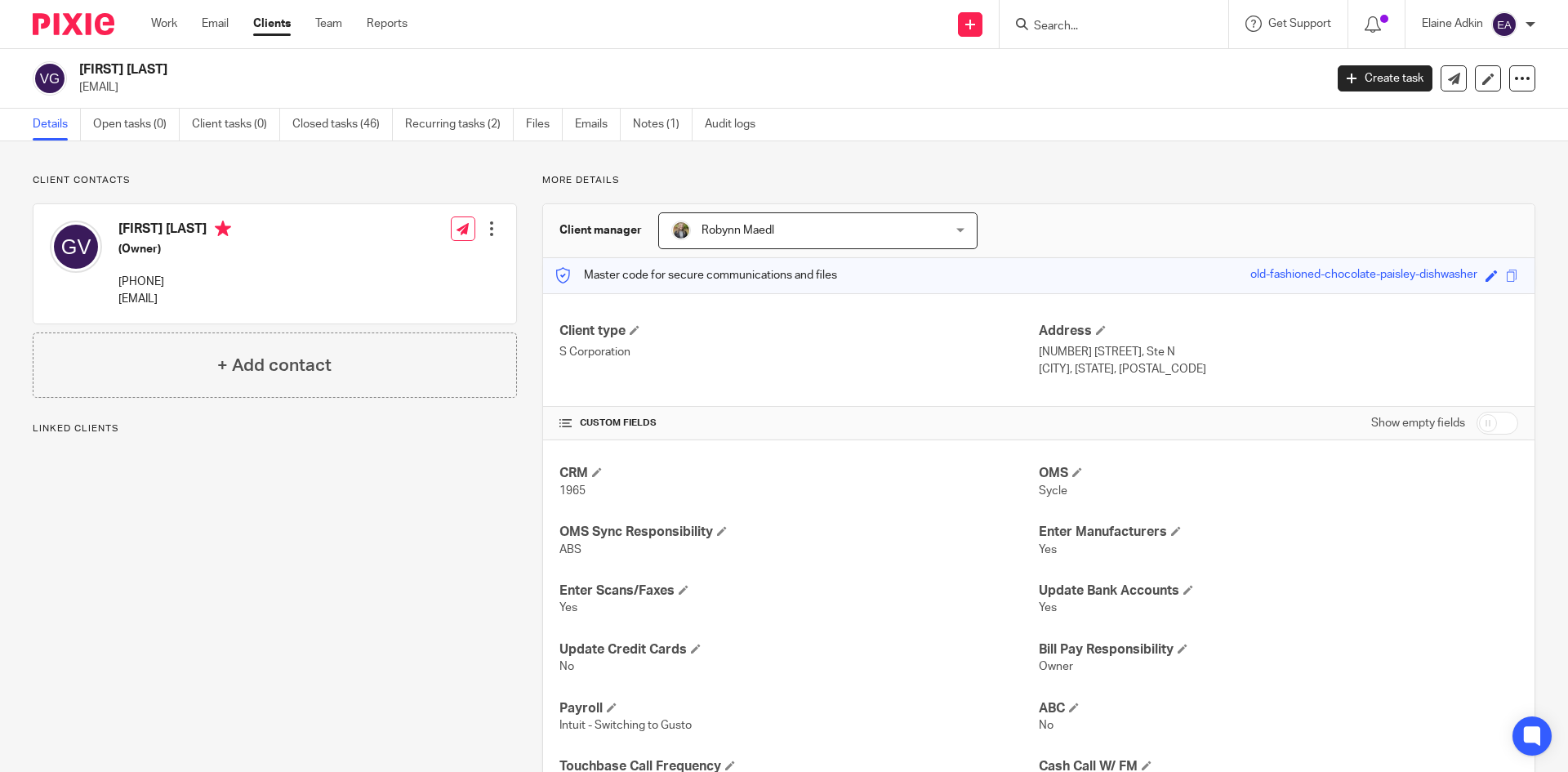 scroll, scrollTop: 0, scrollLeft: 0, axis: both 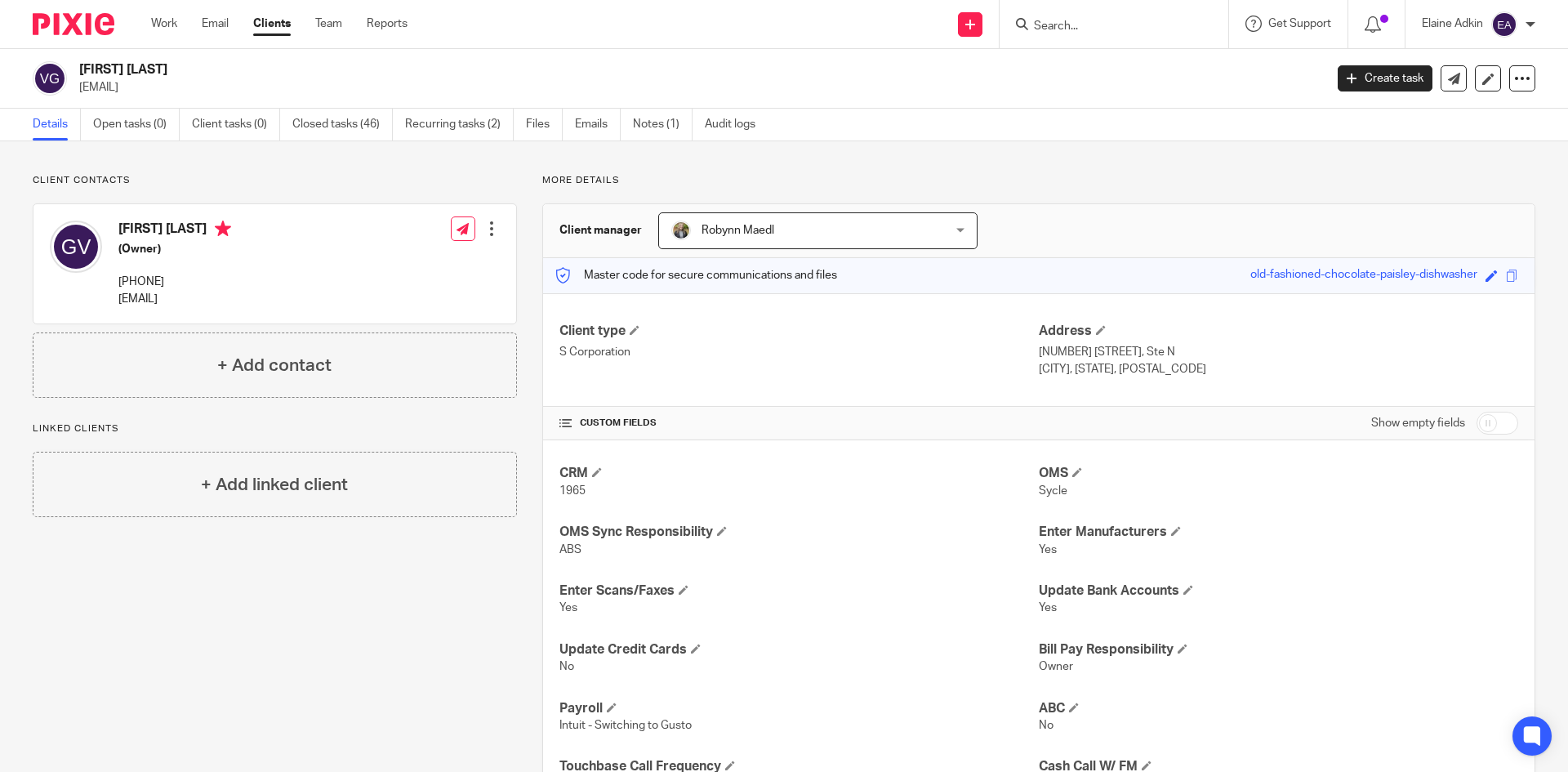 click on "Send new email
Create task
Add client
Request signature
Get Support
Contact via email
Check our documentation
Access the academy
View roadmap" at bounding box center [1000, 24] 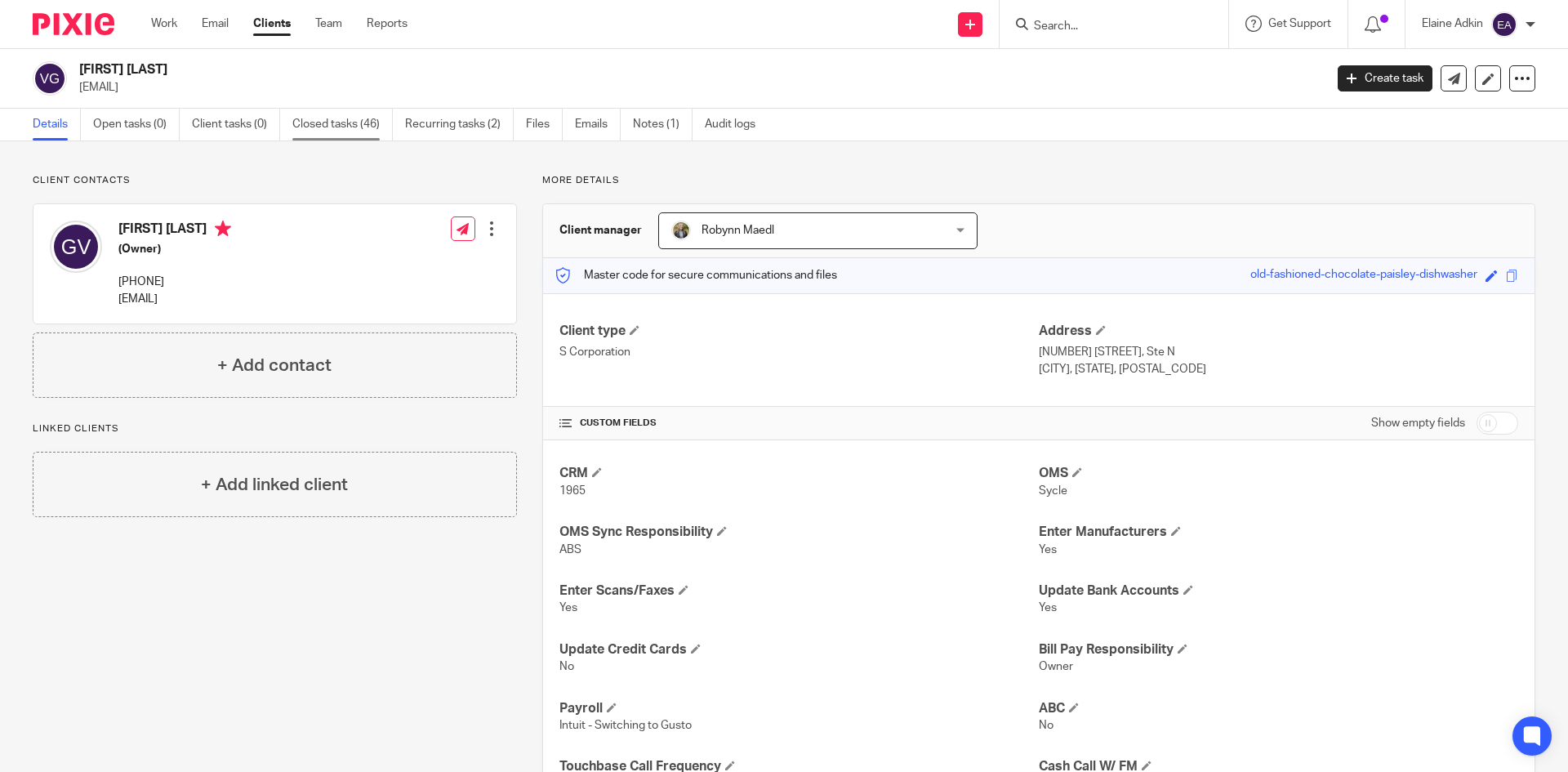 click on "Closed tasks (46)" at bounding box center [342, 124] 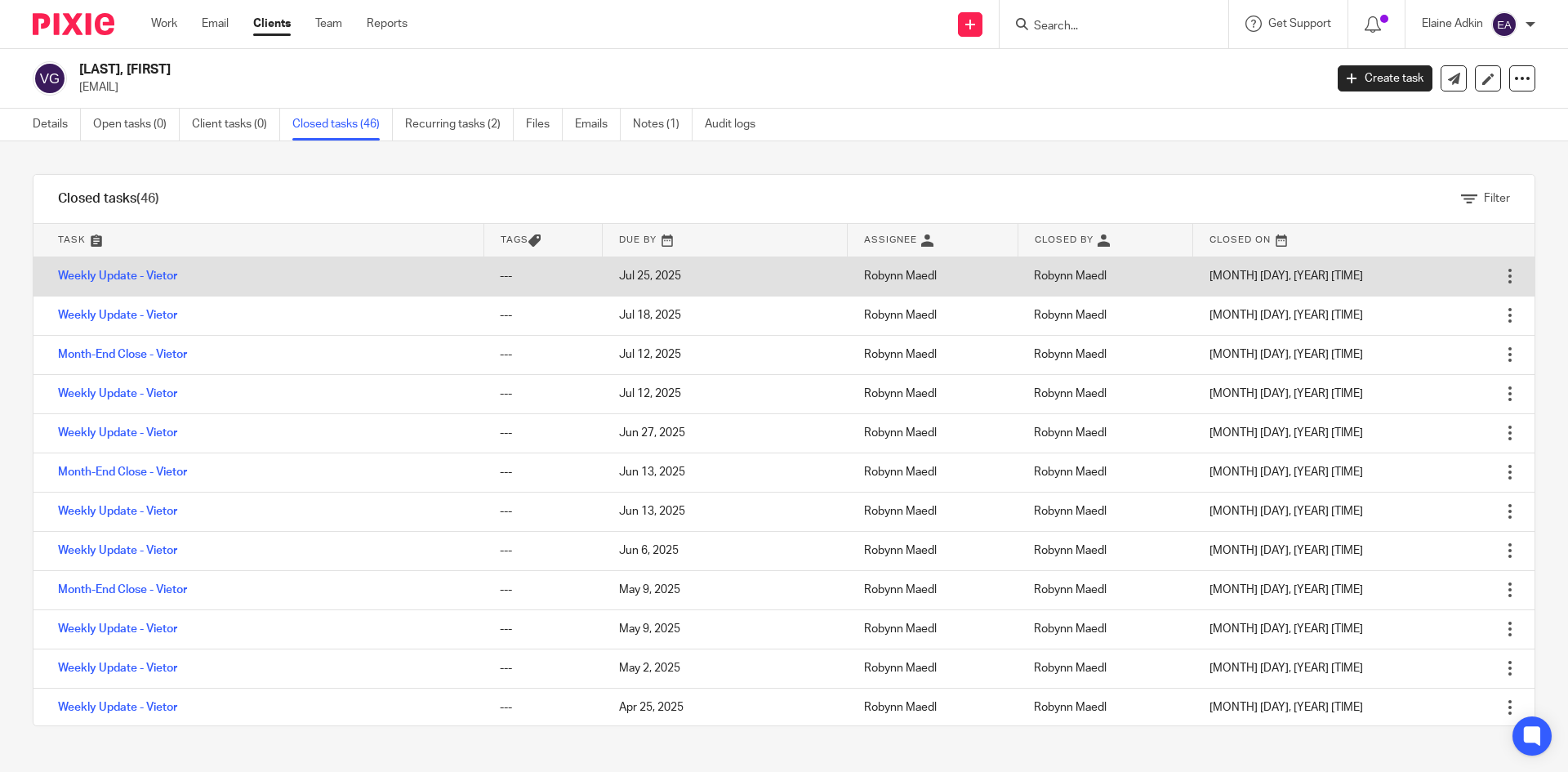 scroll, scrollTop: 0, scrollLeft: 0, axis: both 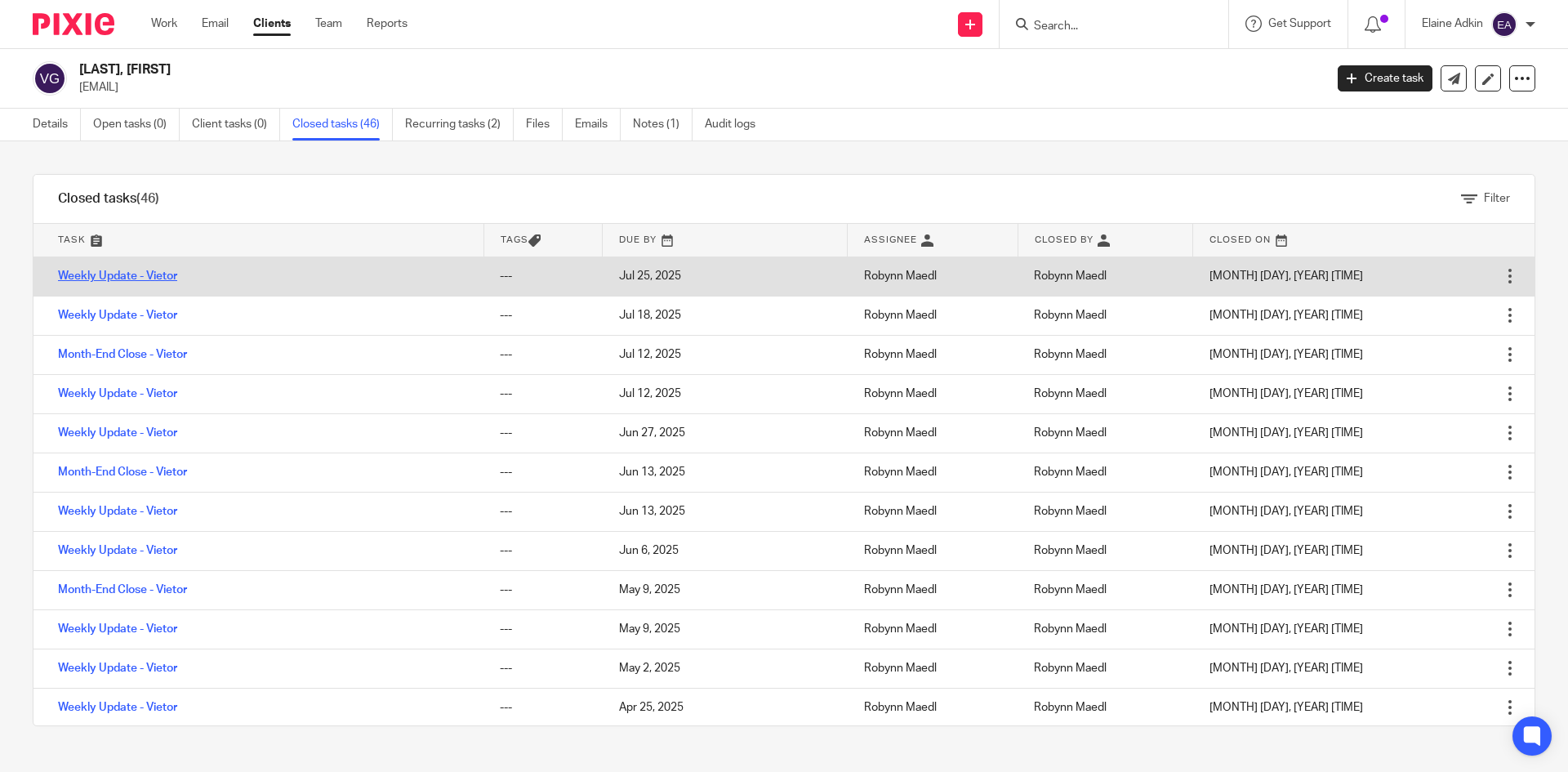 click on "Weekly Update - Vietor" at bounding box center [118, 276] 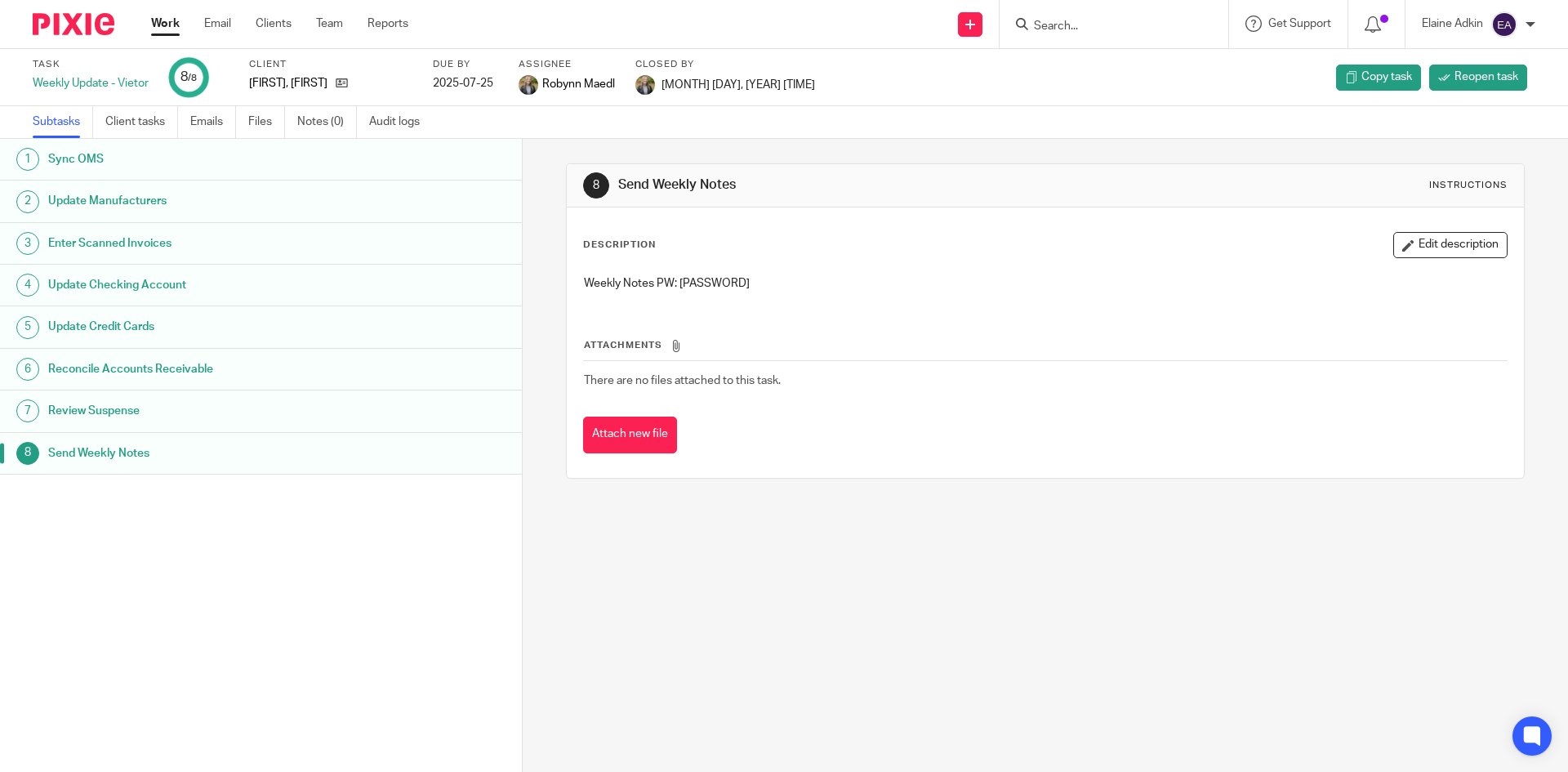 scroll, scrollTop: 0, scrollLeft: 0, axis: both 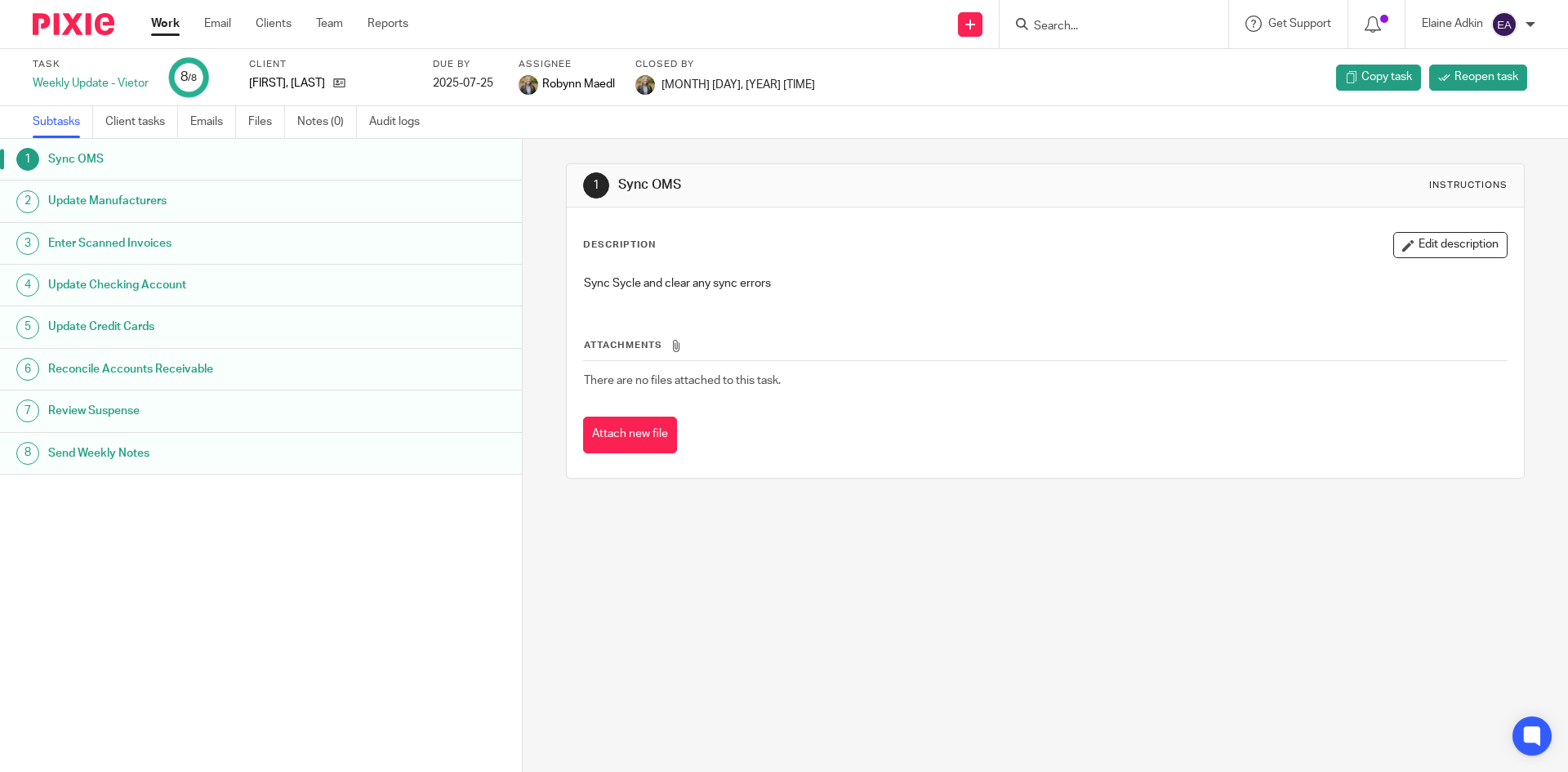 click on "Update Manufacturers" at bounding box center [201, 201] 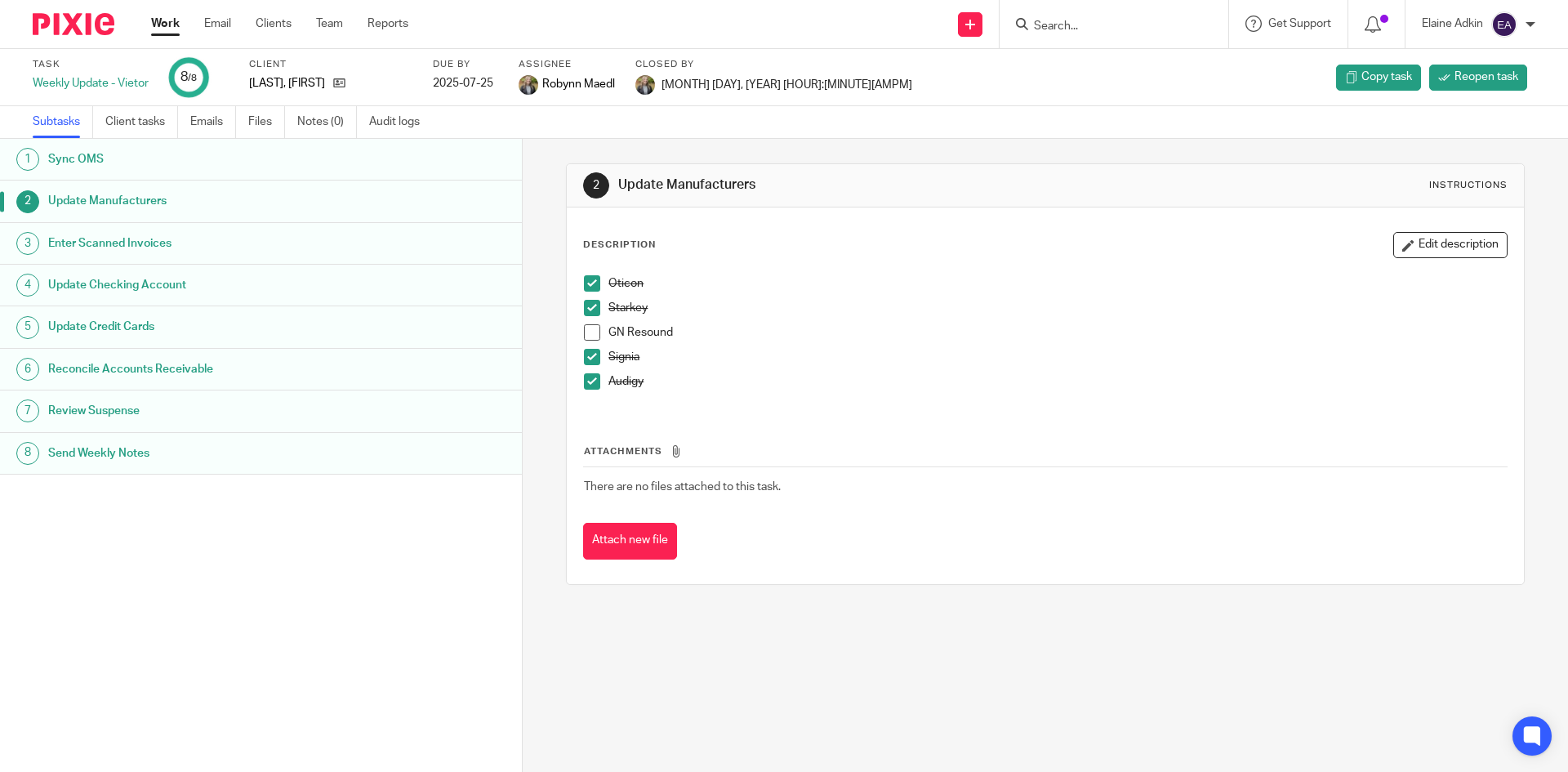 scroll, scrollTop: 0, scrollLeft: 0, axis: both 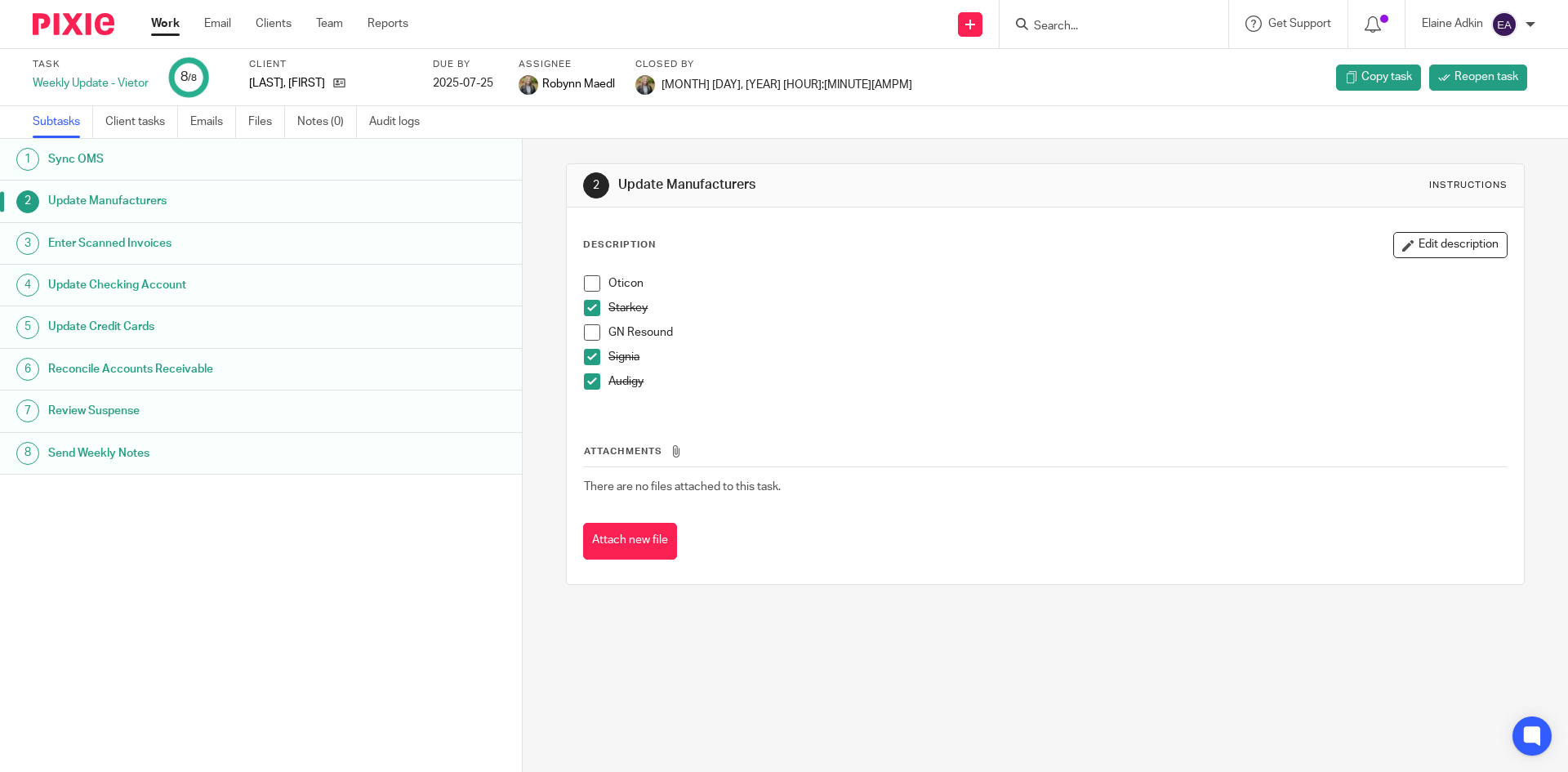 click at bounding box center [592, 308] 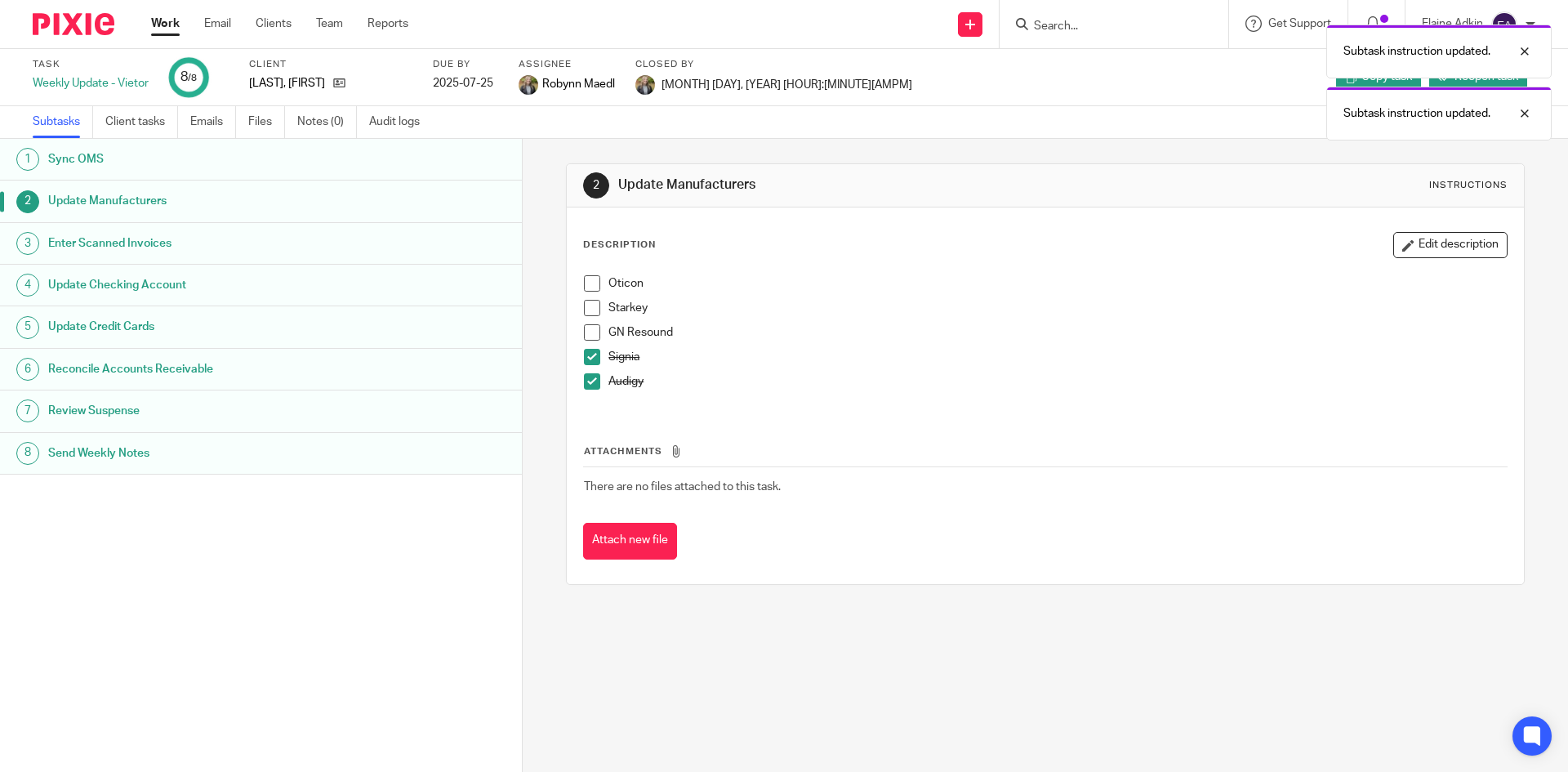 click at bounding box center [592, 382] 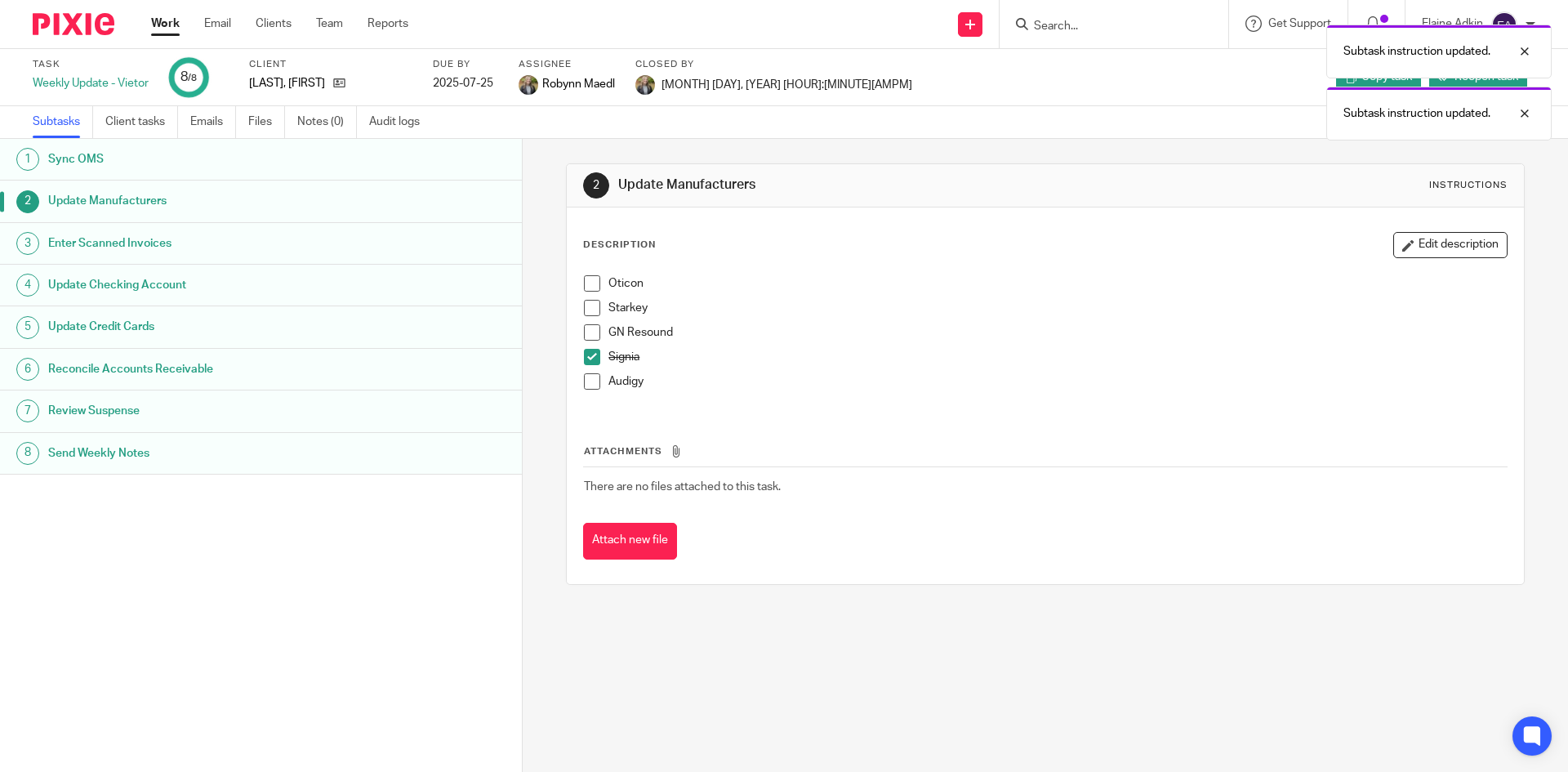 click at bounding box center (592, 357) 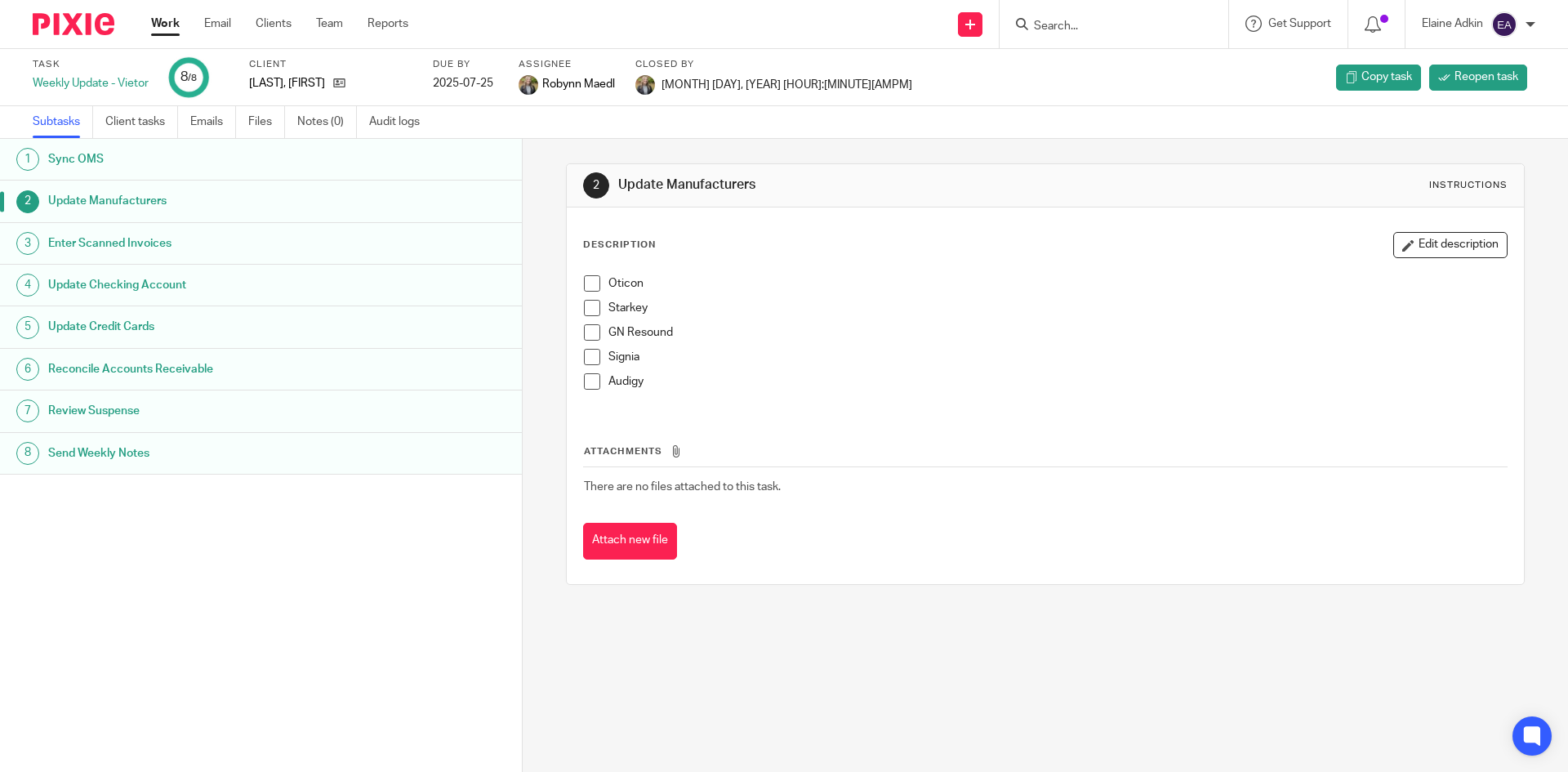 click on "Oticon   Starkey   GN Resound   Signia   Audigy" at bounding box center [1045, 338] 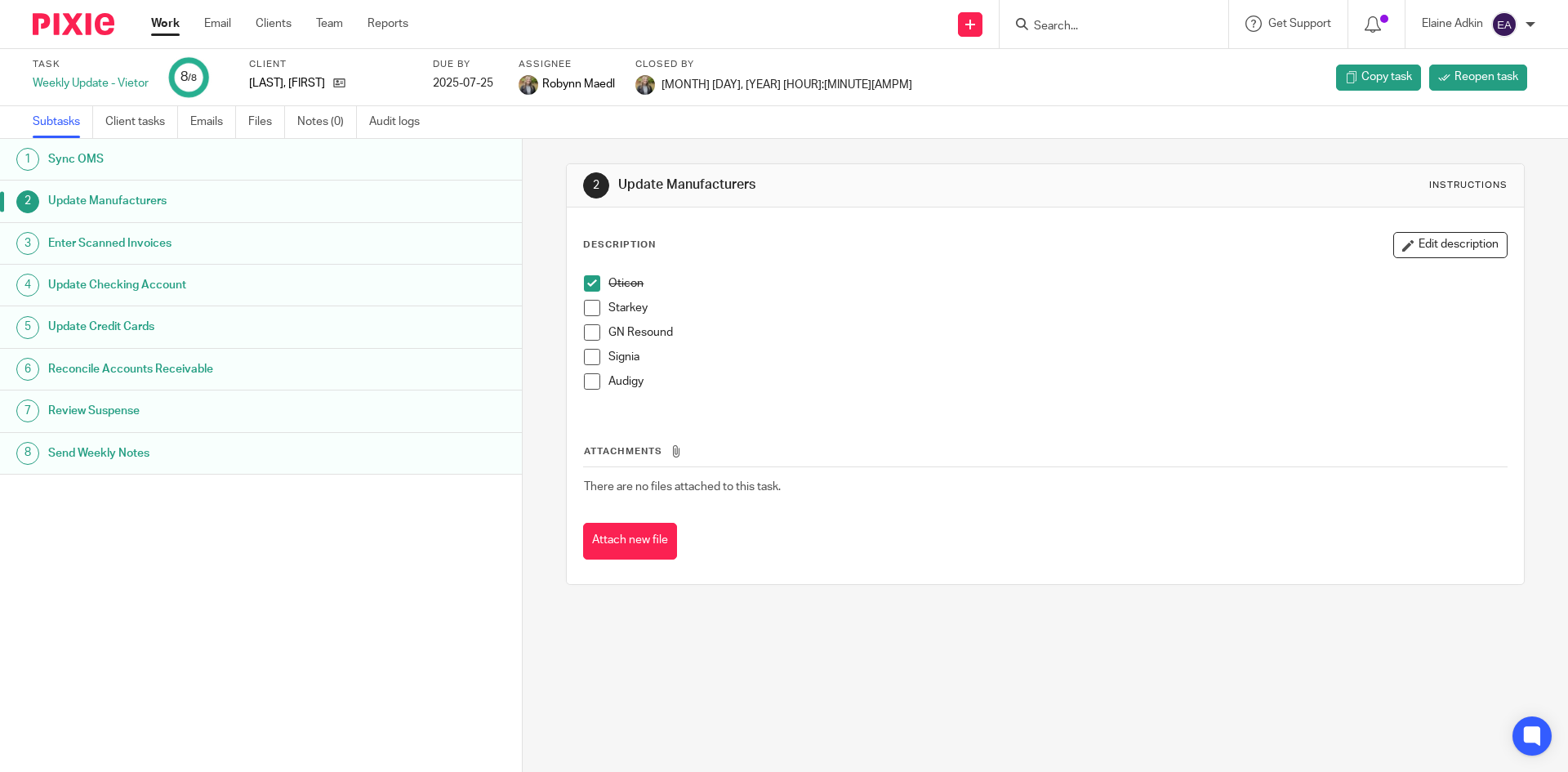 click at bounding box center [592, 308] 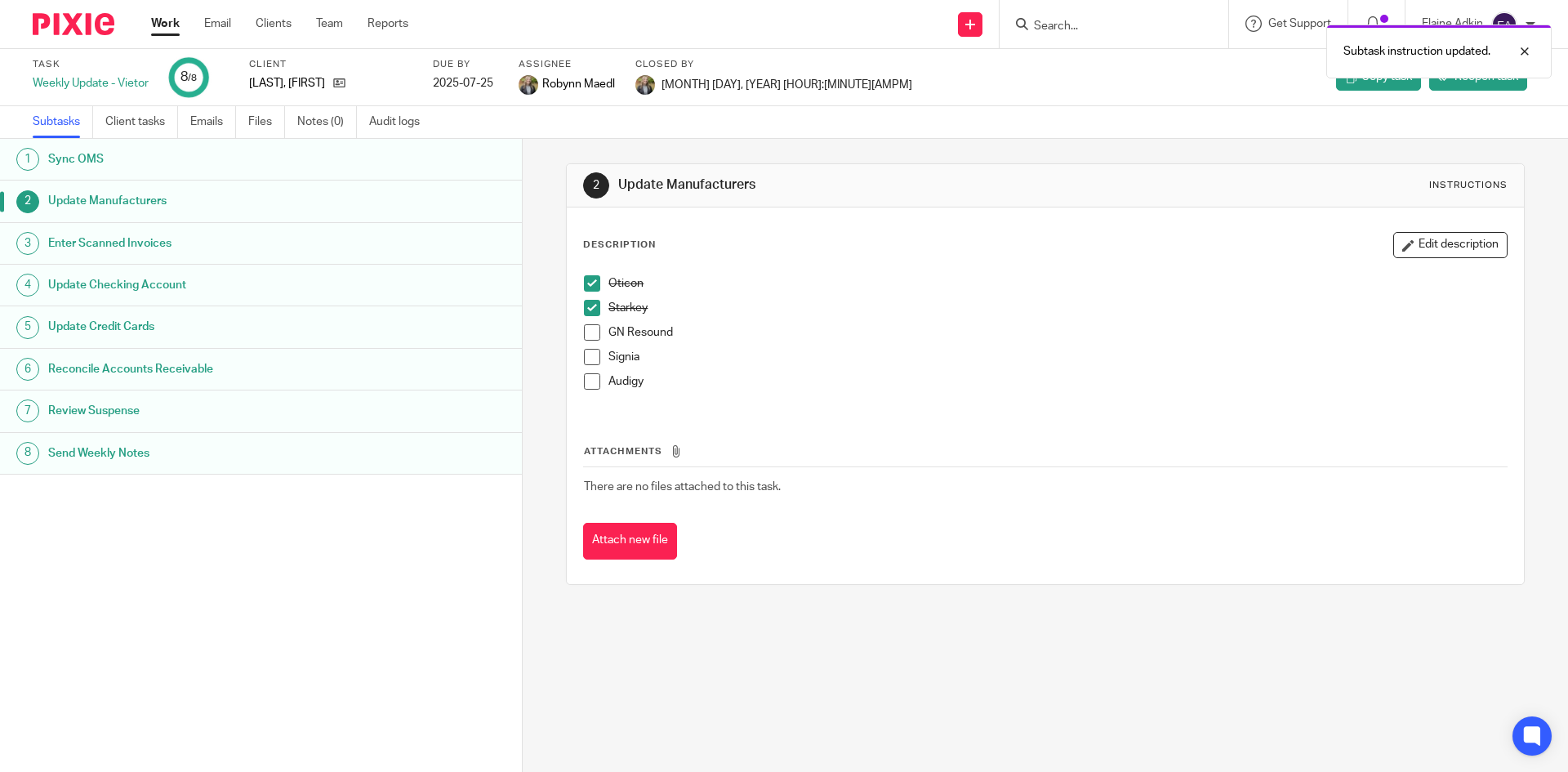 click at bounding box center [592, 332] 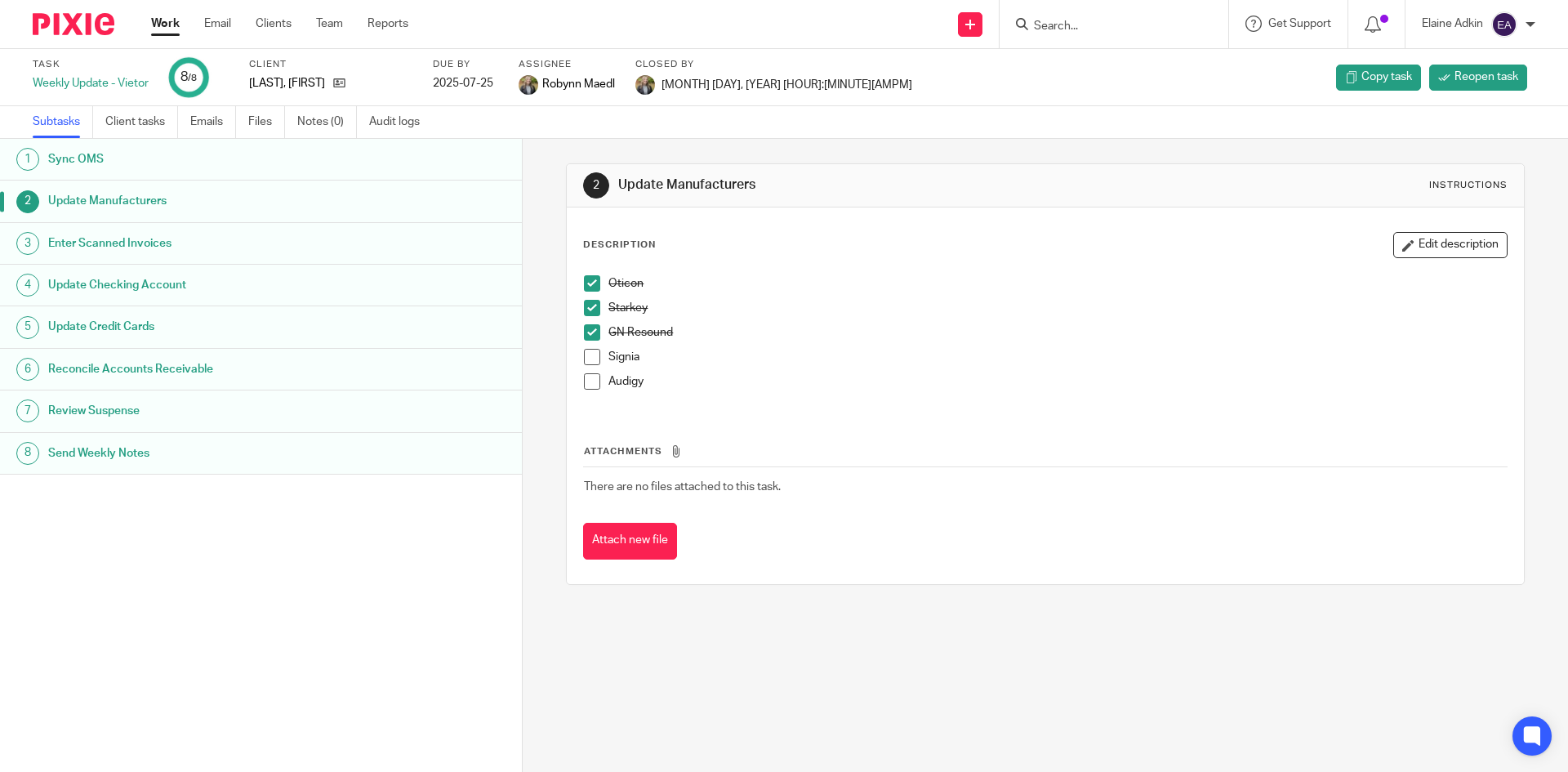 click at bounding box center [592, 357] 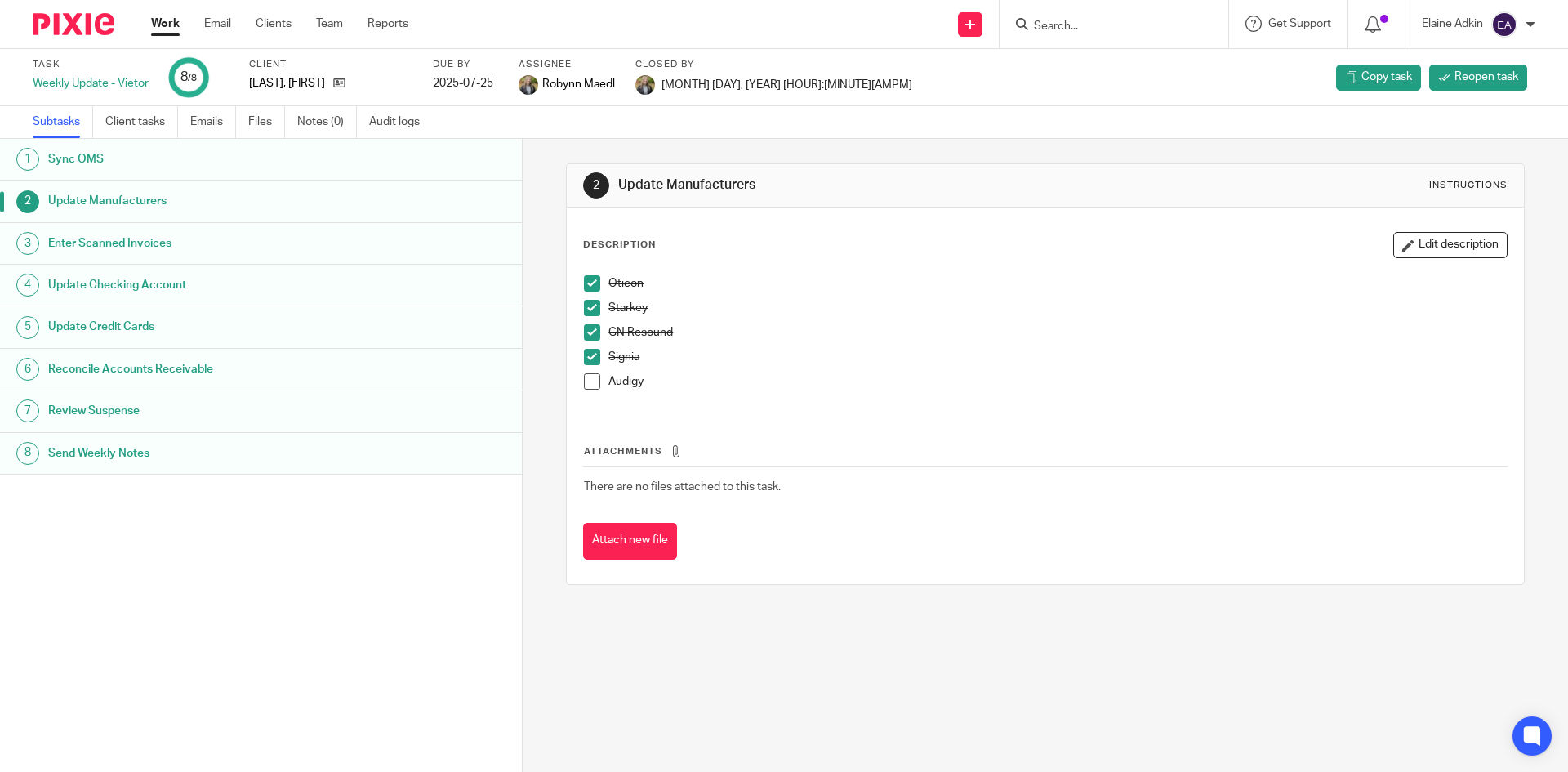 click on "Oticon   Starkey   GN Resound   Signia   Audigy" at bounding box center (1045, 338) 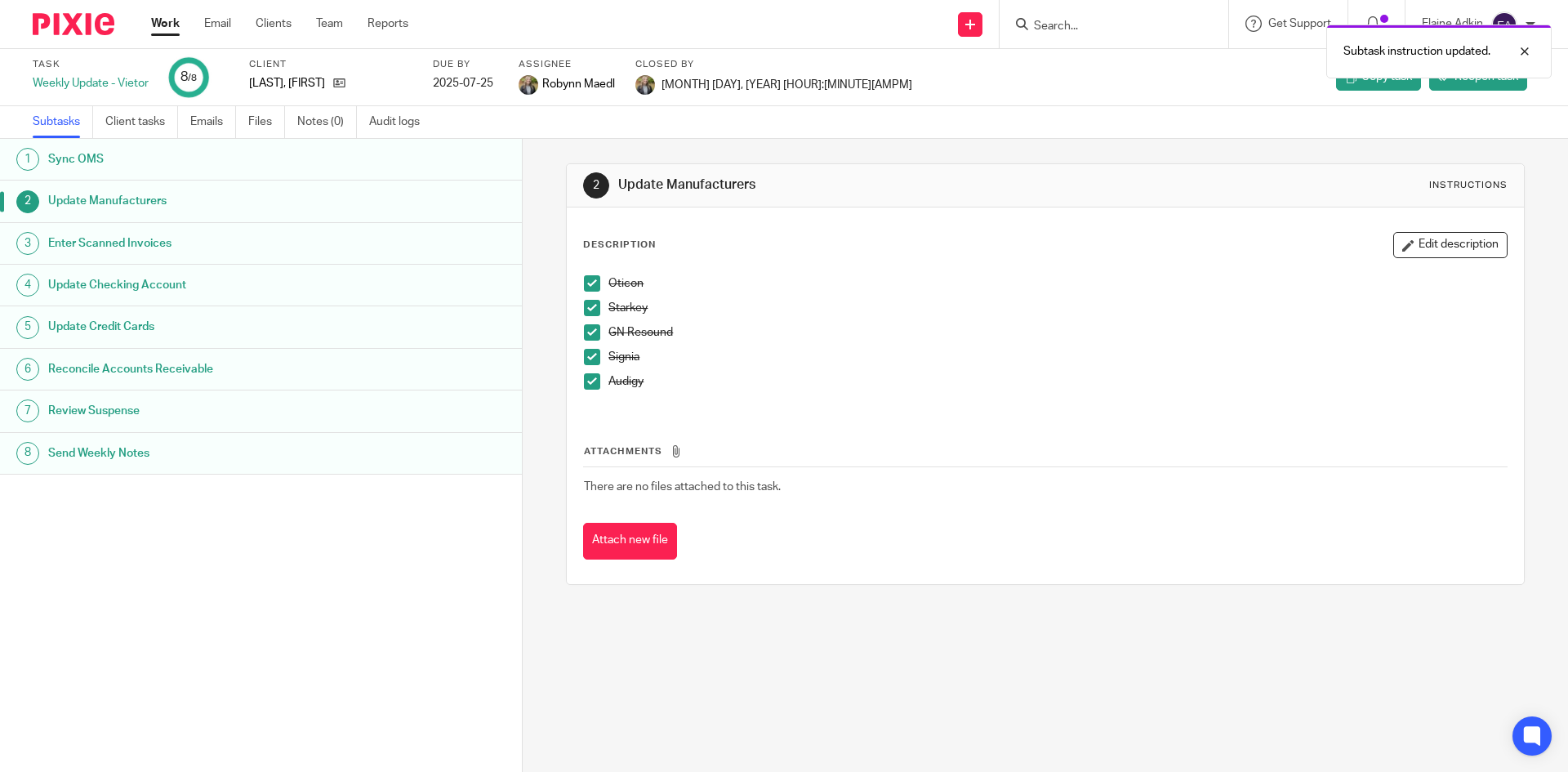 click on "Enter Scanned Invoices" at bounding box center (201, 243) 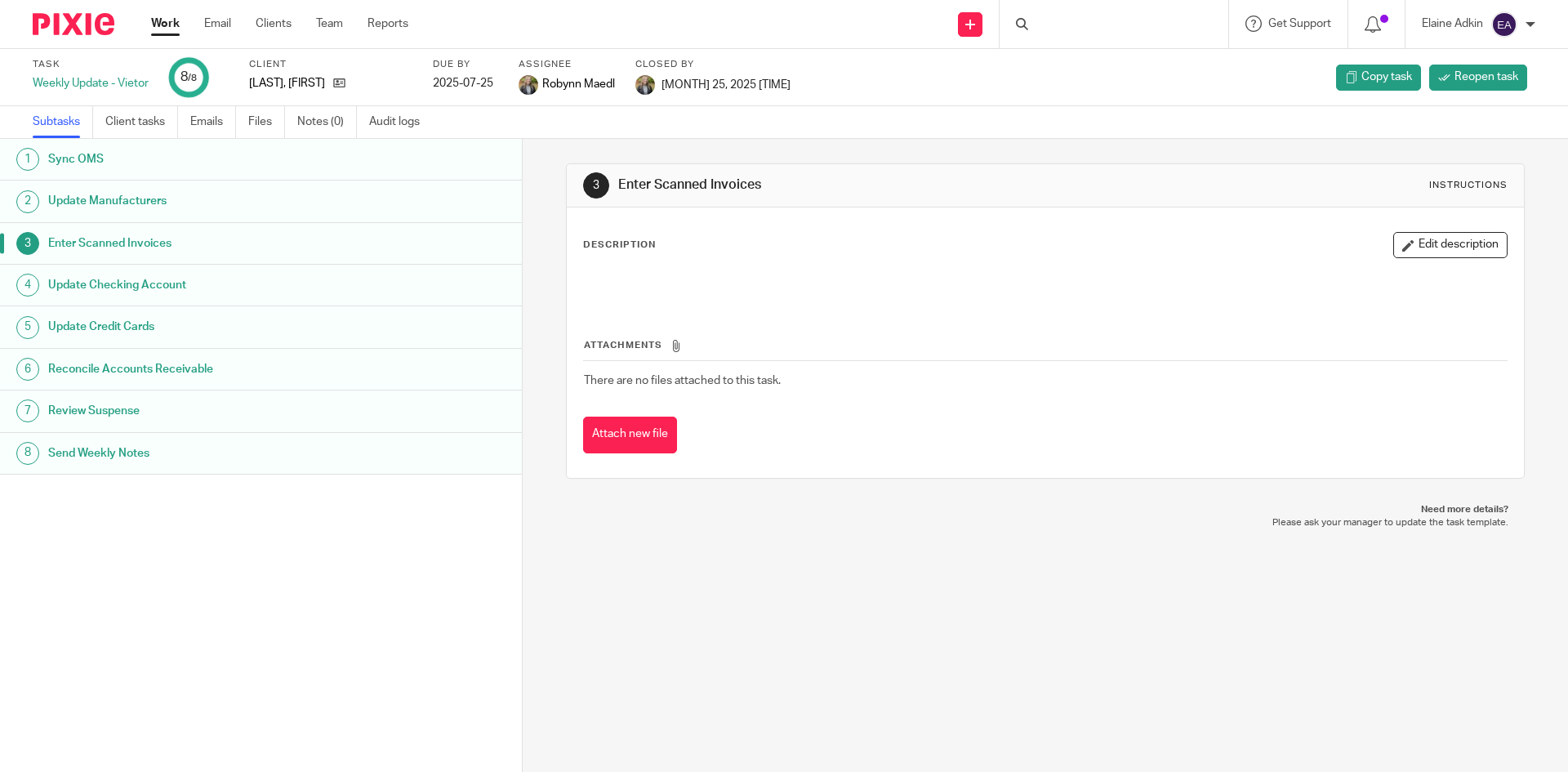 scroll, scrollTop: 0, scrollLeft: 0, axis: both 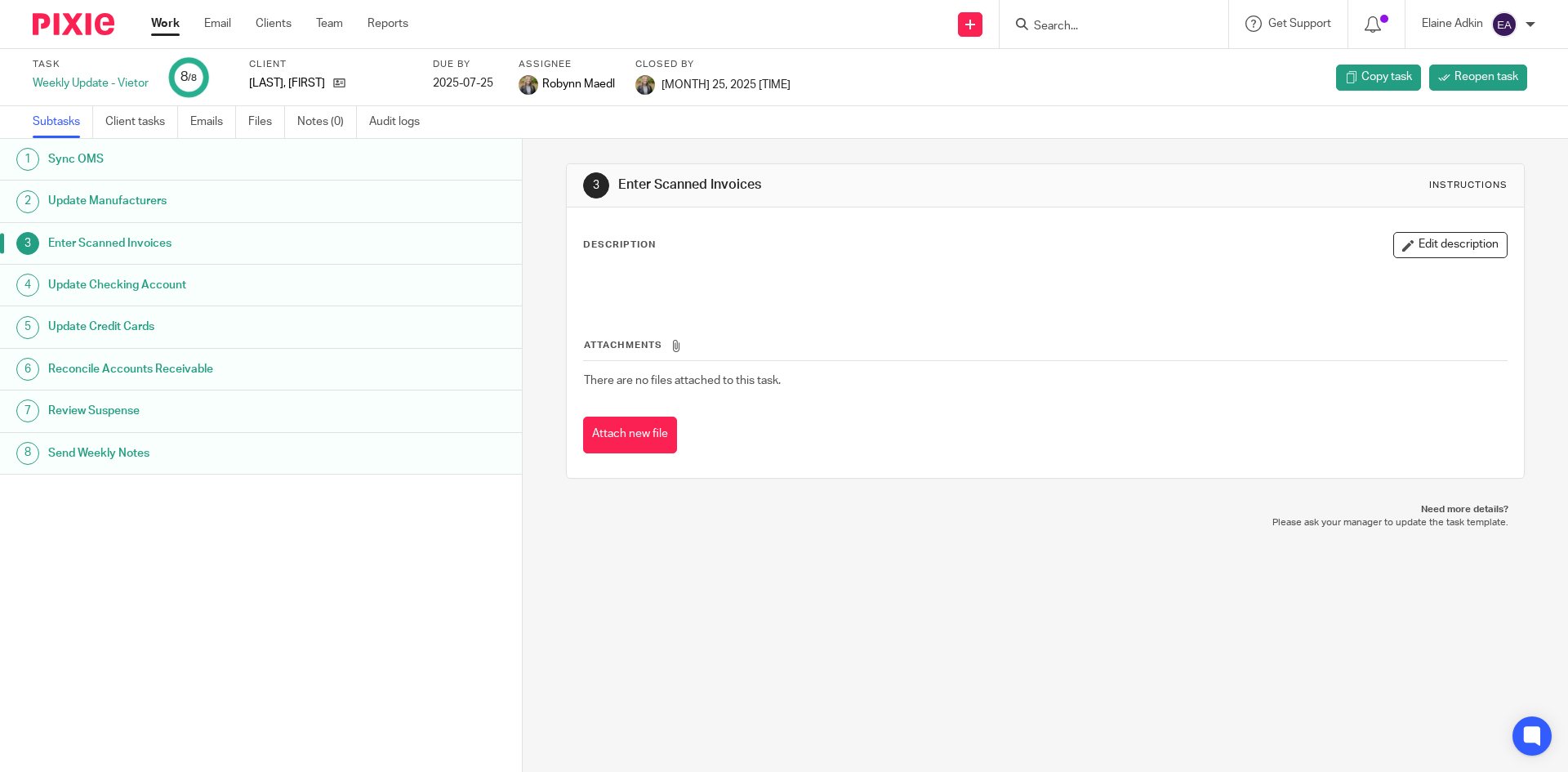 click on "Update Checking Account" at bounding box center (201, 285) 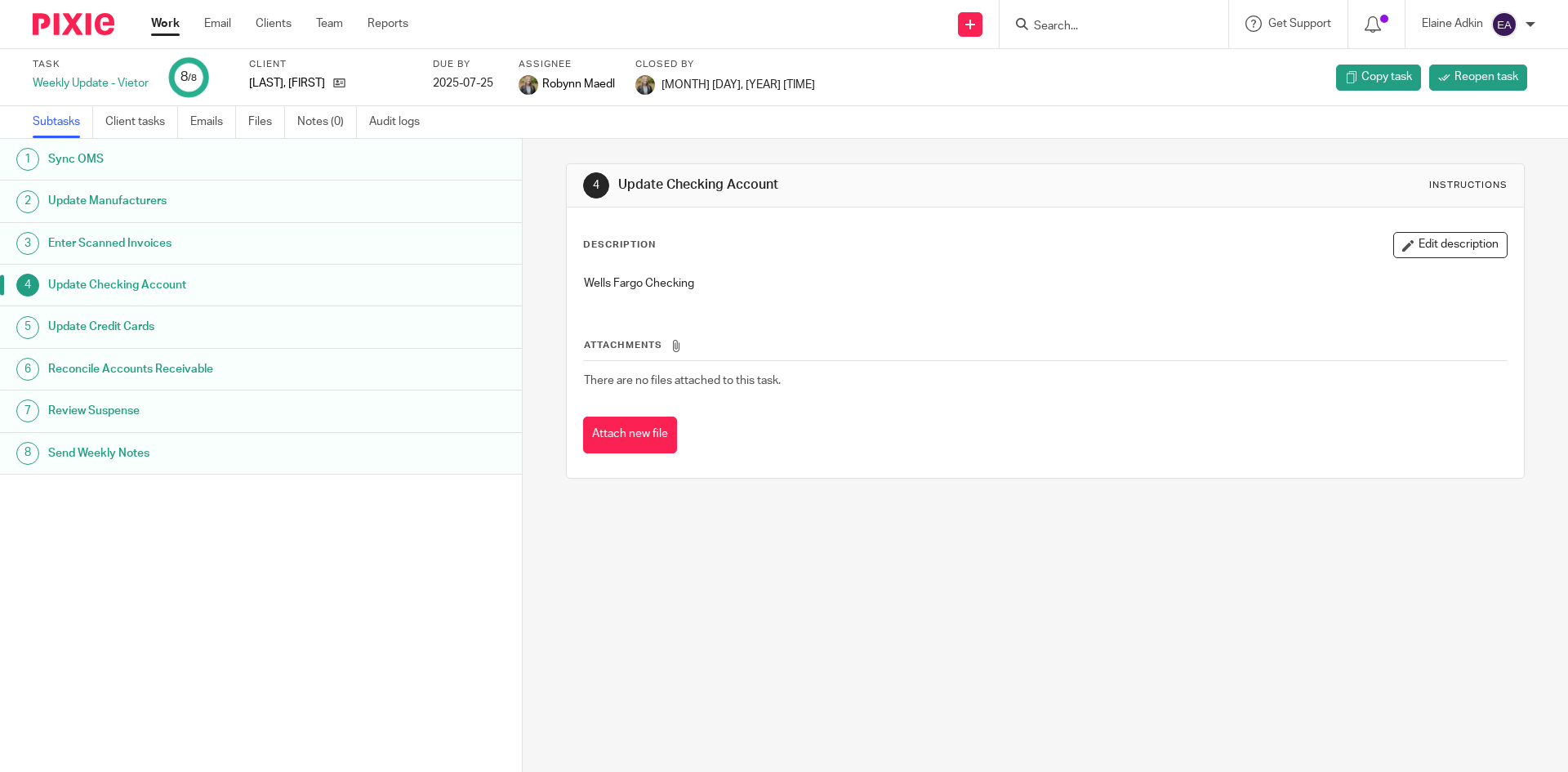 scroll, scrollTop: 0, scrollLeft: 0, axis: both 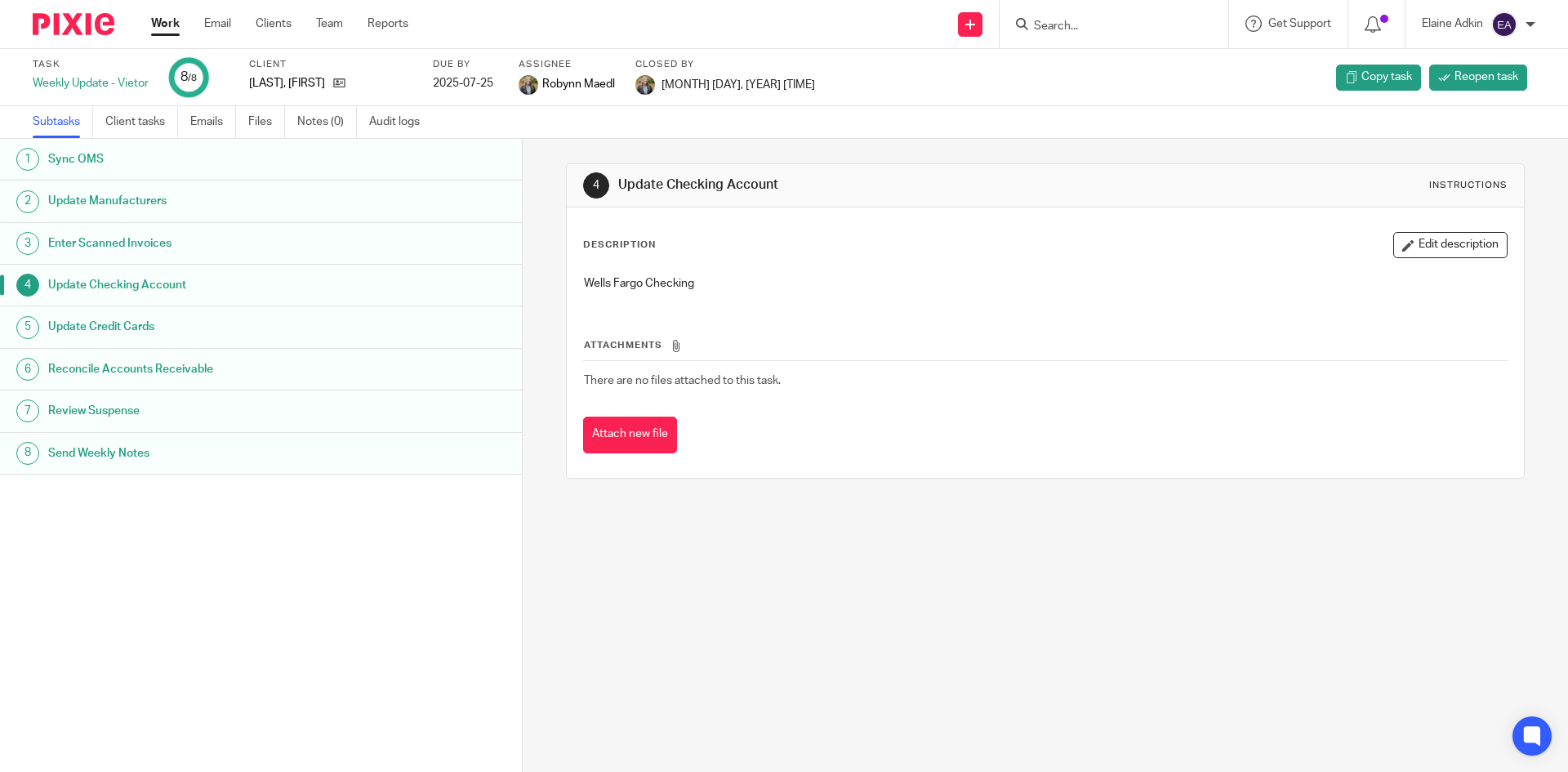 click on "Update Credit Cards" at bounding box center (201, 327) 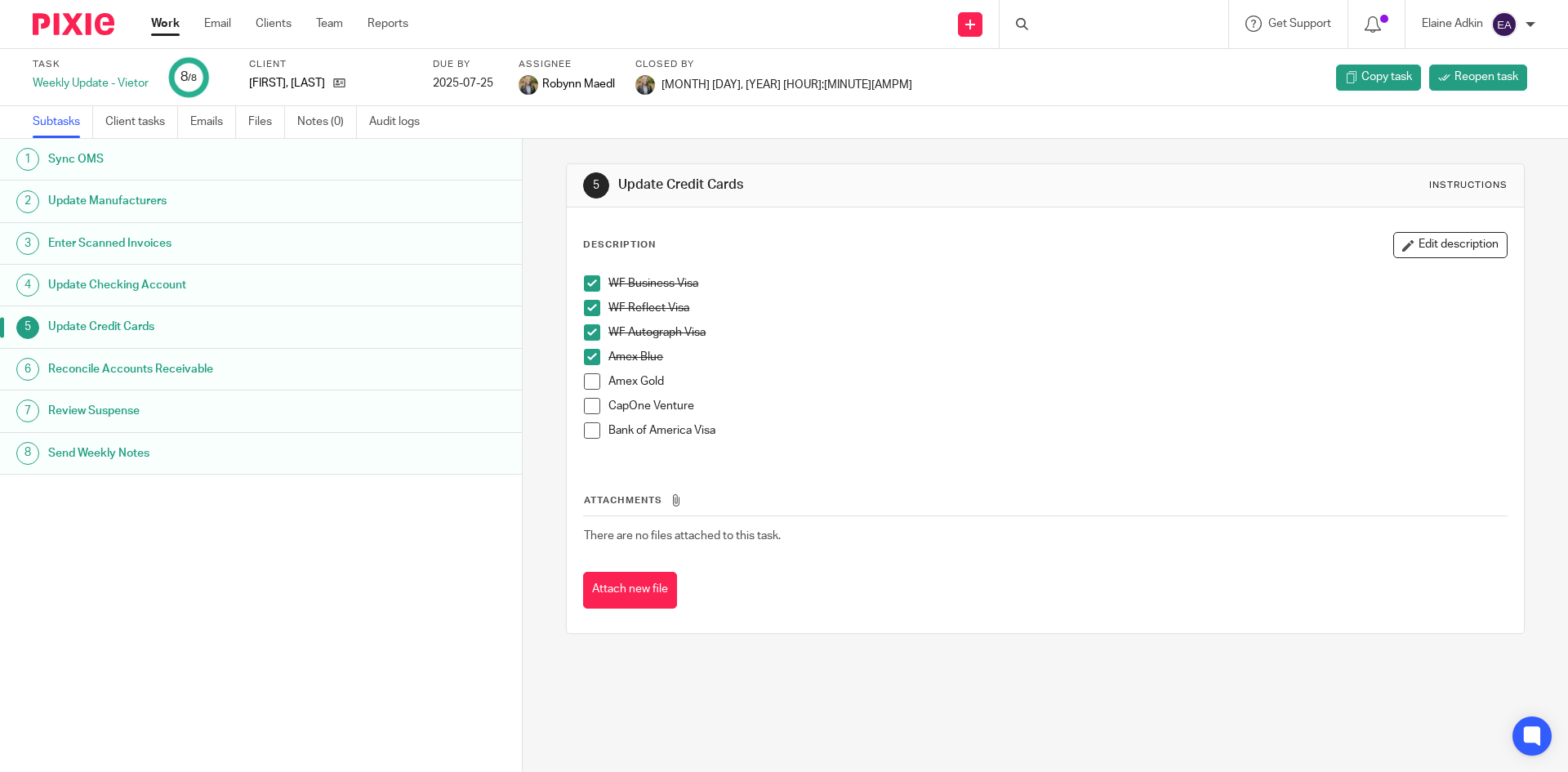 scroll, scrollTop: 0, scrollLeft: 0, axis: both 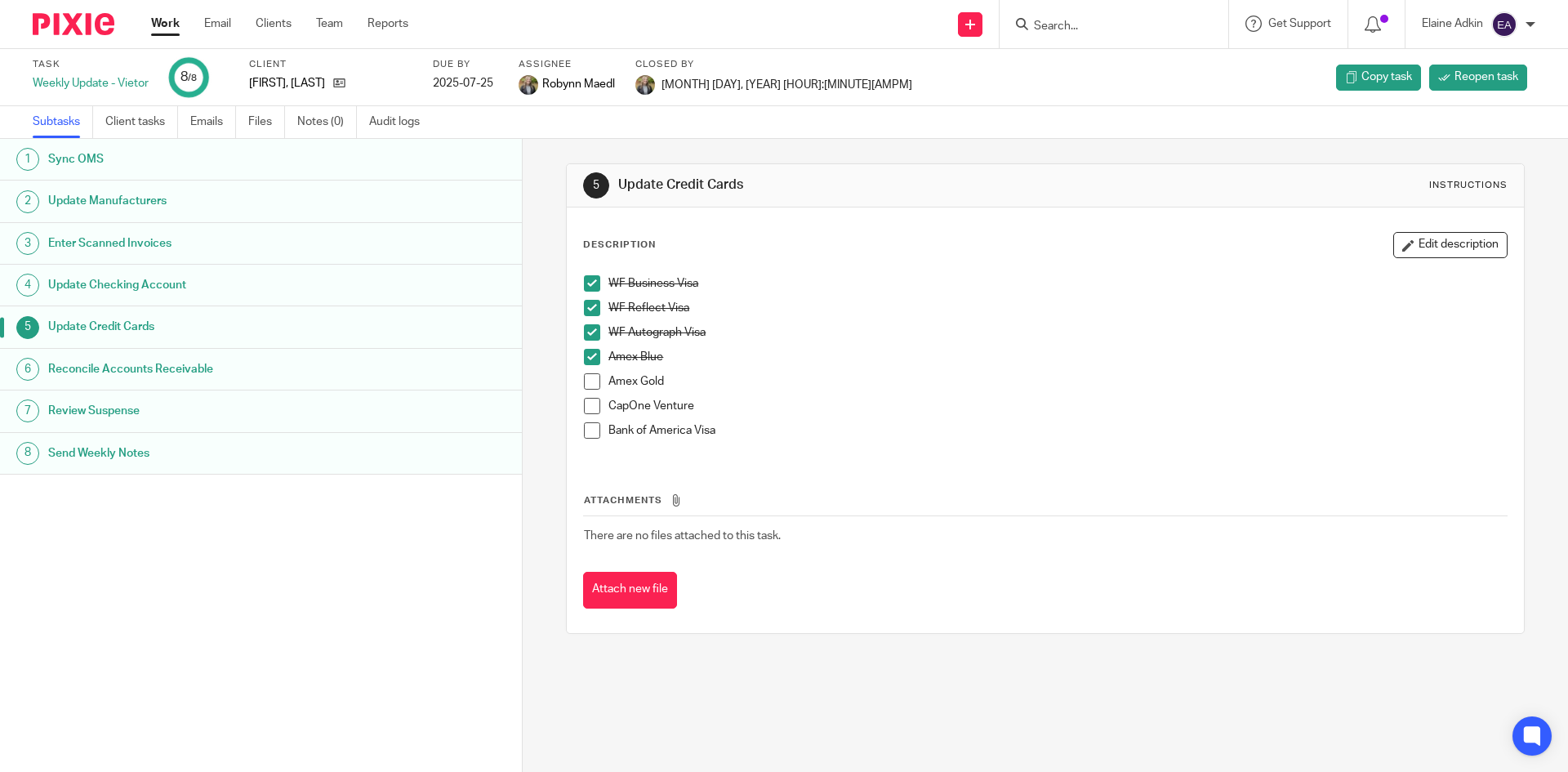 click at bounding box center [592, 283] 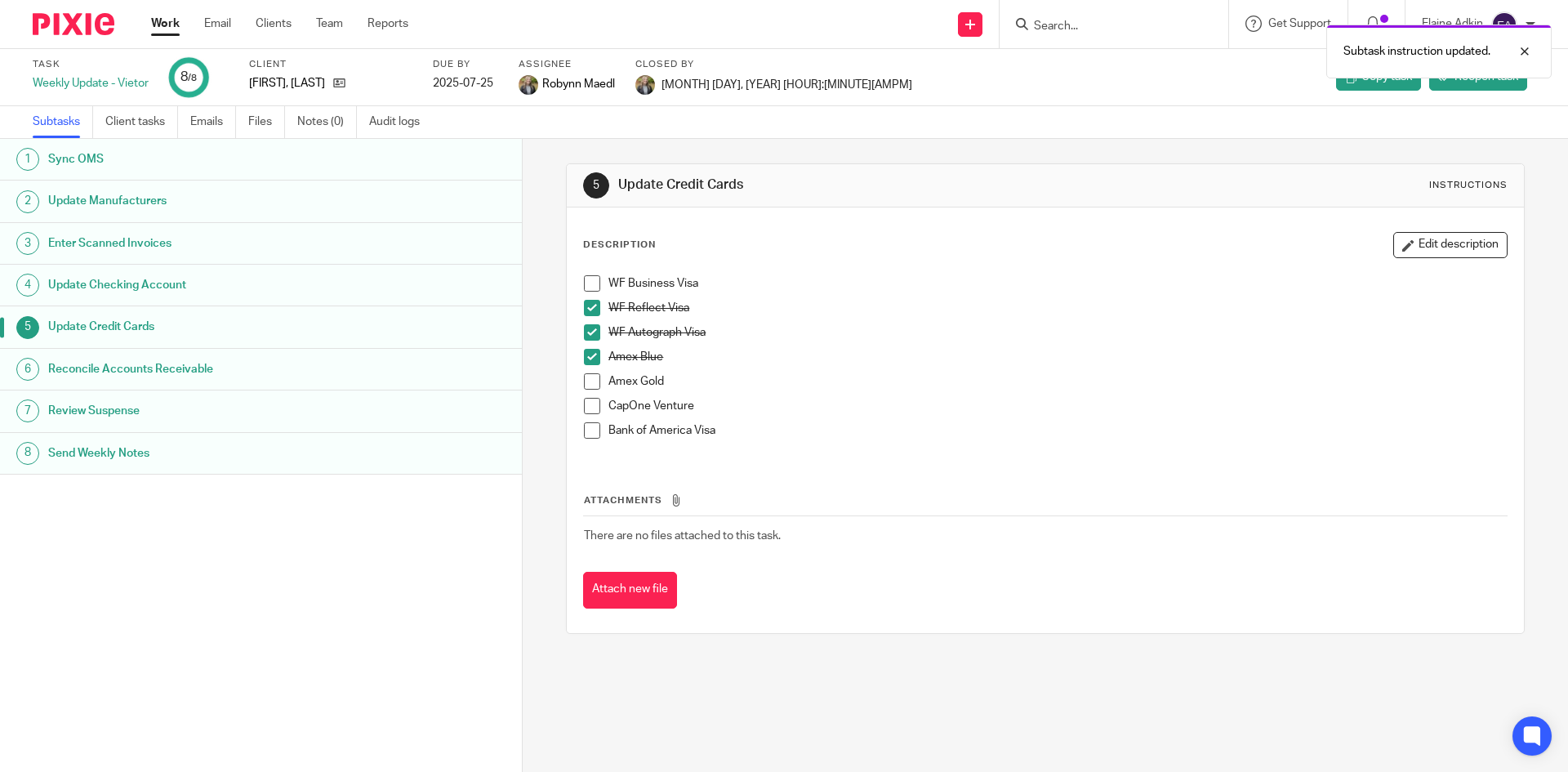 click at bounding box center (592, 308) 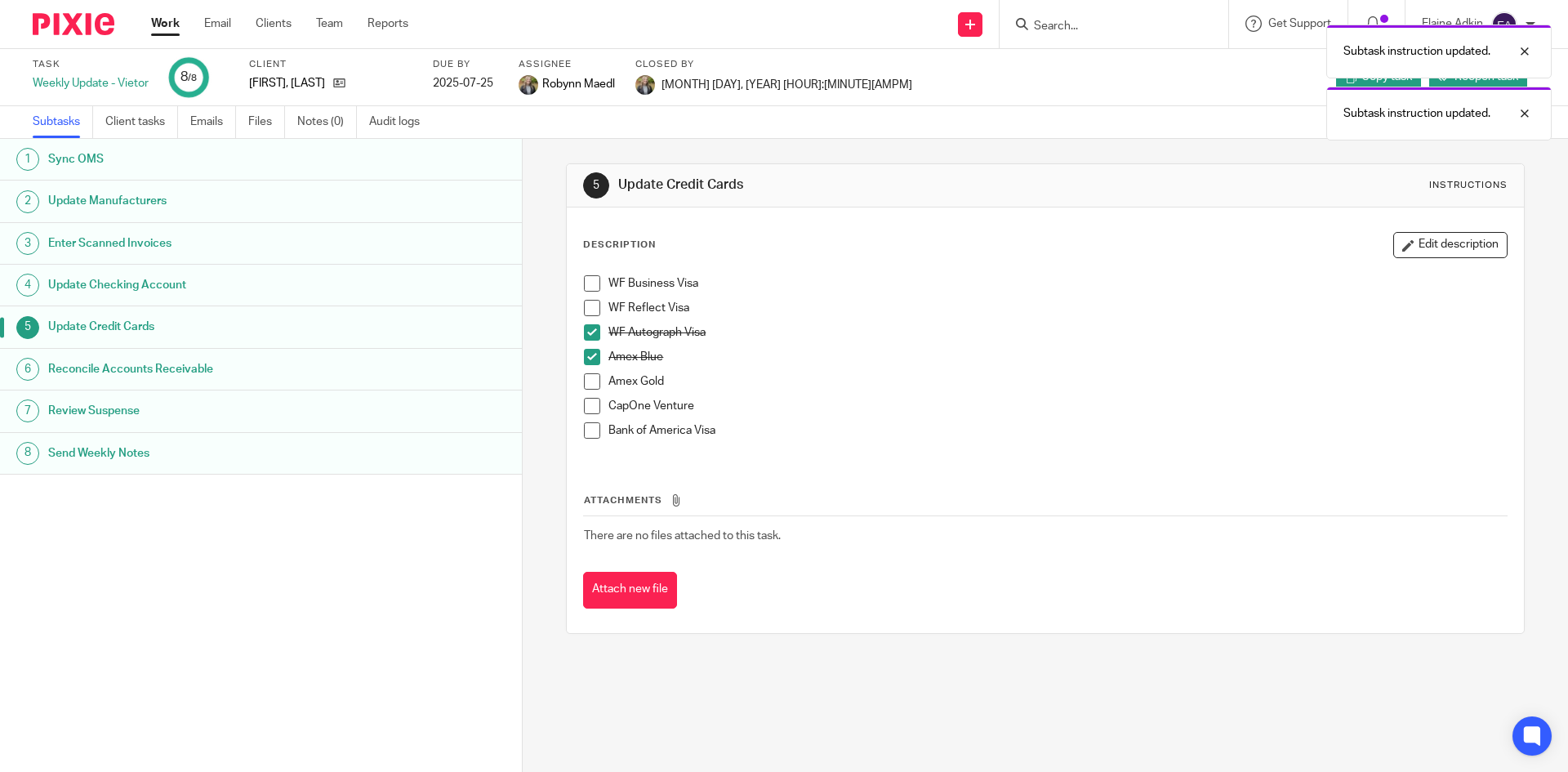 click at bounding box center (592, 332) 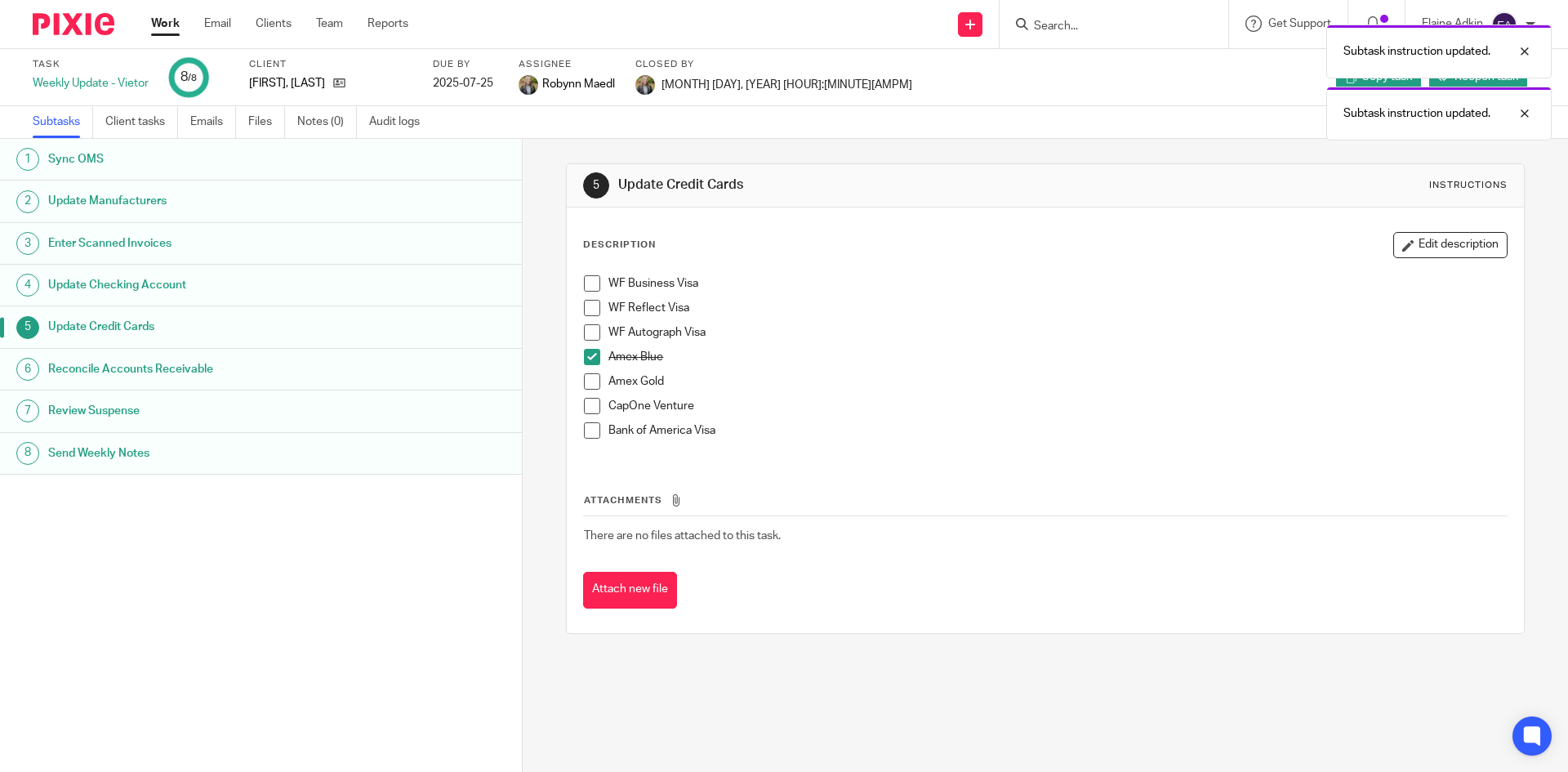 click at bounding box center (592, 357) 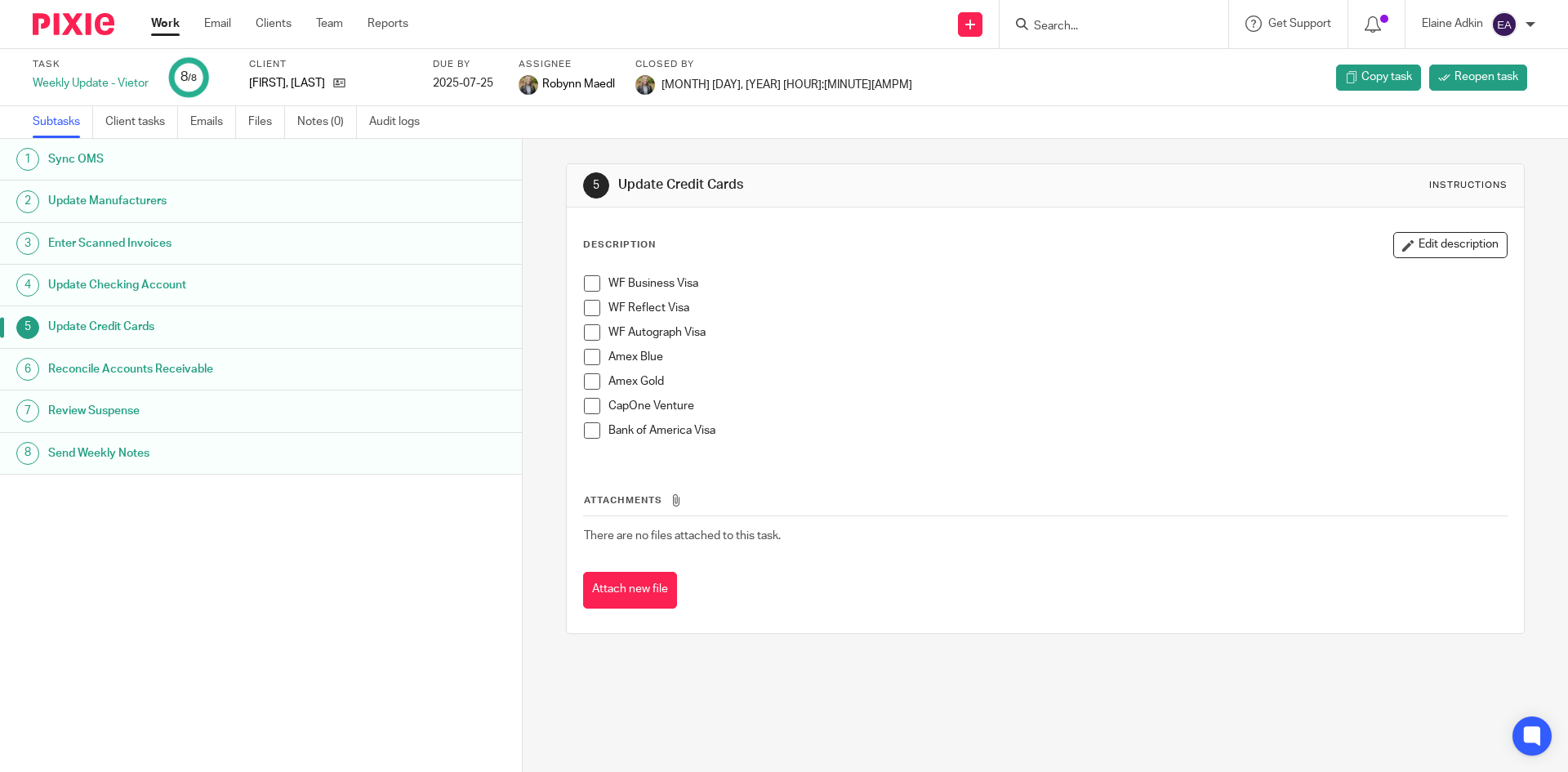 click at bounding box center (592, 283) 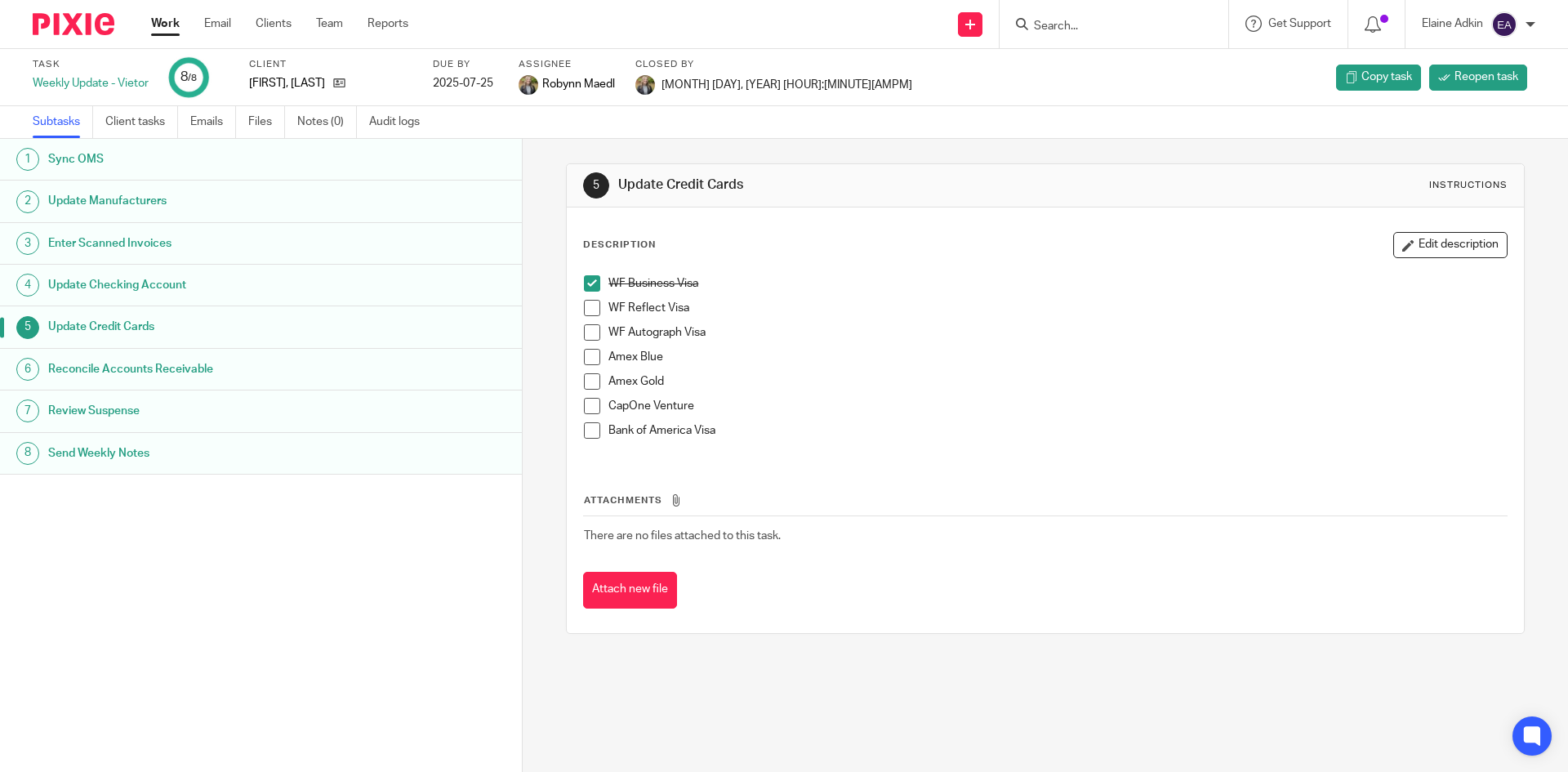 click on "WF Business Visa" at bounding box center [1045, 288] 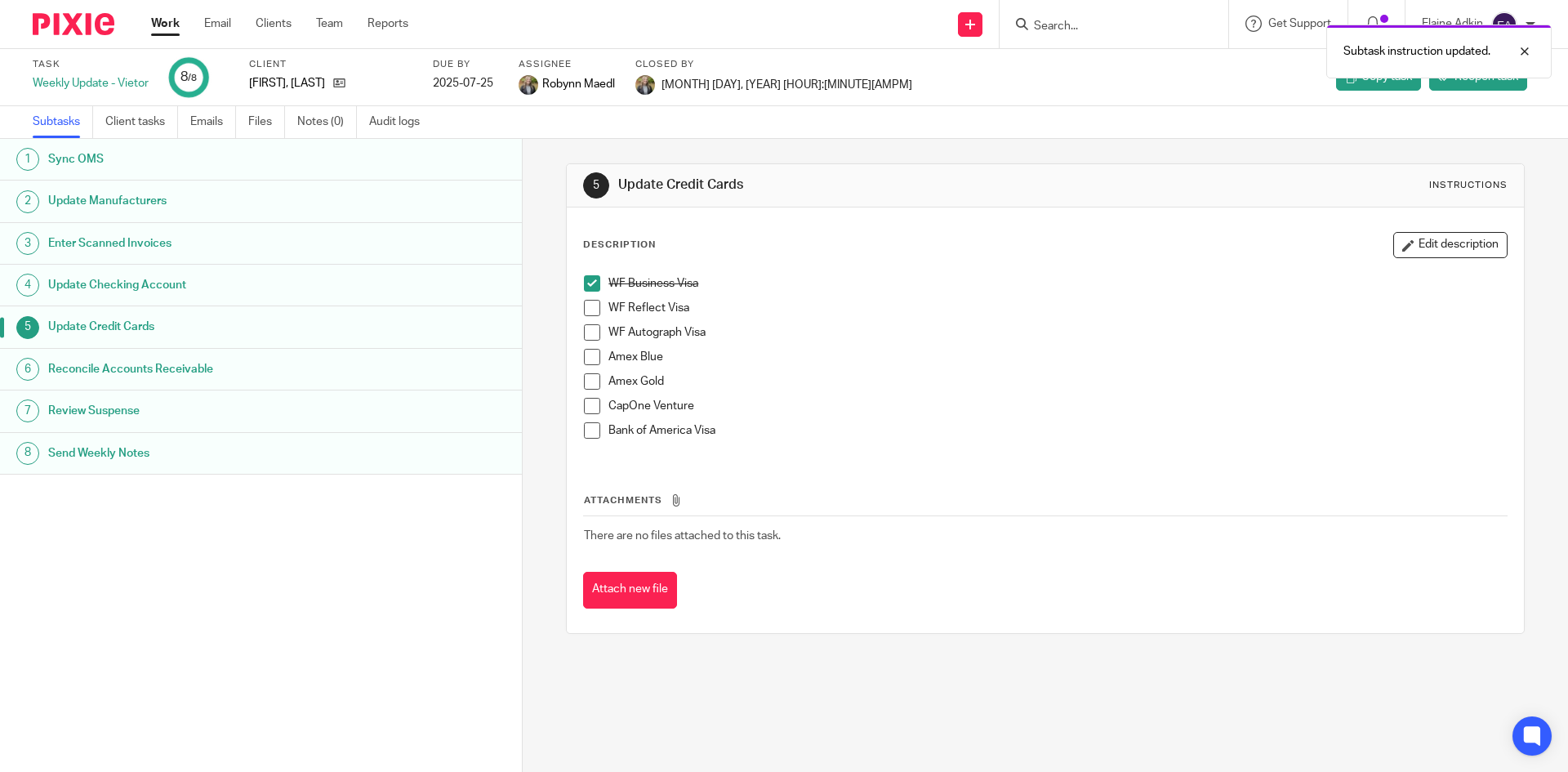click at bounding box center (592, 308) 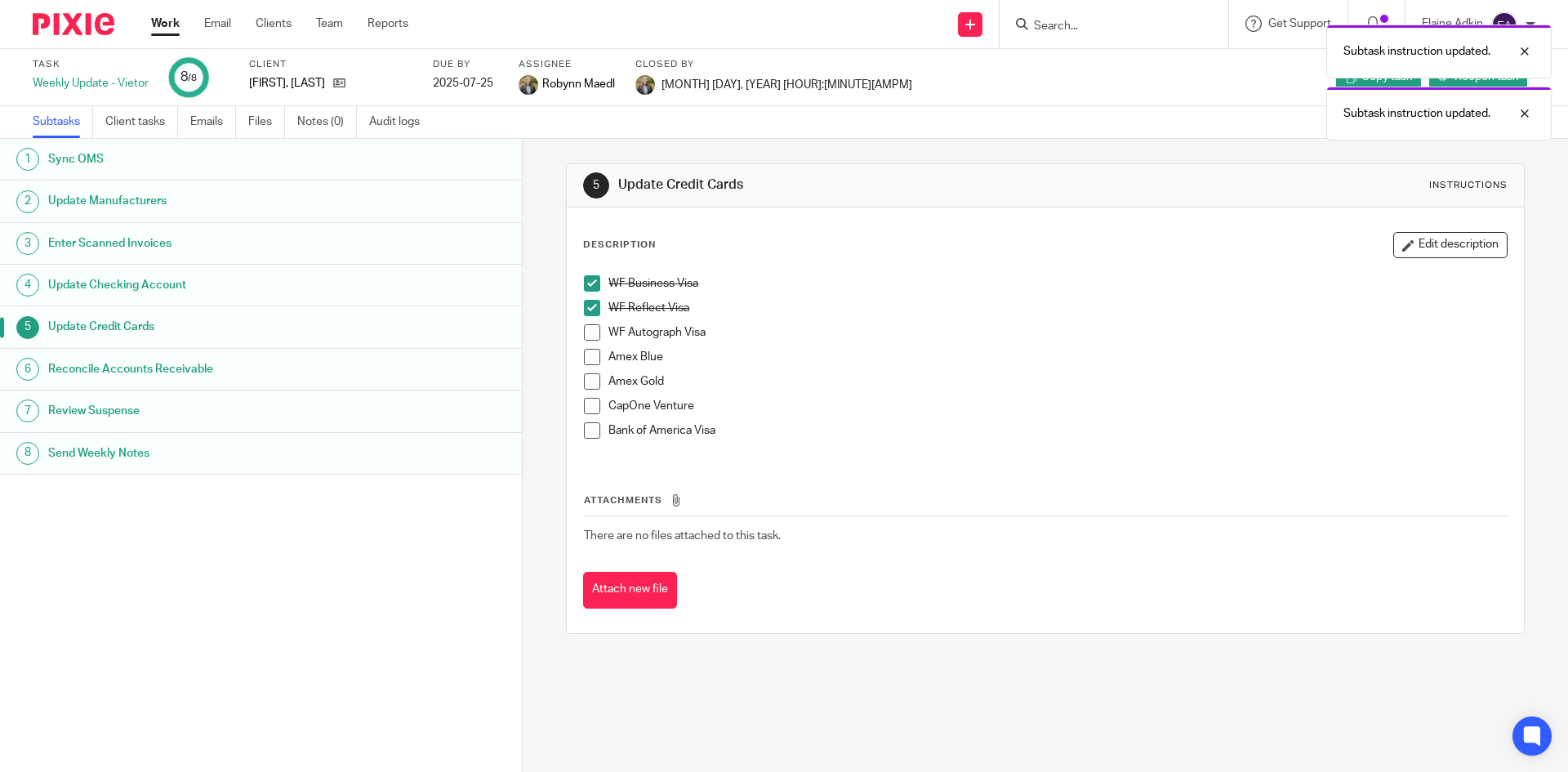 click at bounding box center [592, 332] 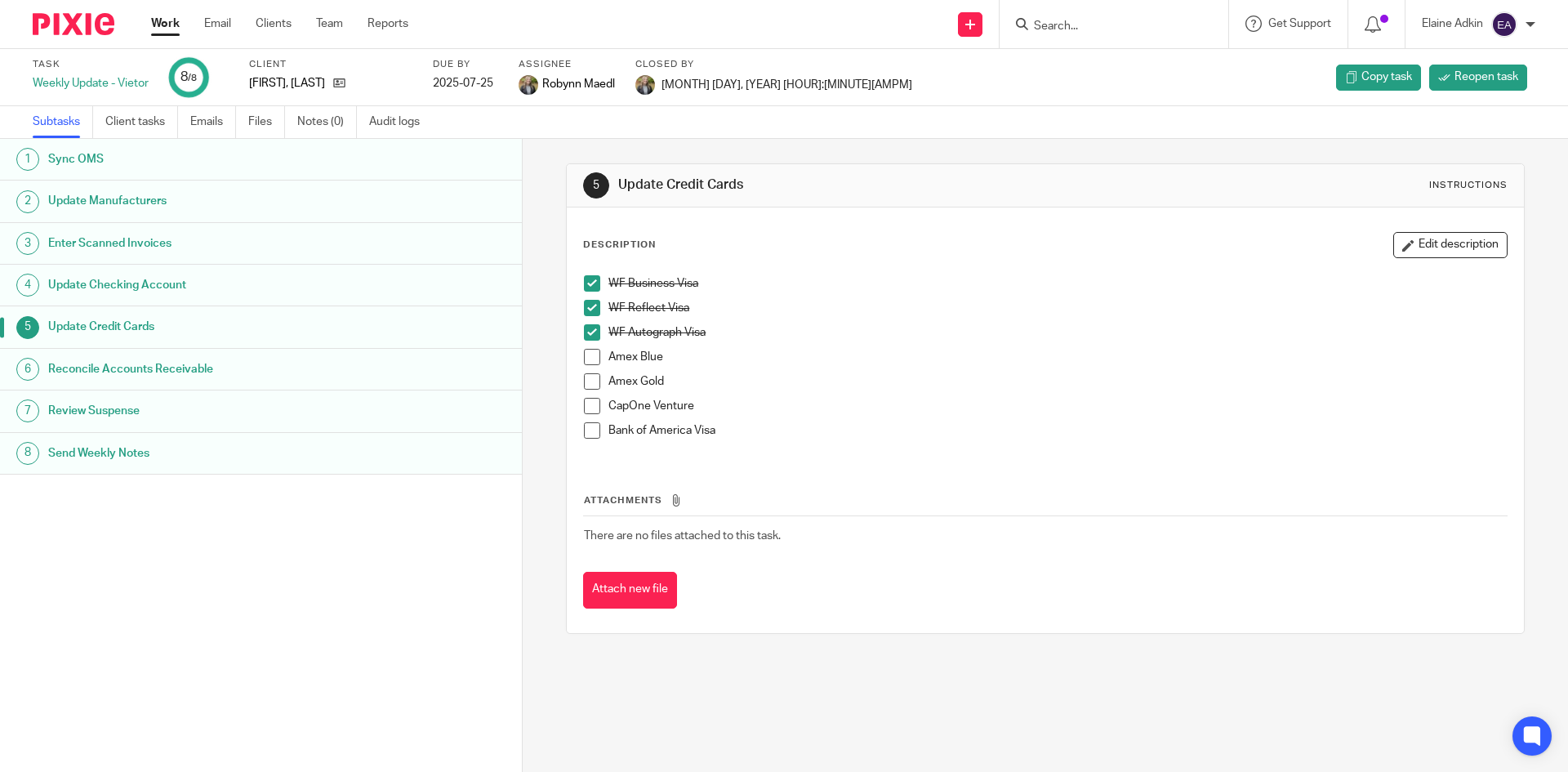 click at bounding box center (592, 357) 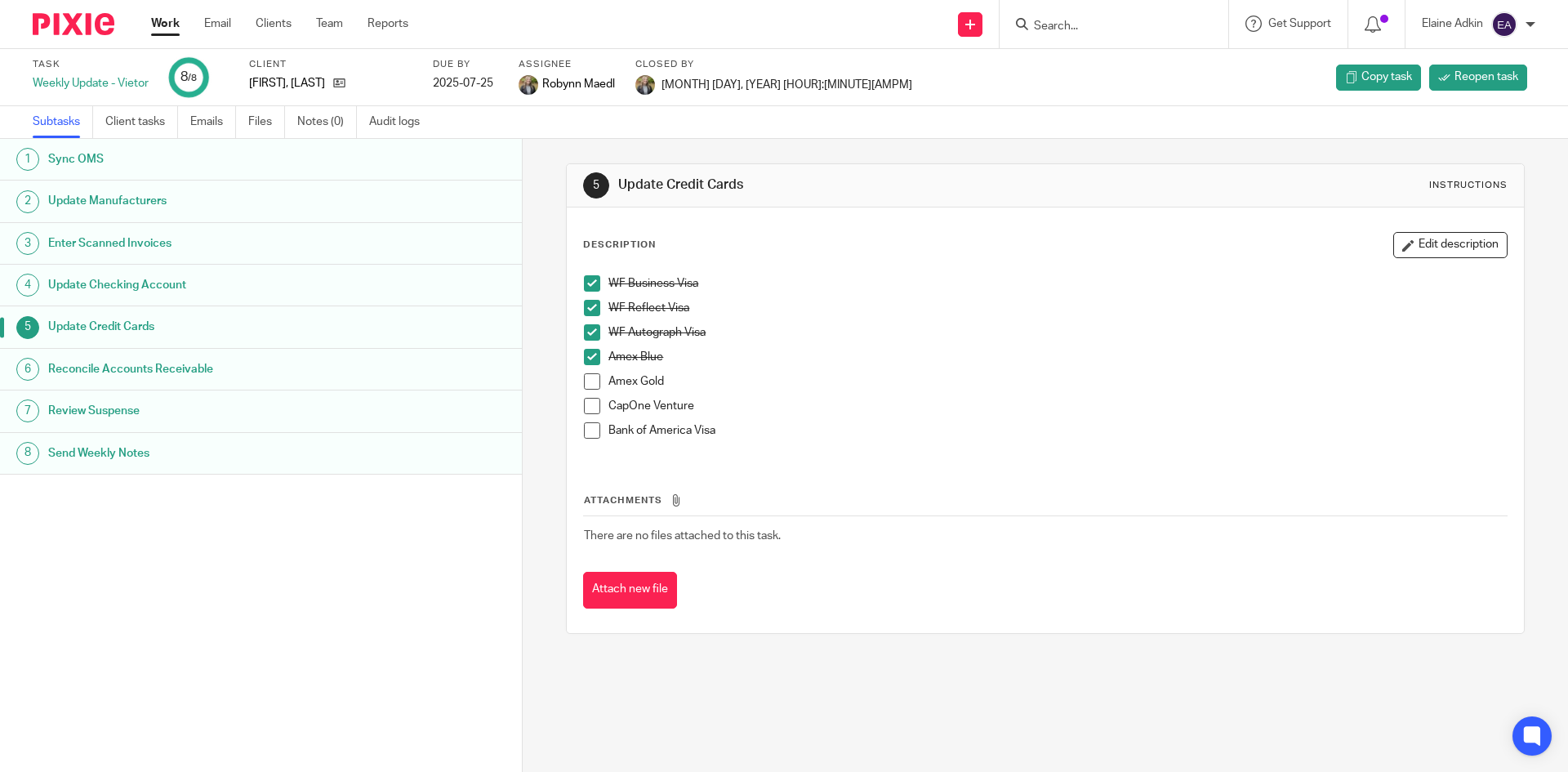click at bounding box center (592, 382) 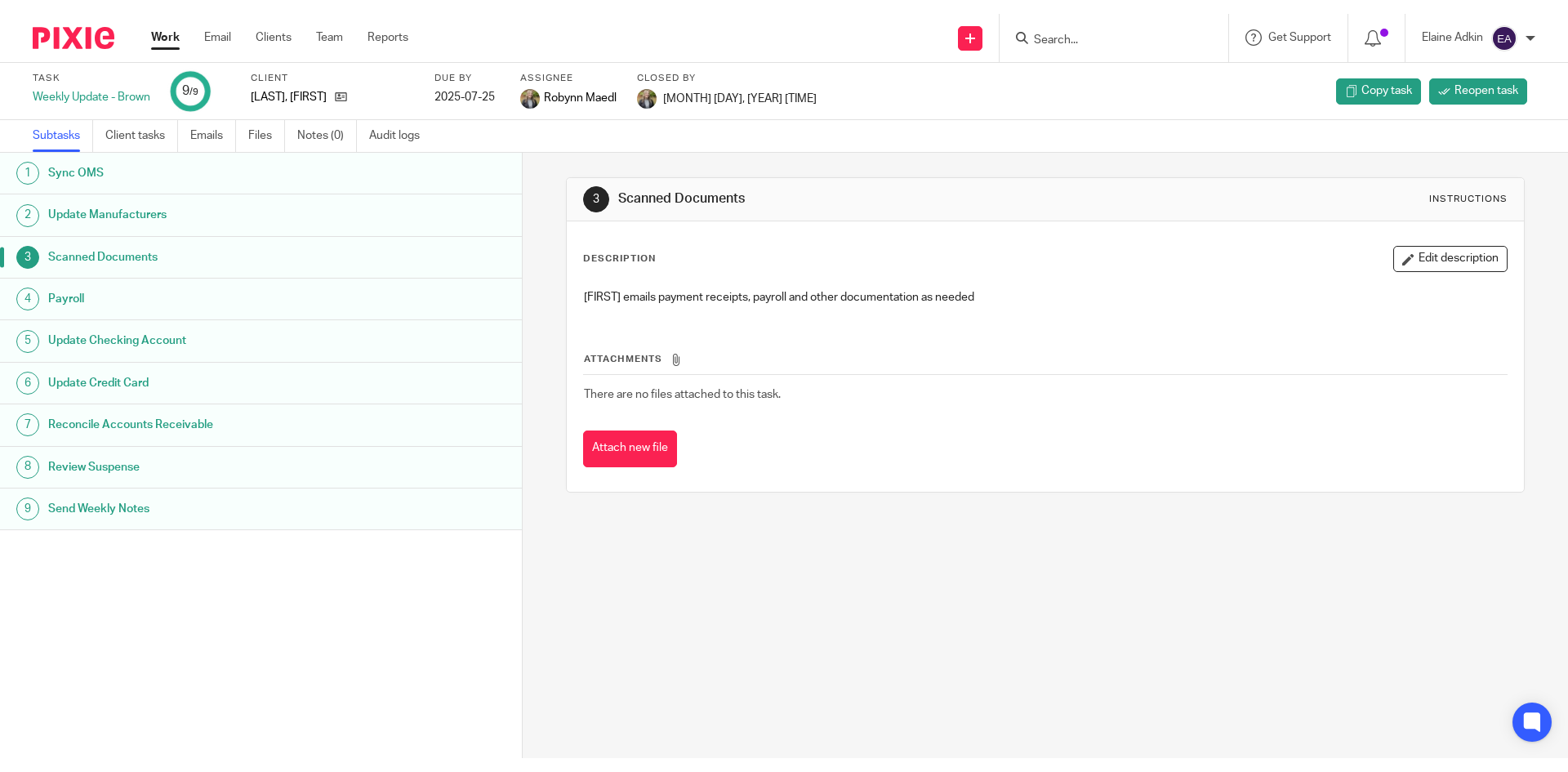 scroll, scrollTop: 0, scrollLeft: 0, axis: both 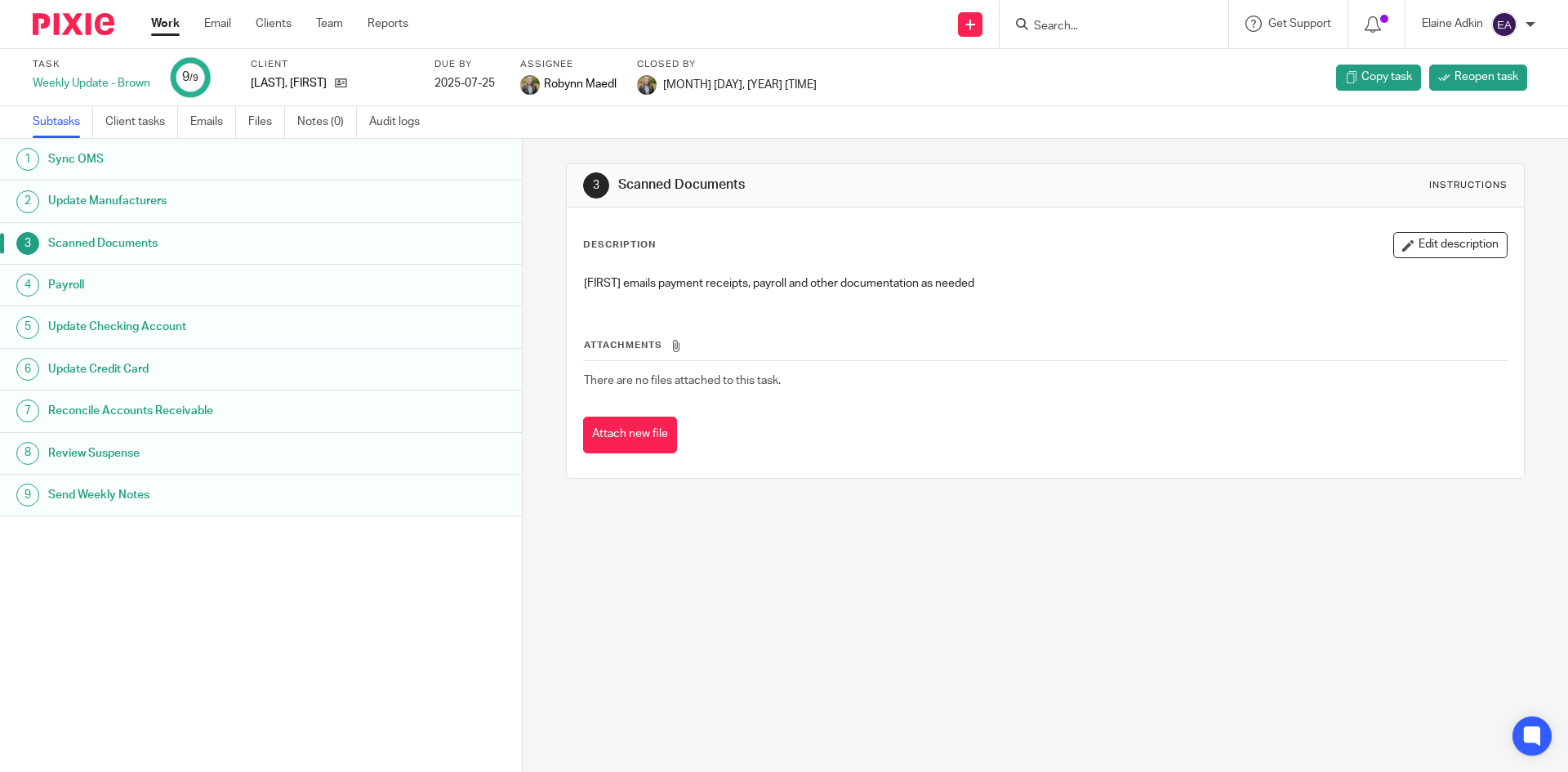 click at bounding box center (1106, 27) 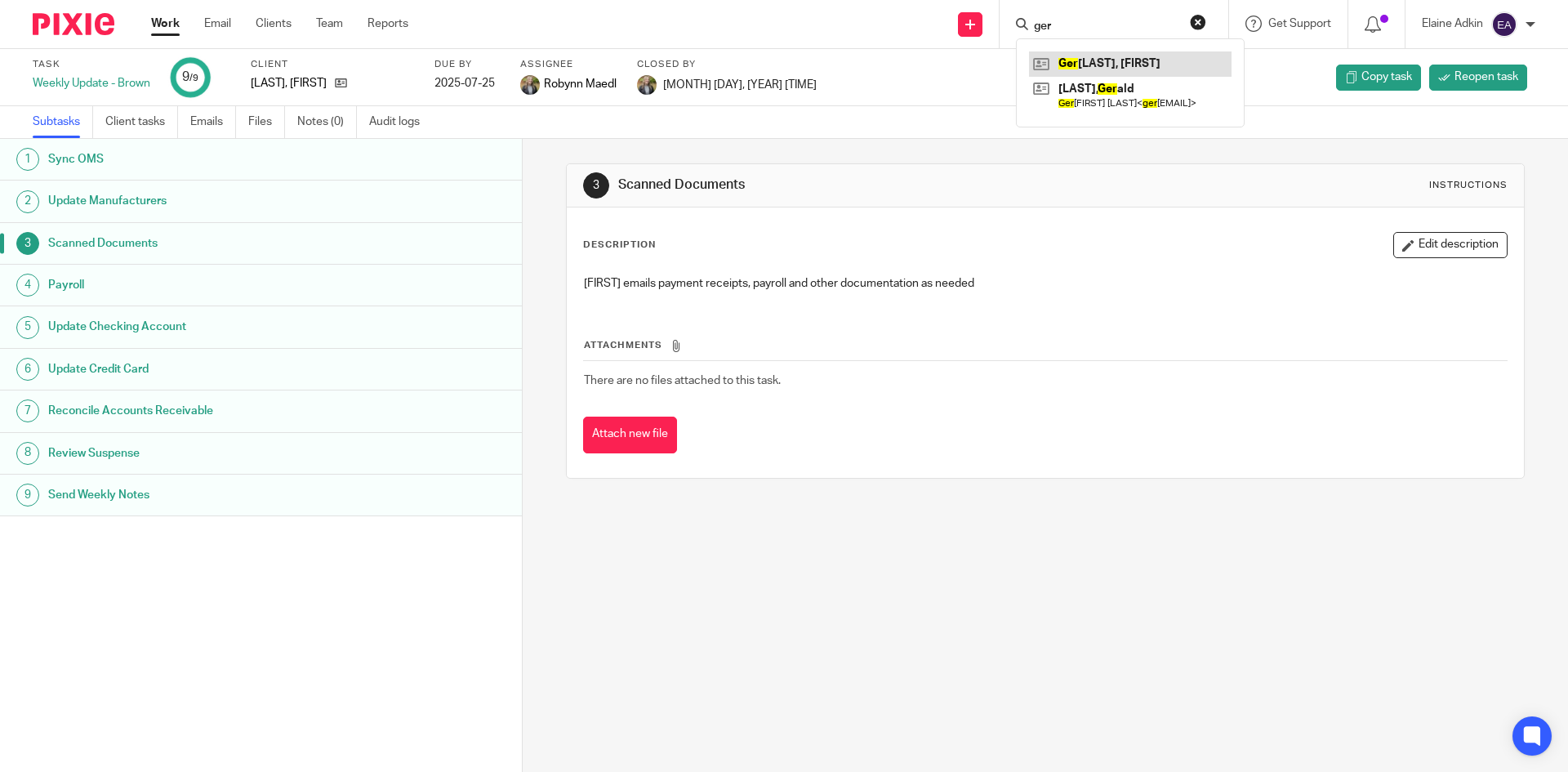 type on "ger" 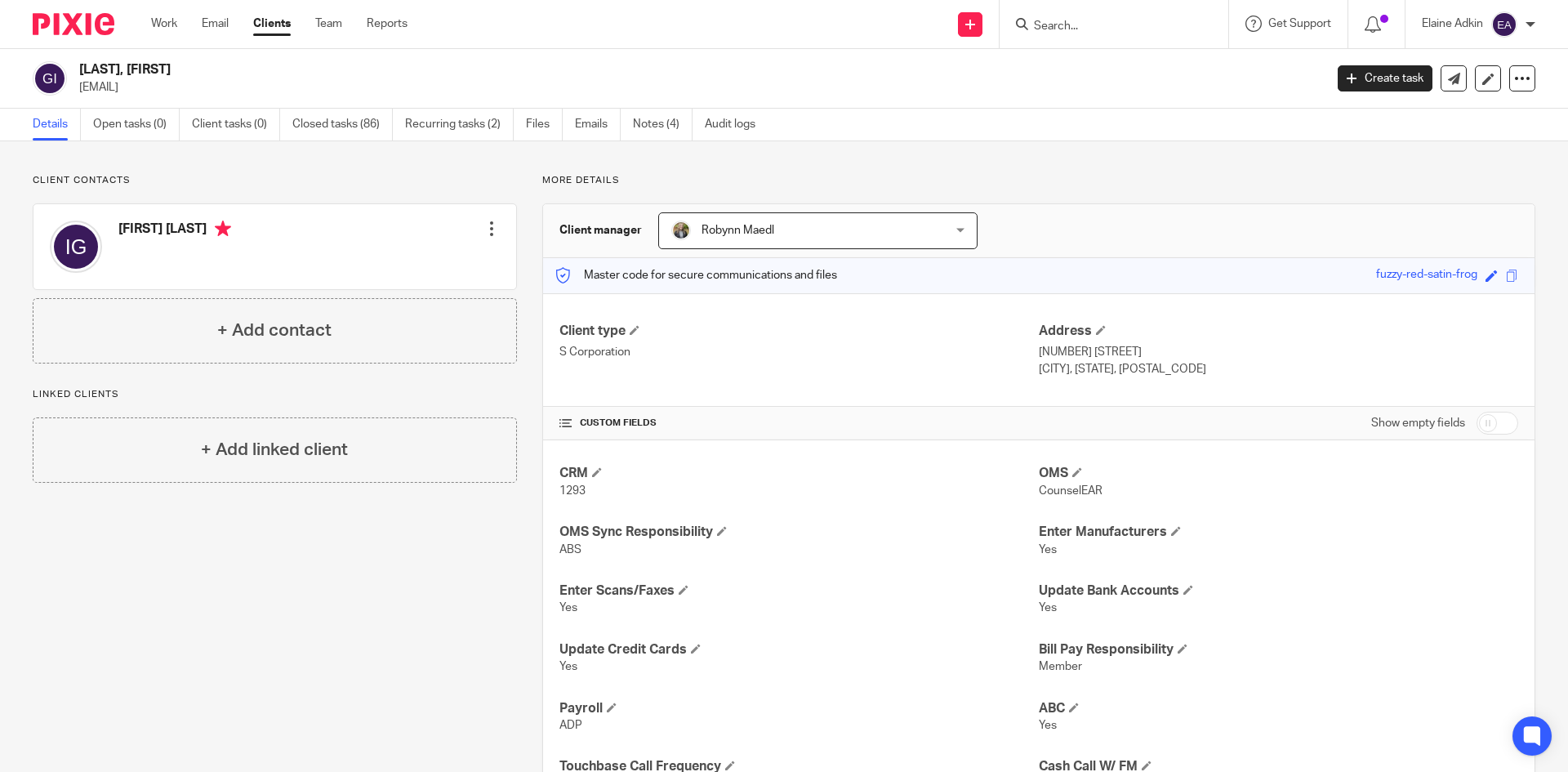 scroll, scrollTop: 0, scrollLeft: 0, axis: both 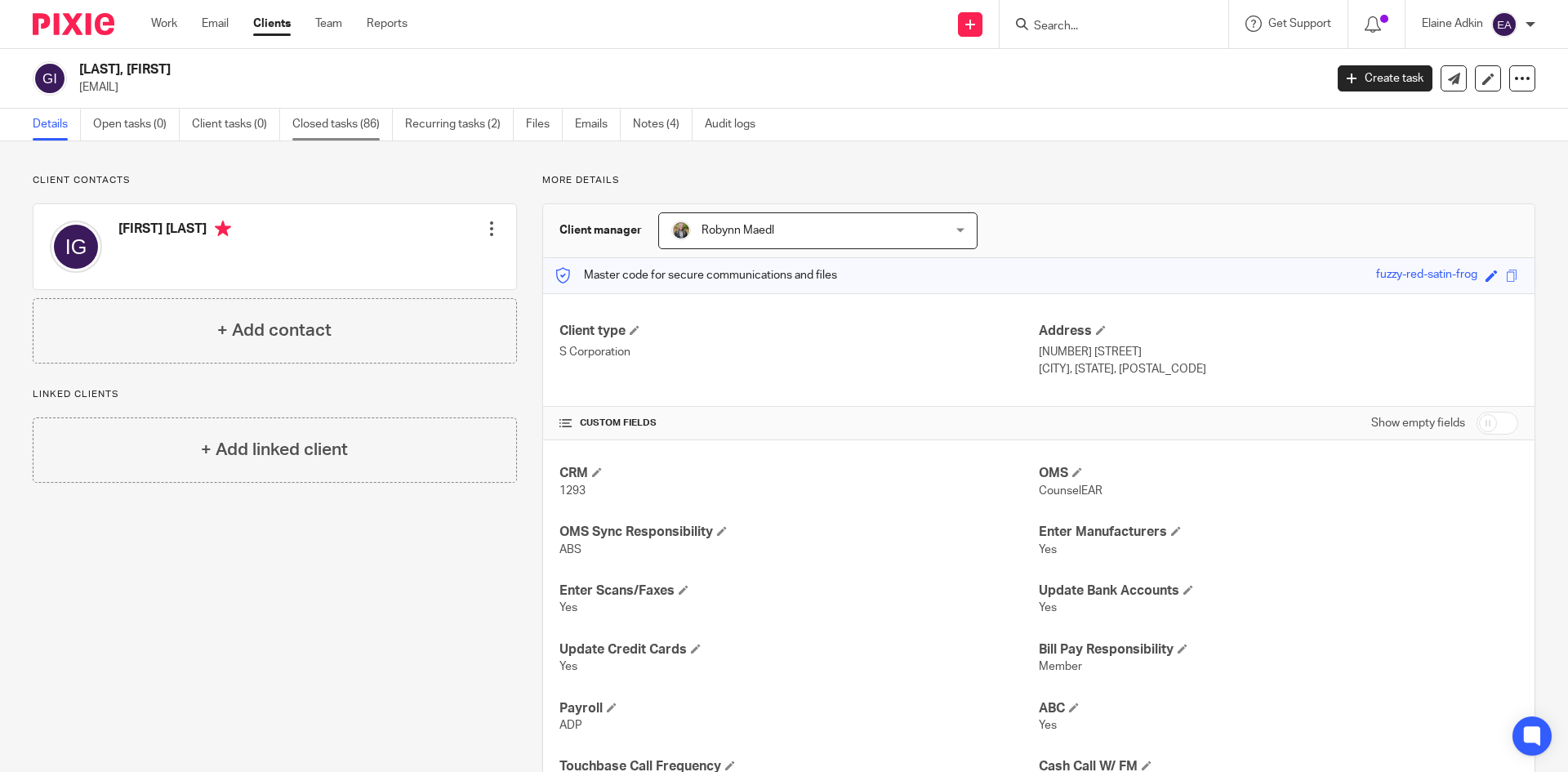 click on "Closed tasks (86)" at bounding box center (342, 124) 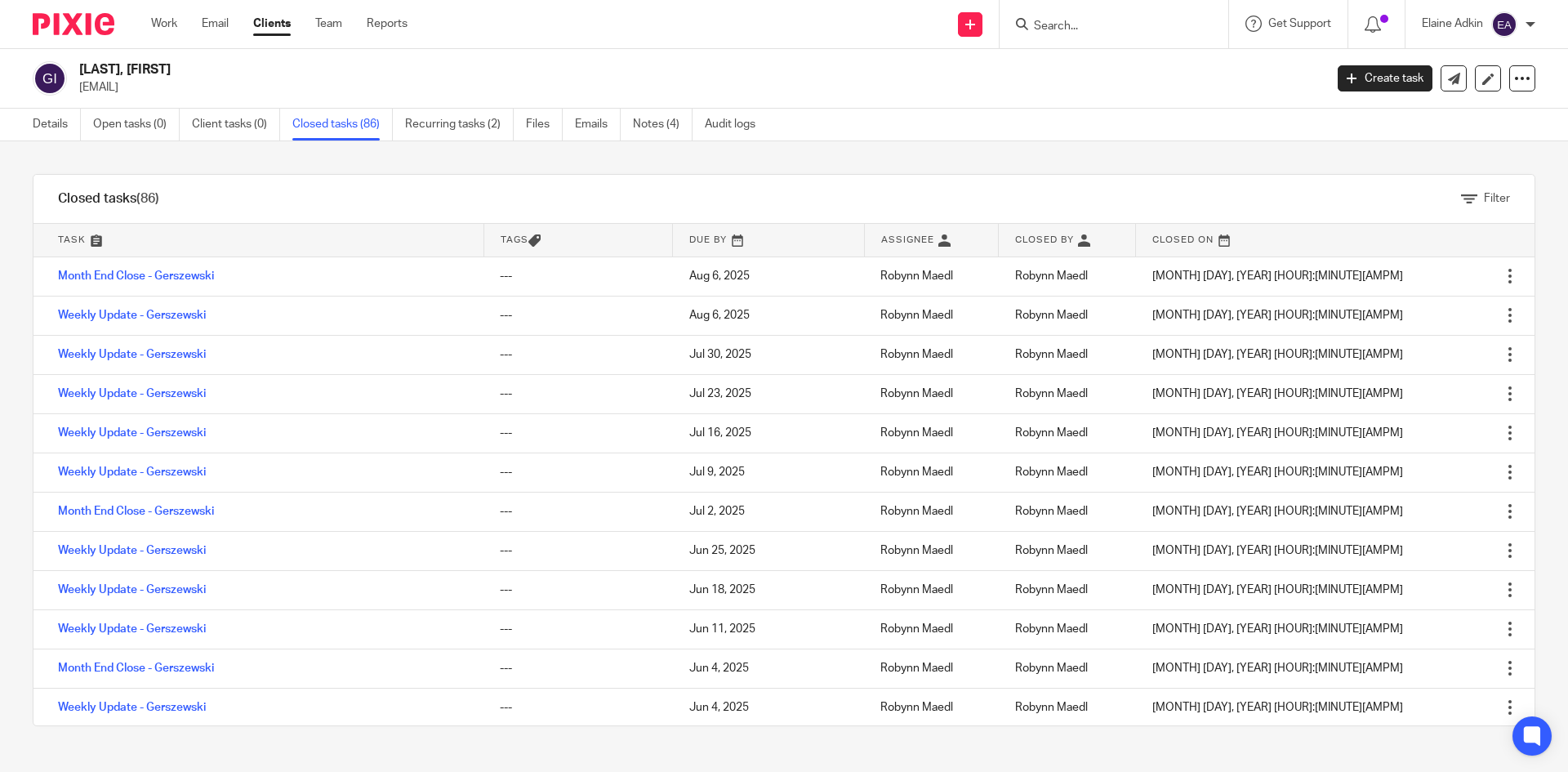 scroll, scrollTop: 0, scrollLeft: 0, axis: both 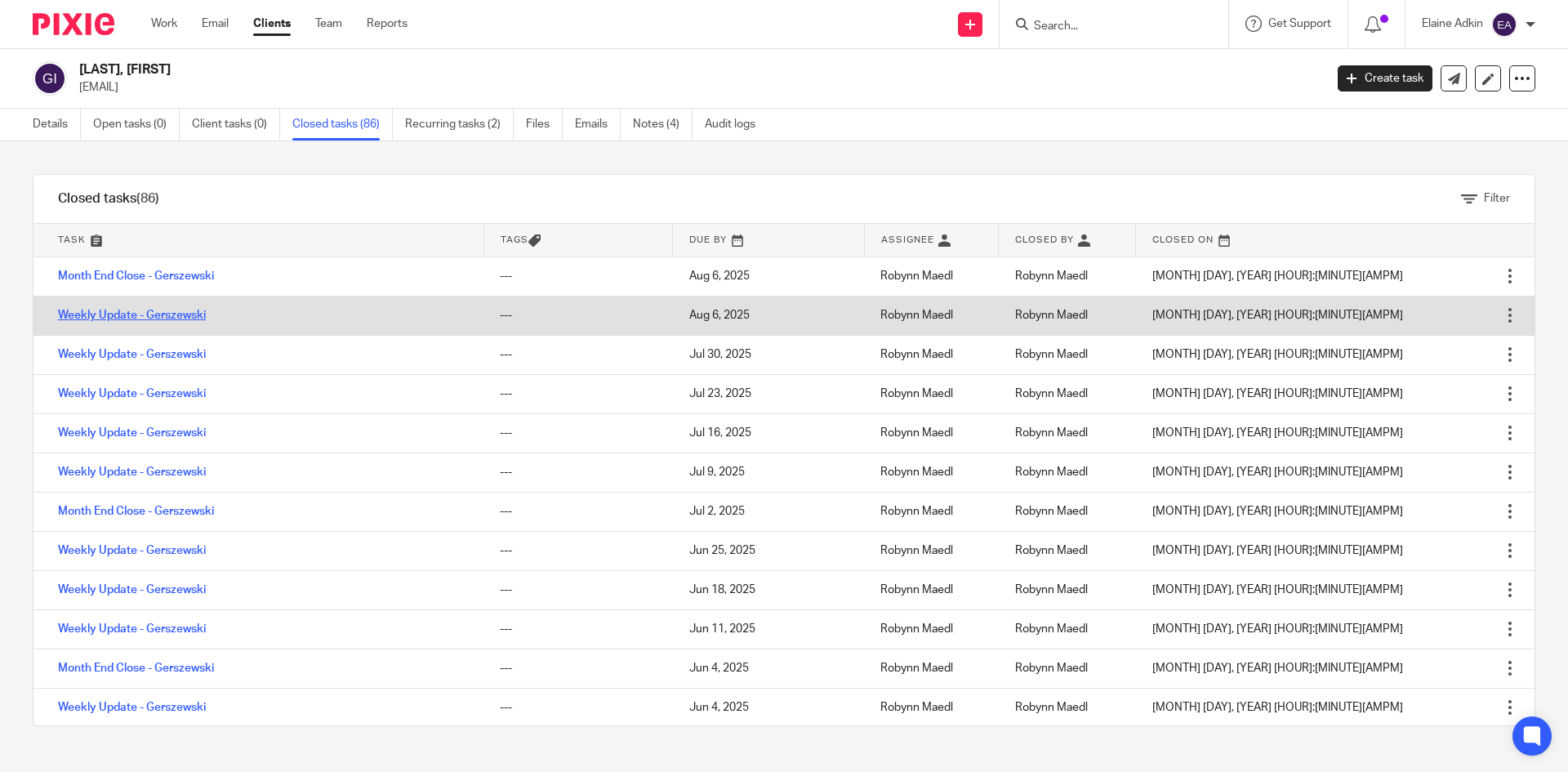 click on "Weekly Update - Gerszewski" at bounding box center (131, 315) 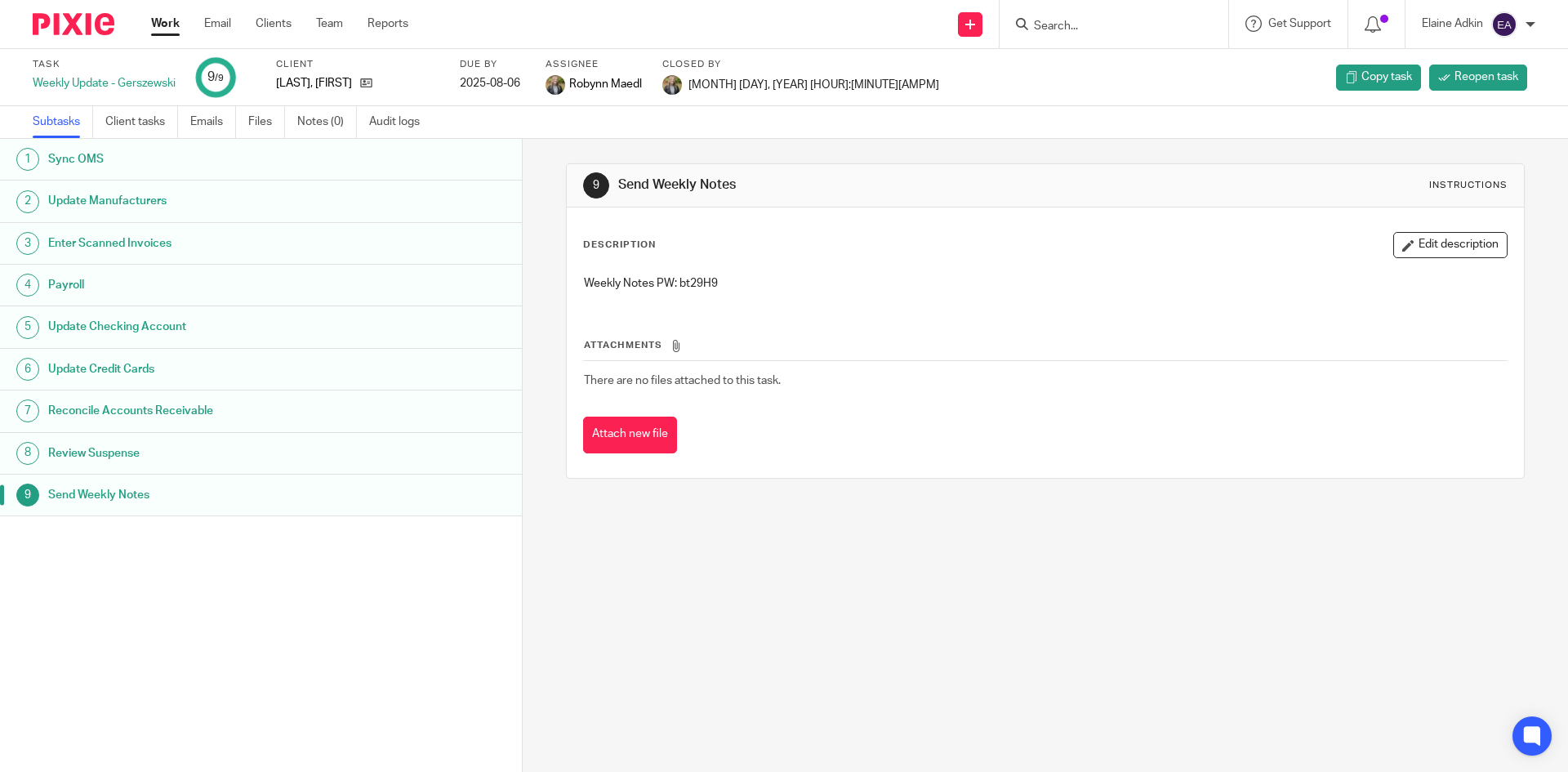scroll, scrollTop: 0, scrollLeft: 0, axis: both 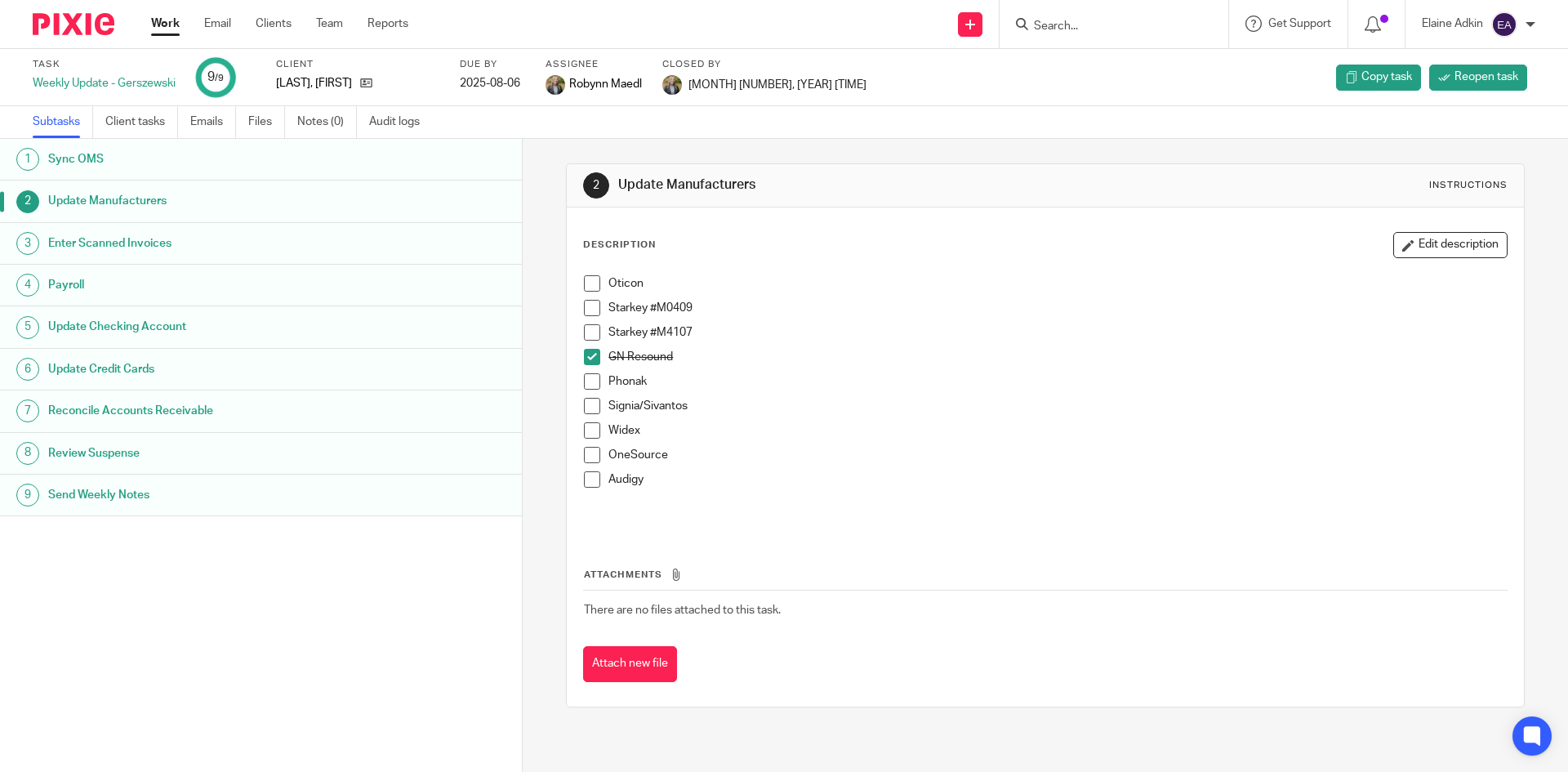 click at bounding box center [592, 357] 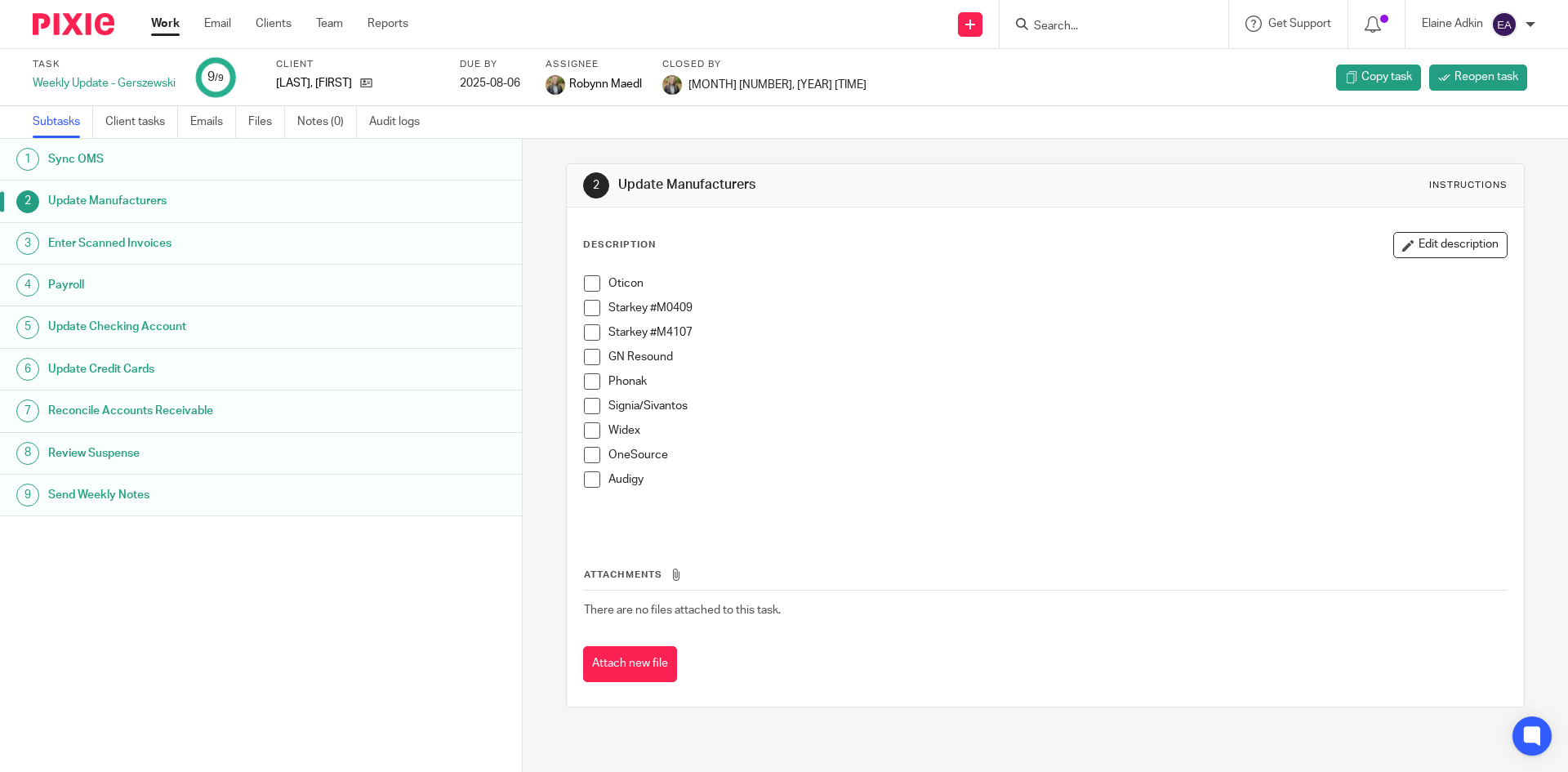 click at bounding box center (592, 283) 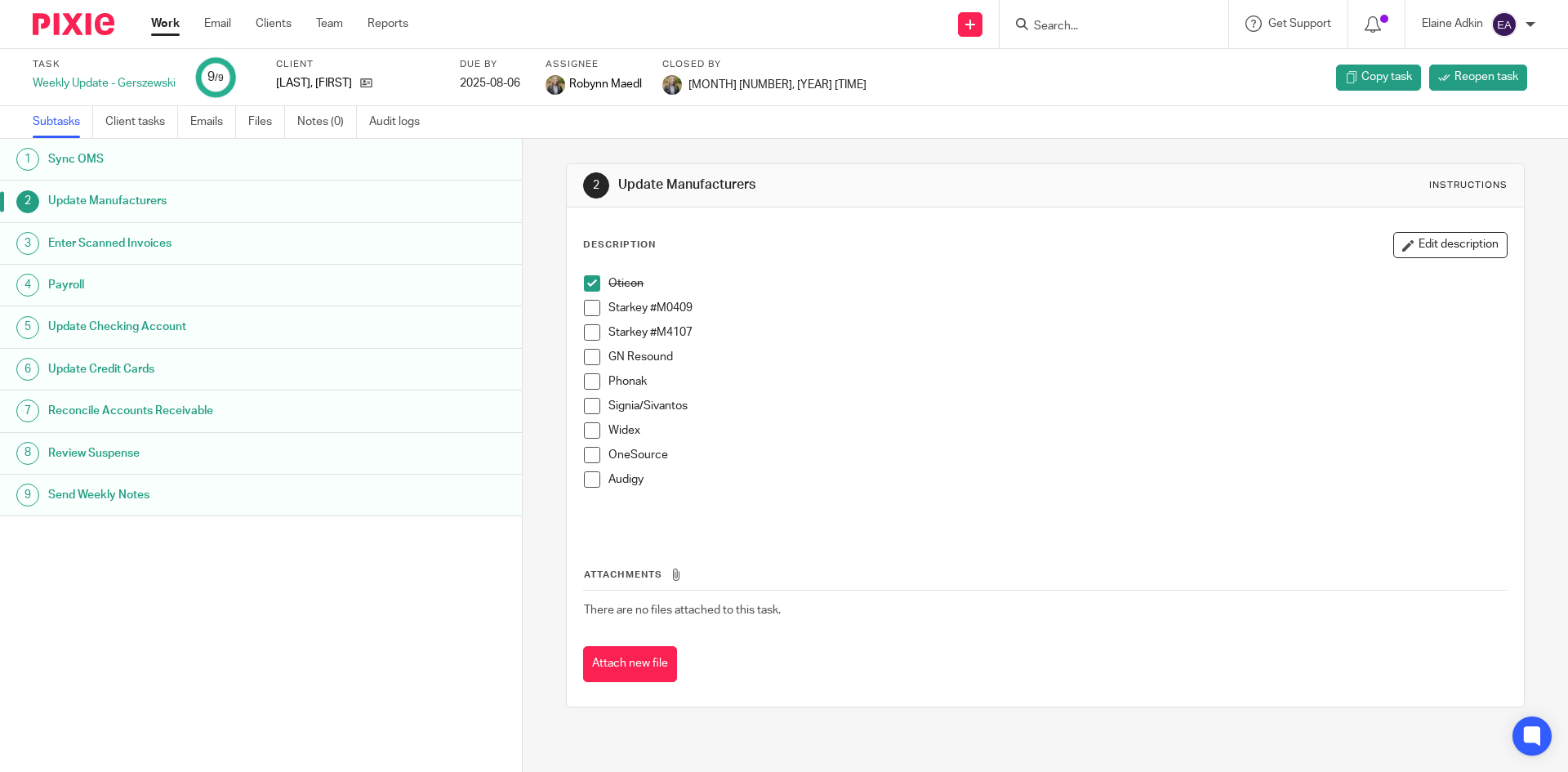 click at bounding box center (592, 308) 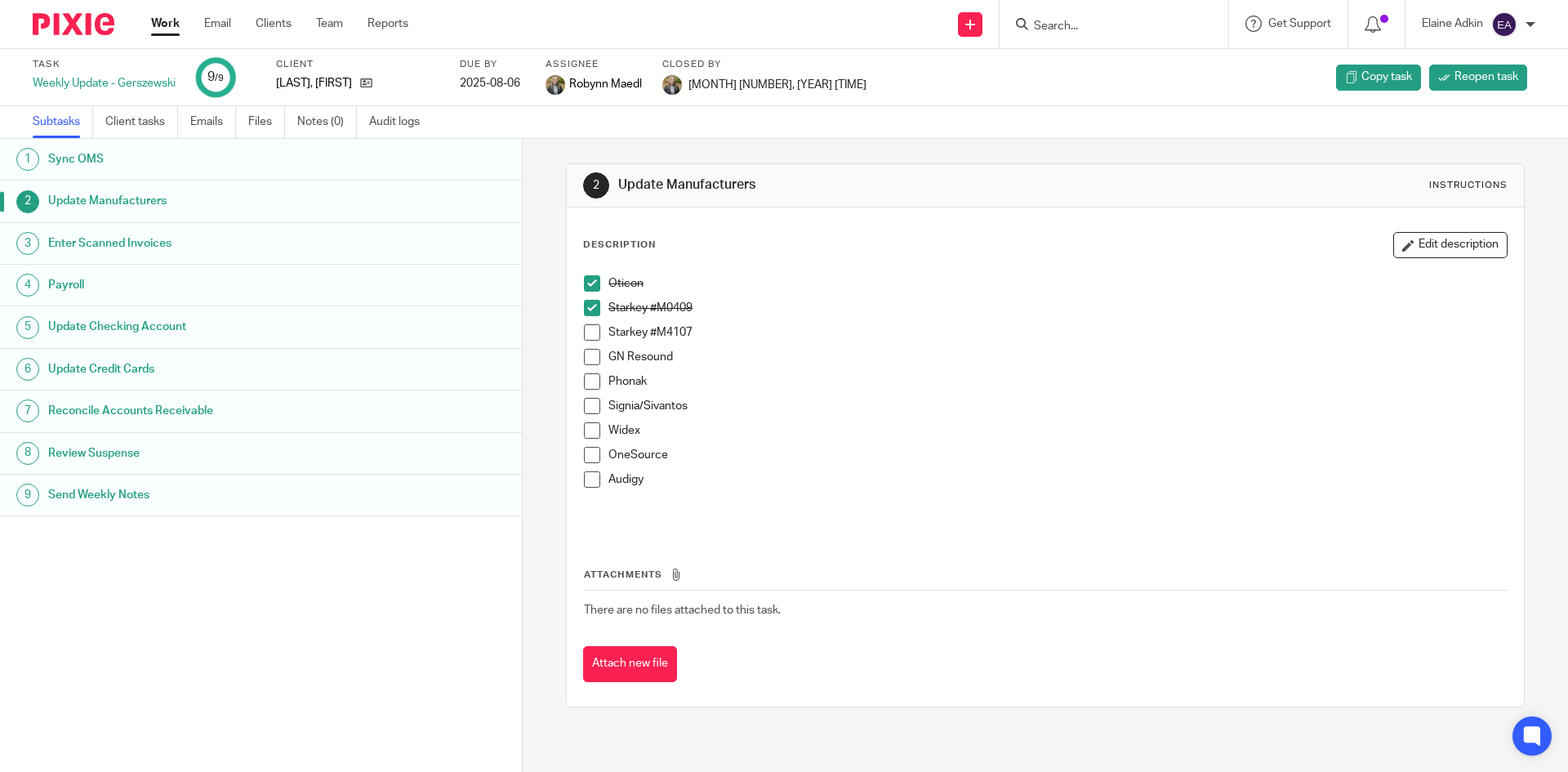 click at bounding box center (592, 332) 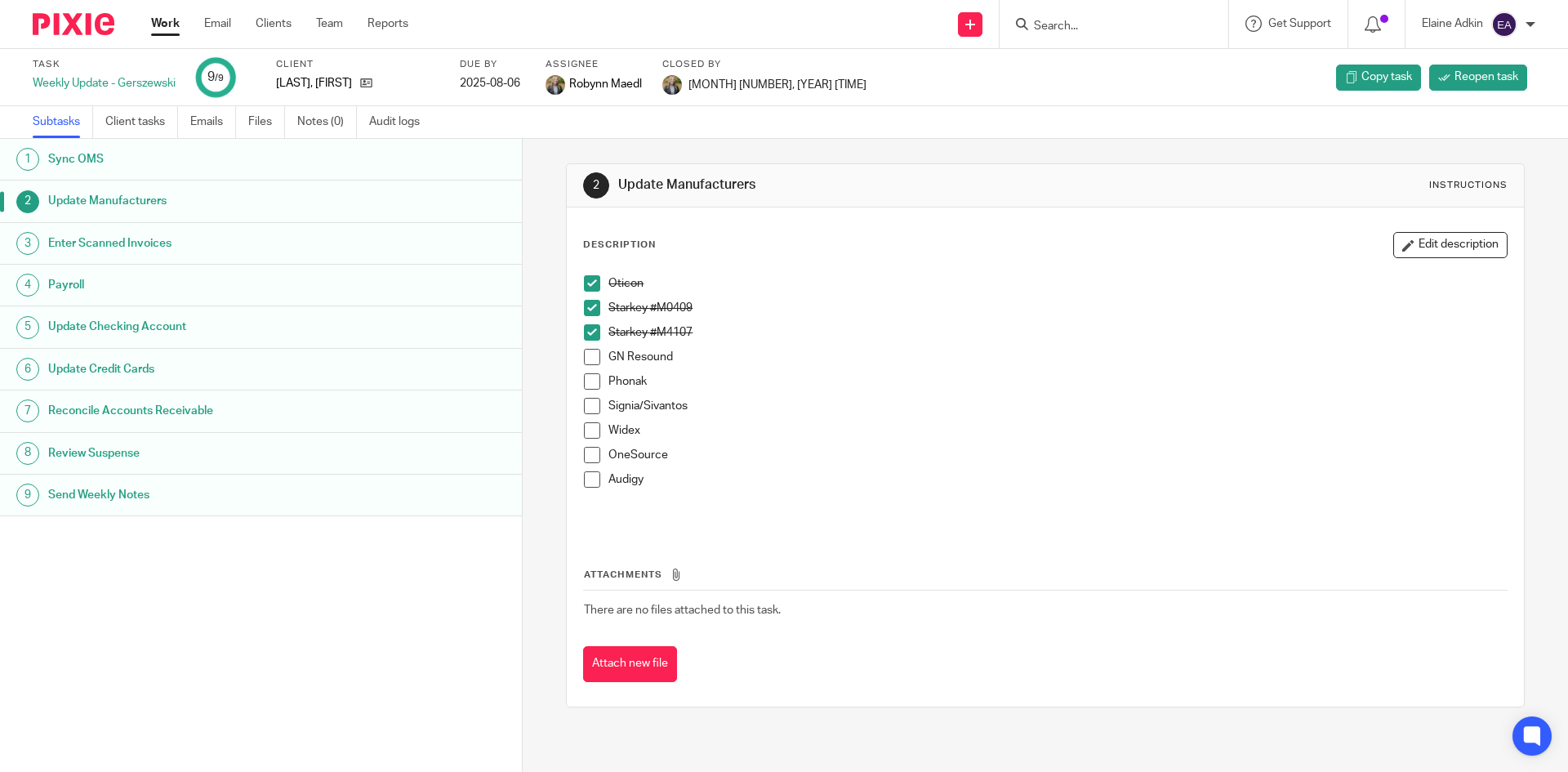 click at bounding box center (592, 382) 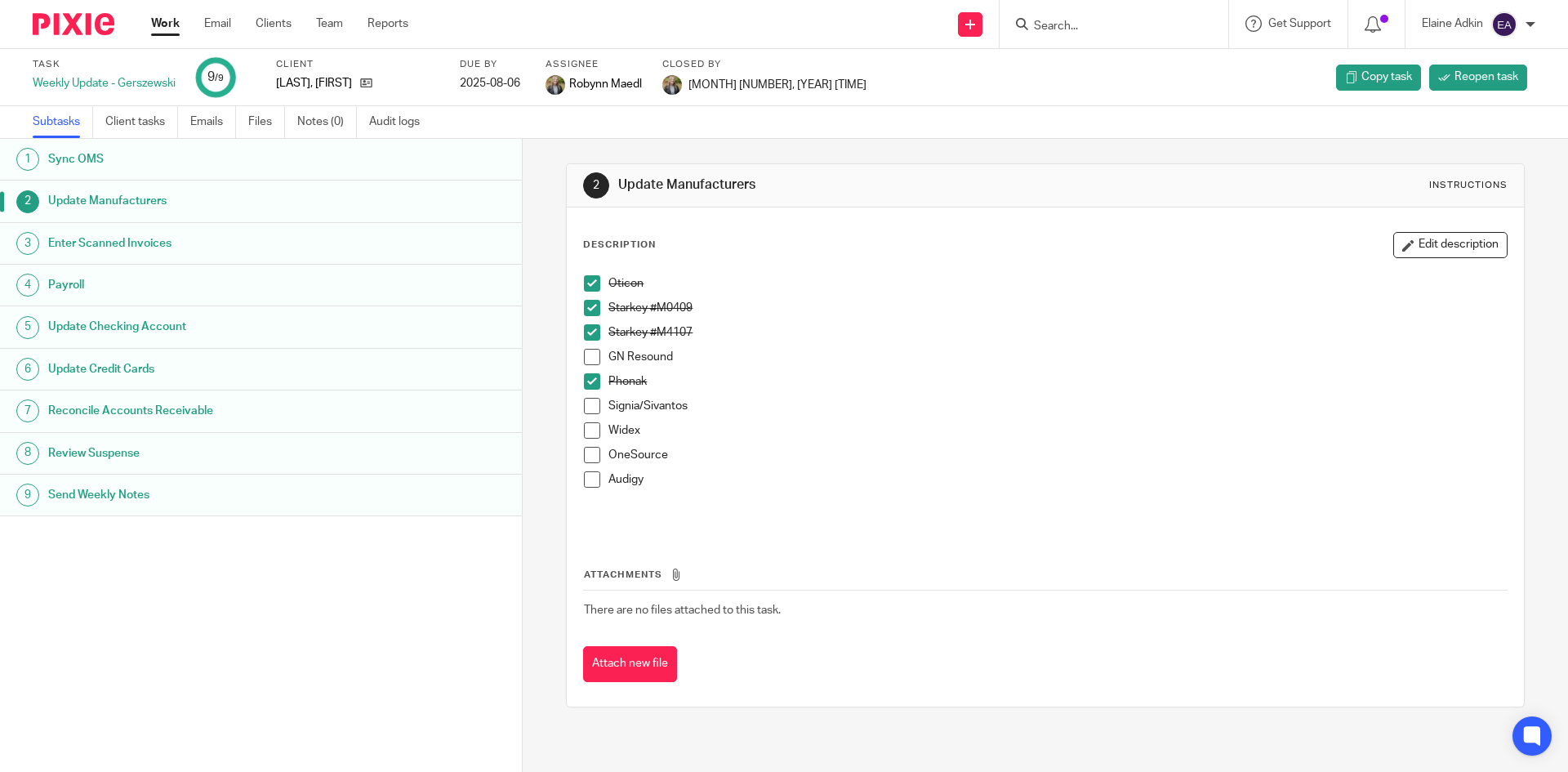 click at bounding box center [592, 406] 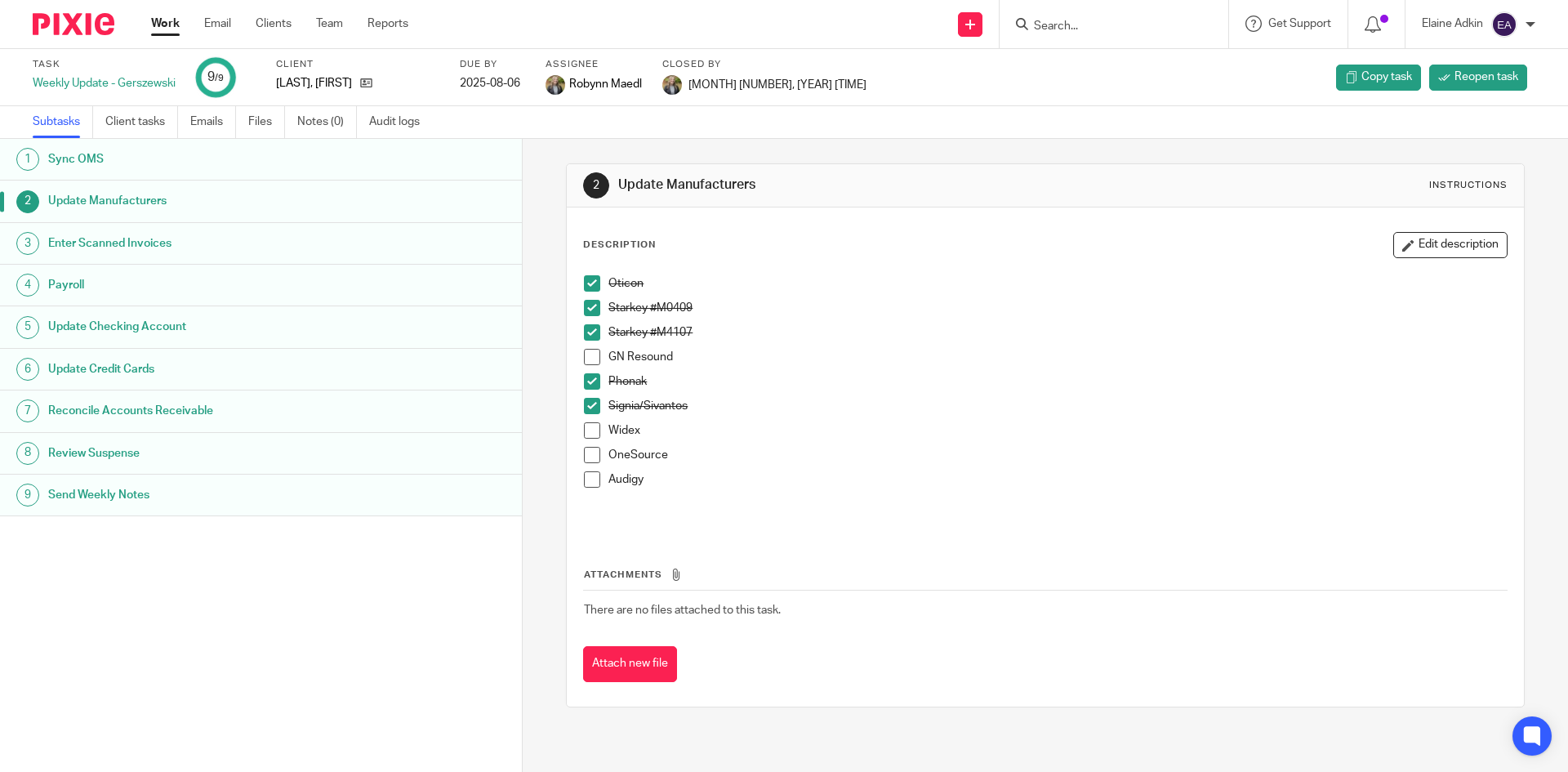 click at bounding box center [592, 431] 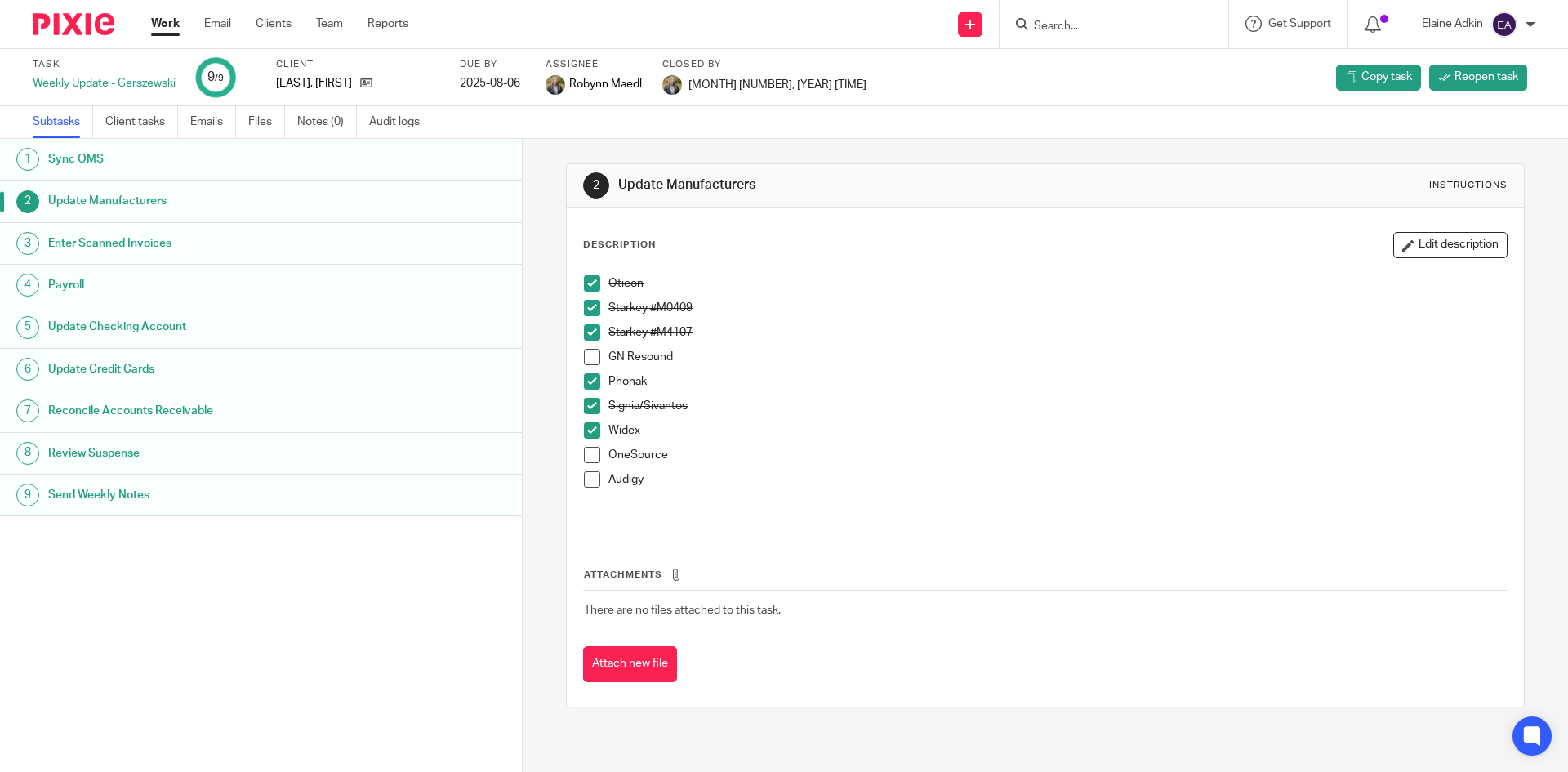 click at bounding box center (592, 455) 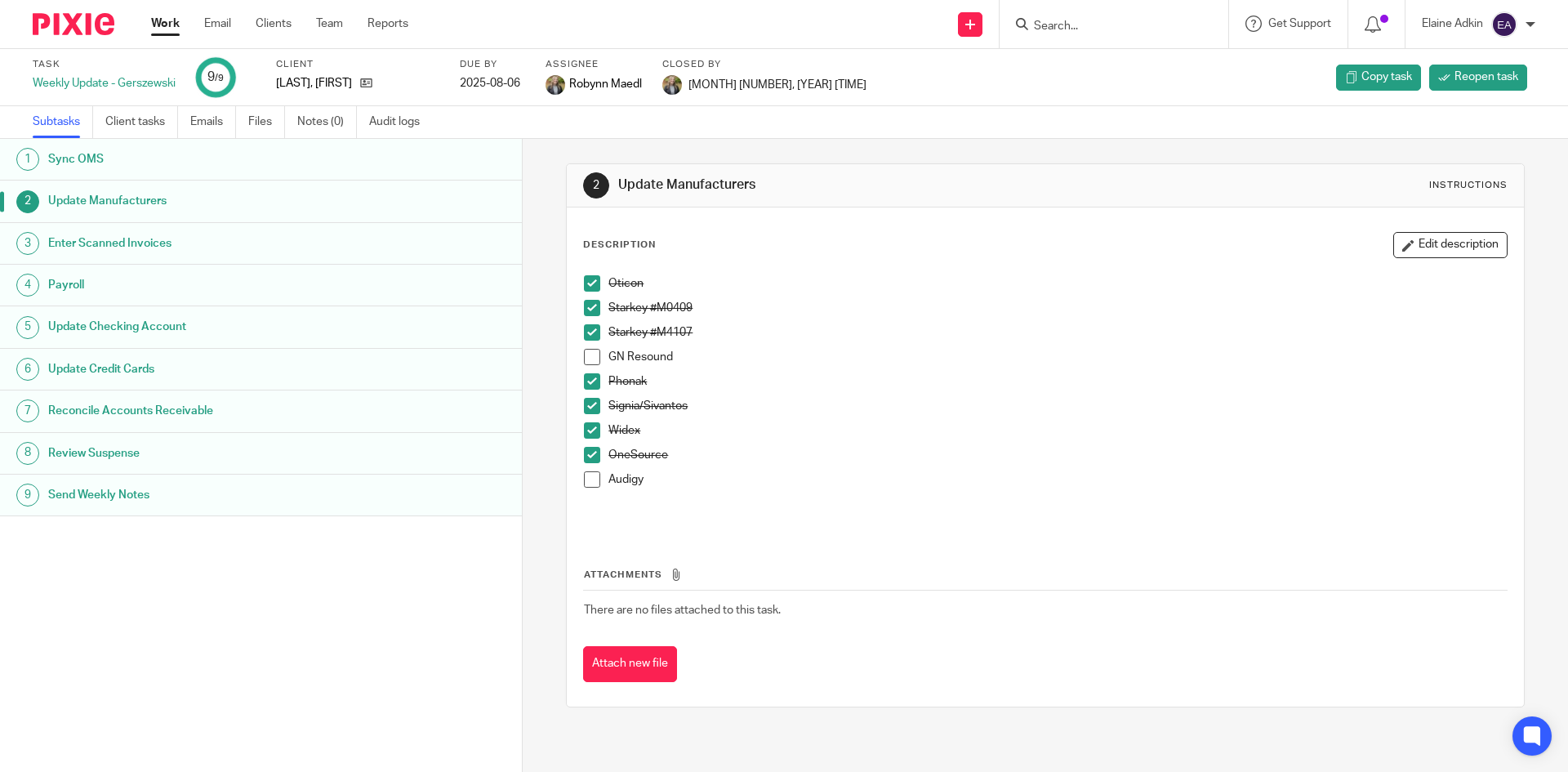 click at bounding box center [592, 480] 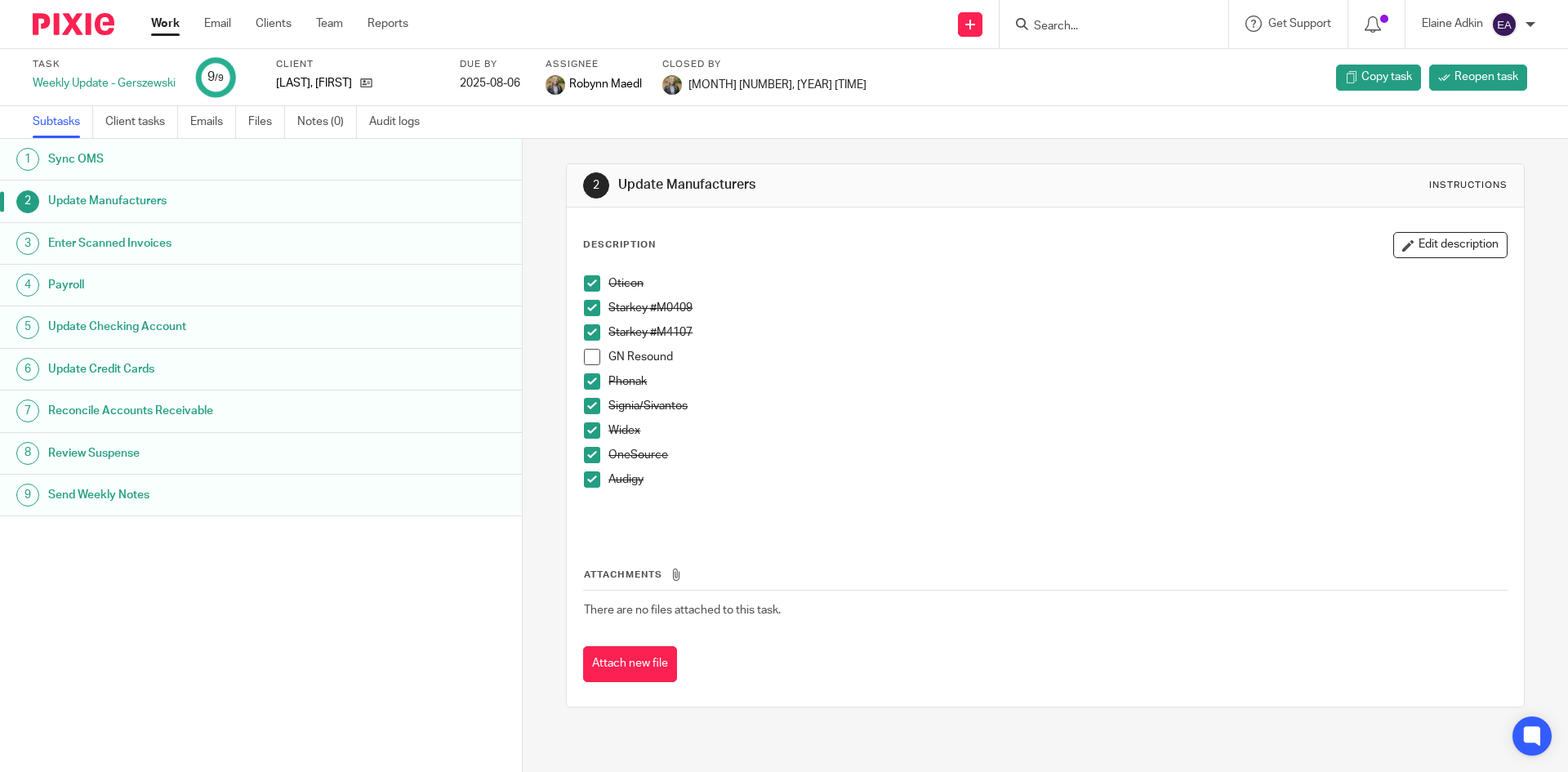 click at bounding box center [1106, 27] 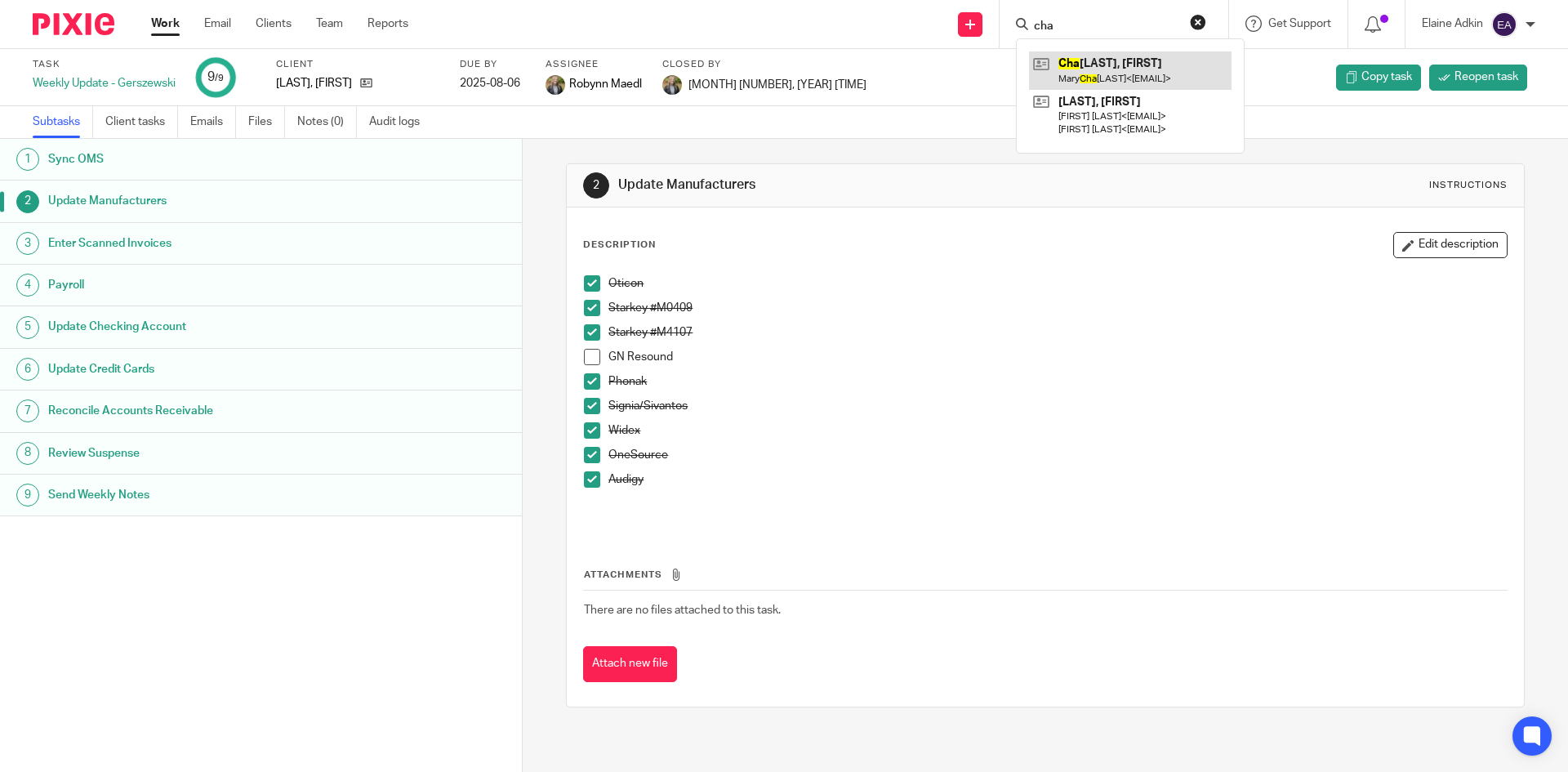 type on "cha" 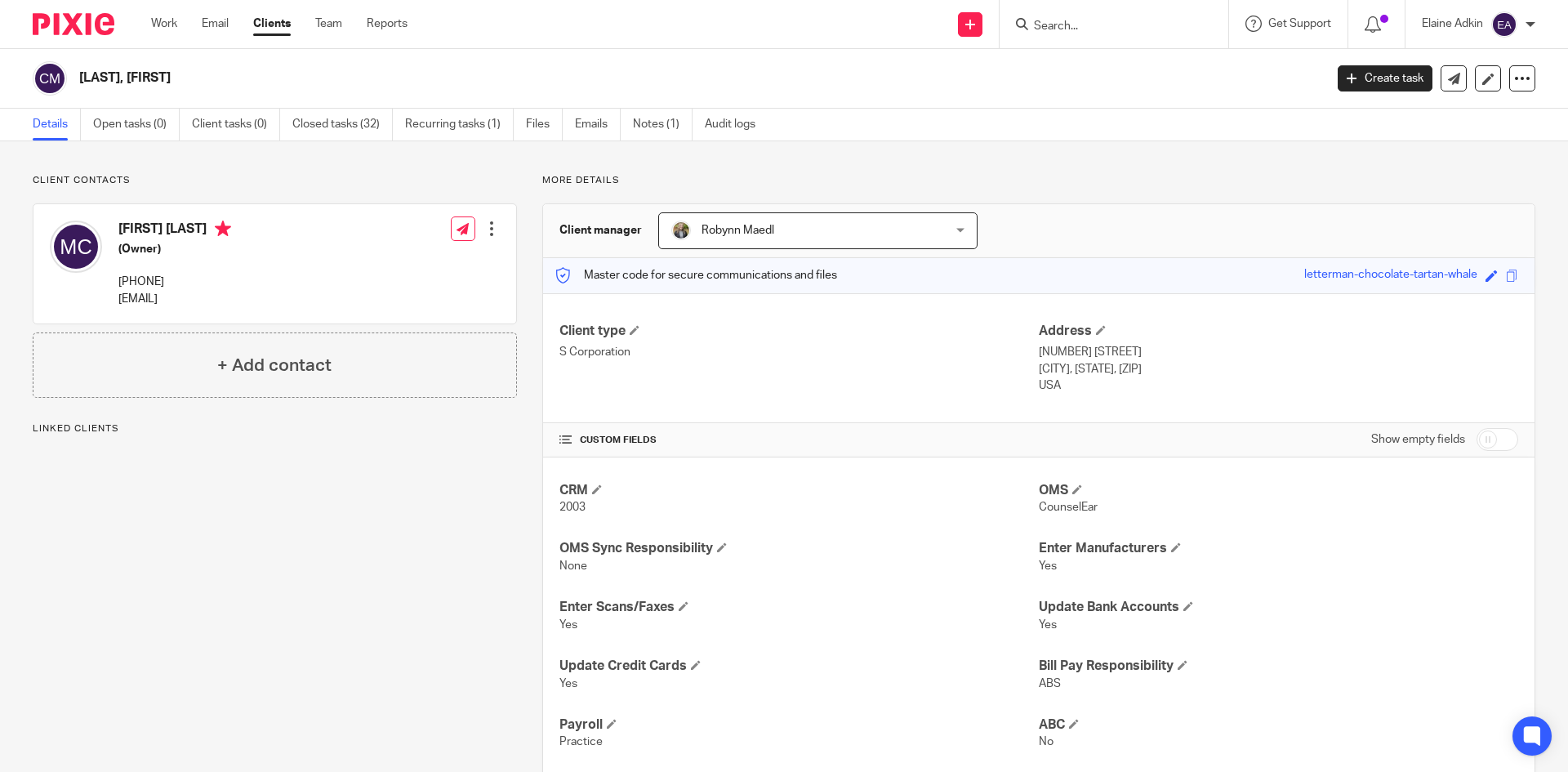 scroll, scrollTop: 0, scrollLeft: 0, axis: both 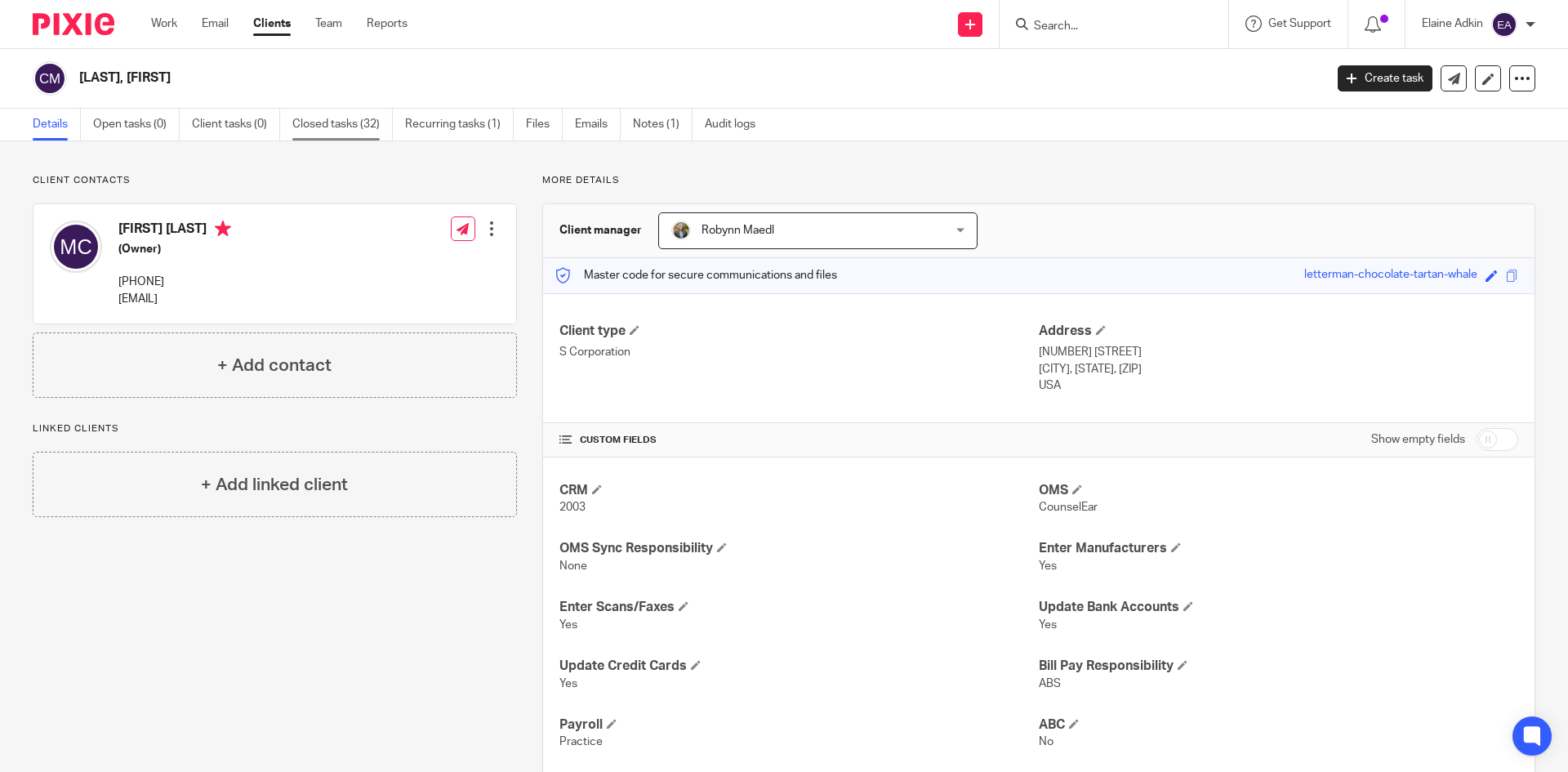click on "Closed tasks (32)" at bounding box center [342, 124] 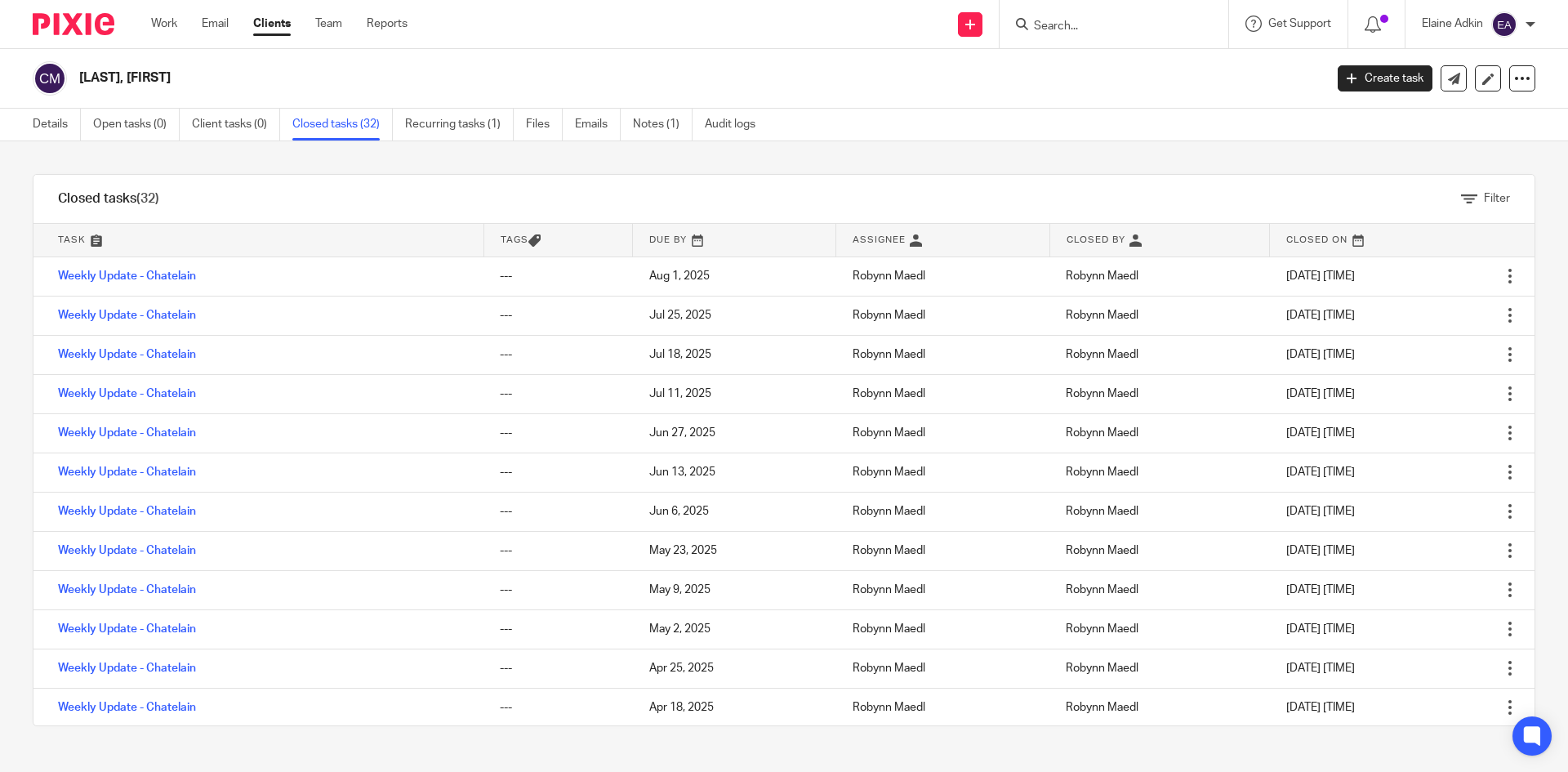 scroll, scrollTop: 0, scrollLeft: 0, axis: both 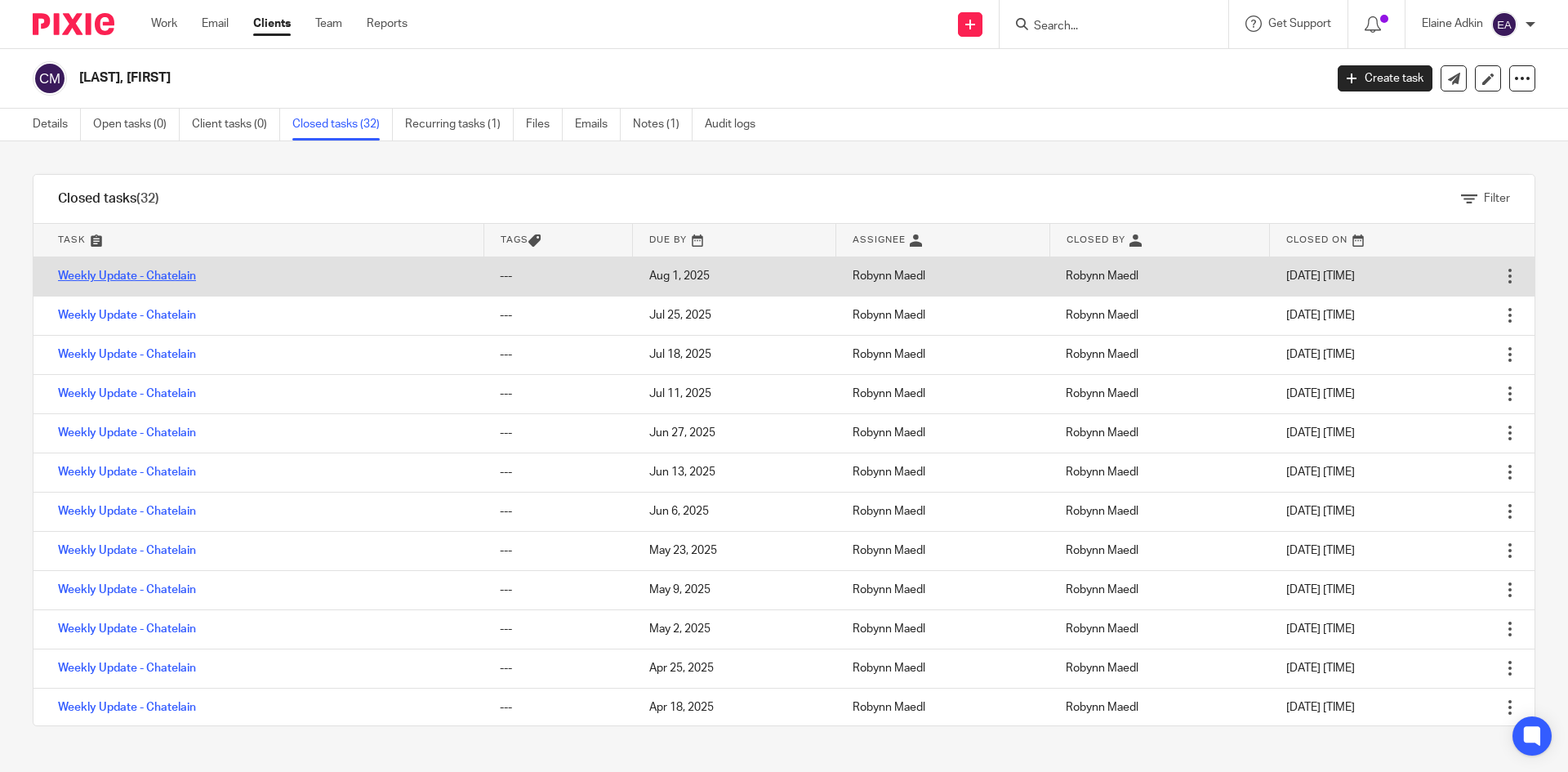 click on "Weekly Update - Chatelain" at bounding box center (127, 276) 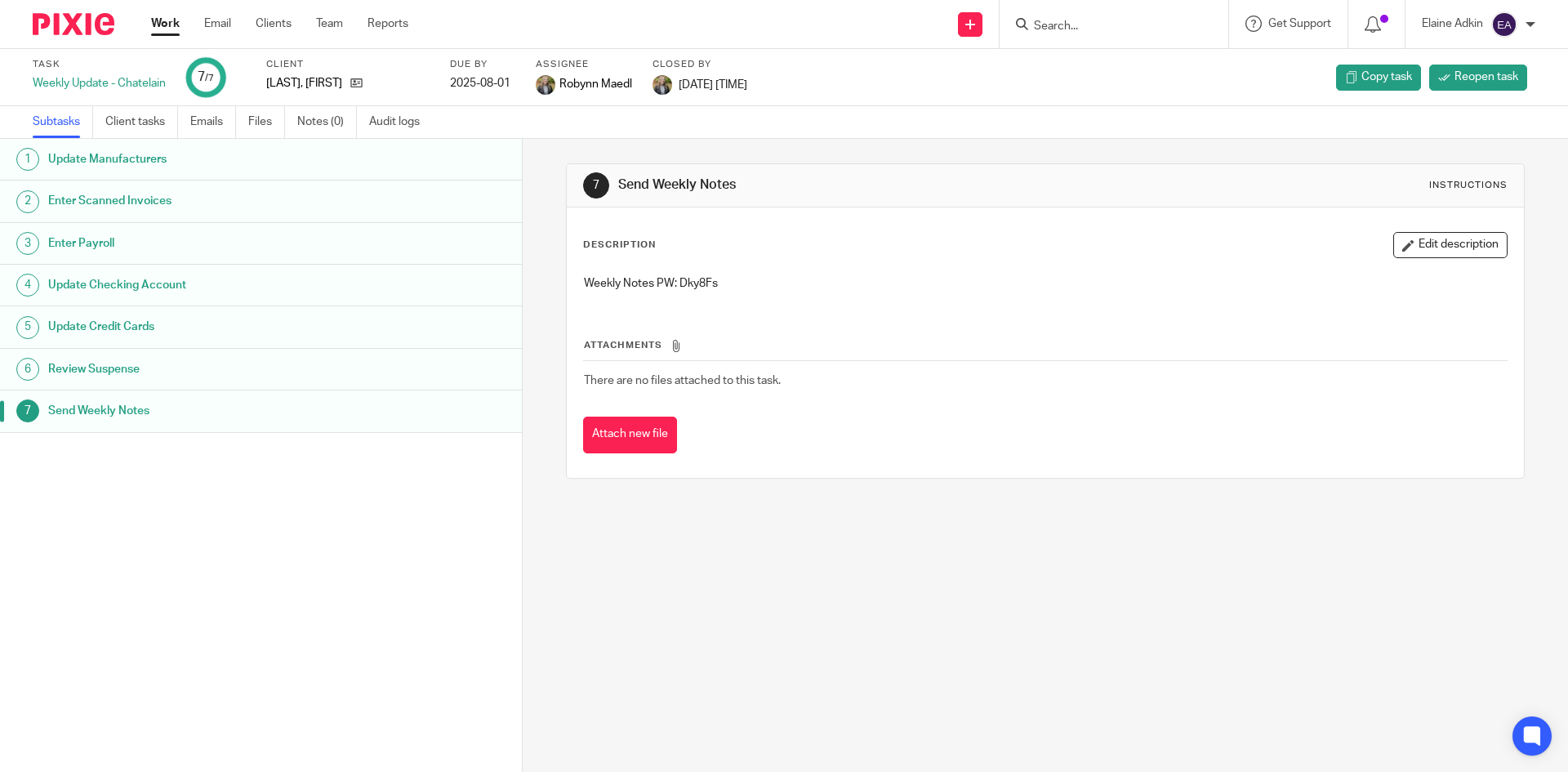 scroll, scrollTop: 0, scrollLeft: 0, axis: both 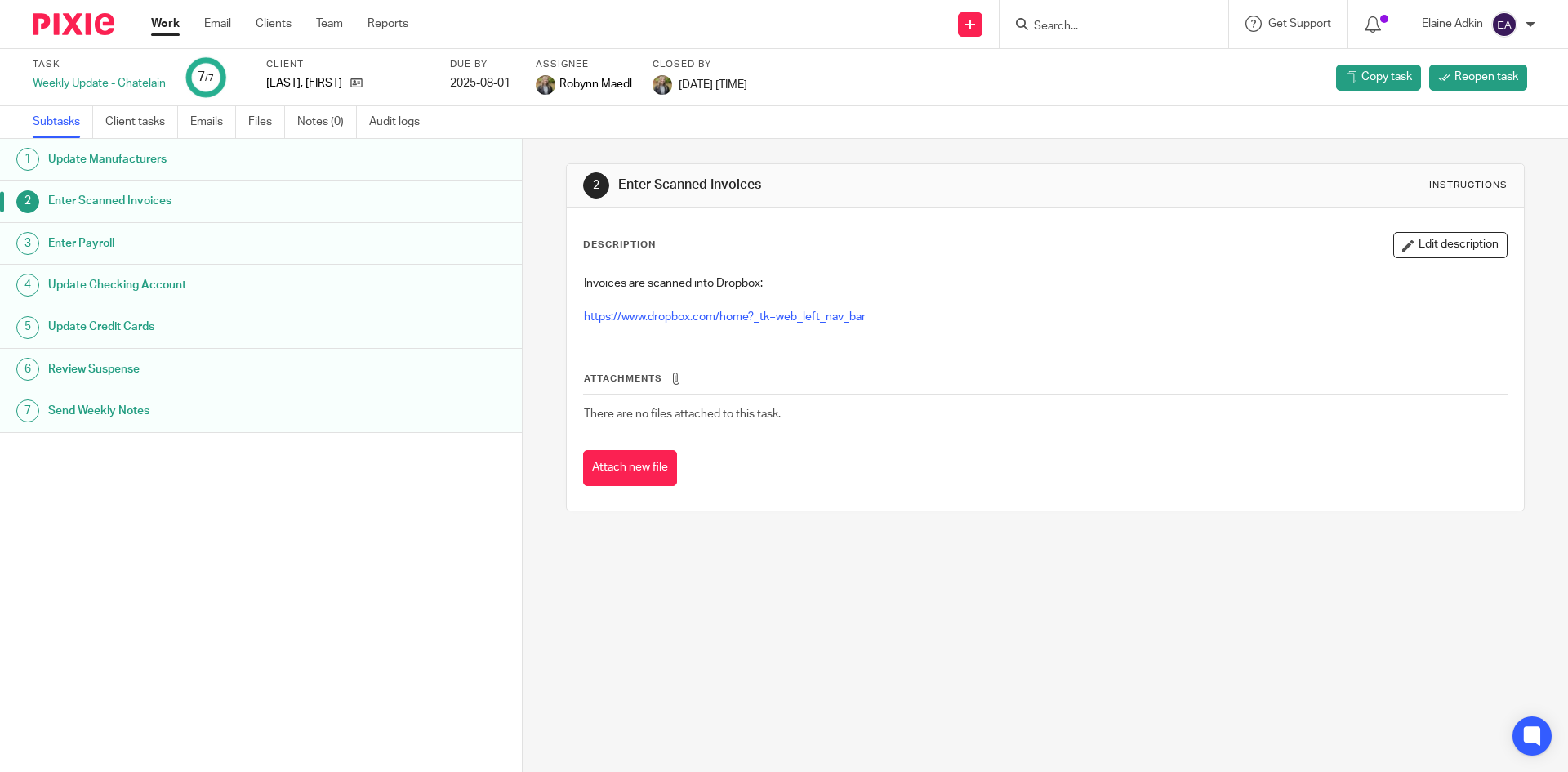 click on "Update Manufacturers" at bounding box center (201, 159) 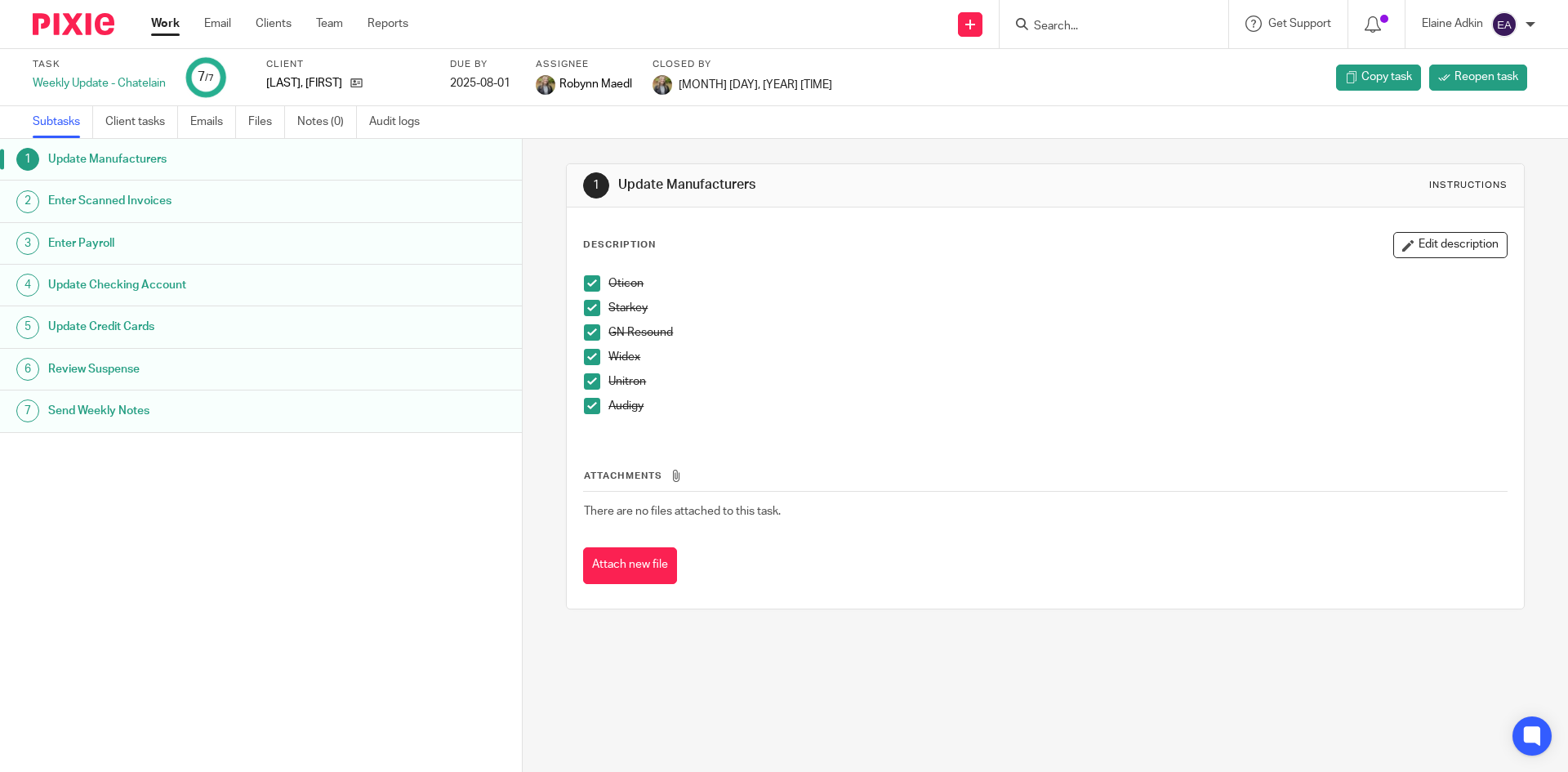 scroll, scrollTop: 0, scrollLeft: 0, axis: both 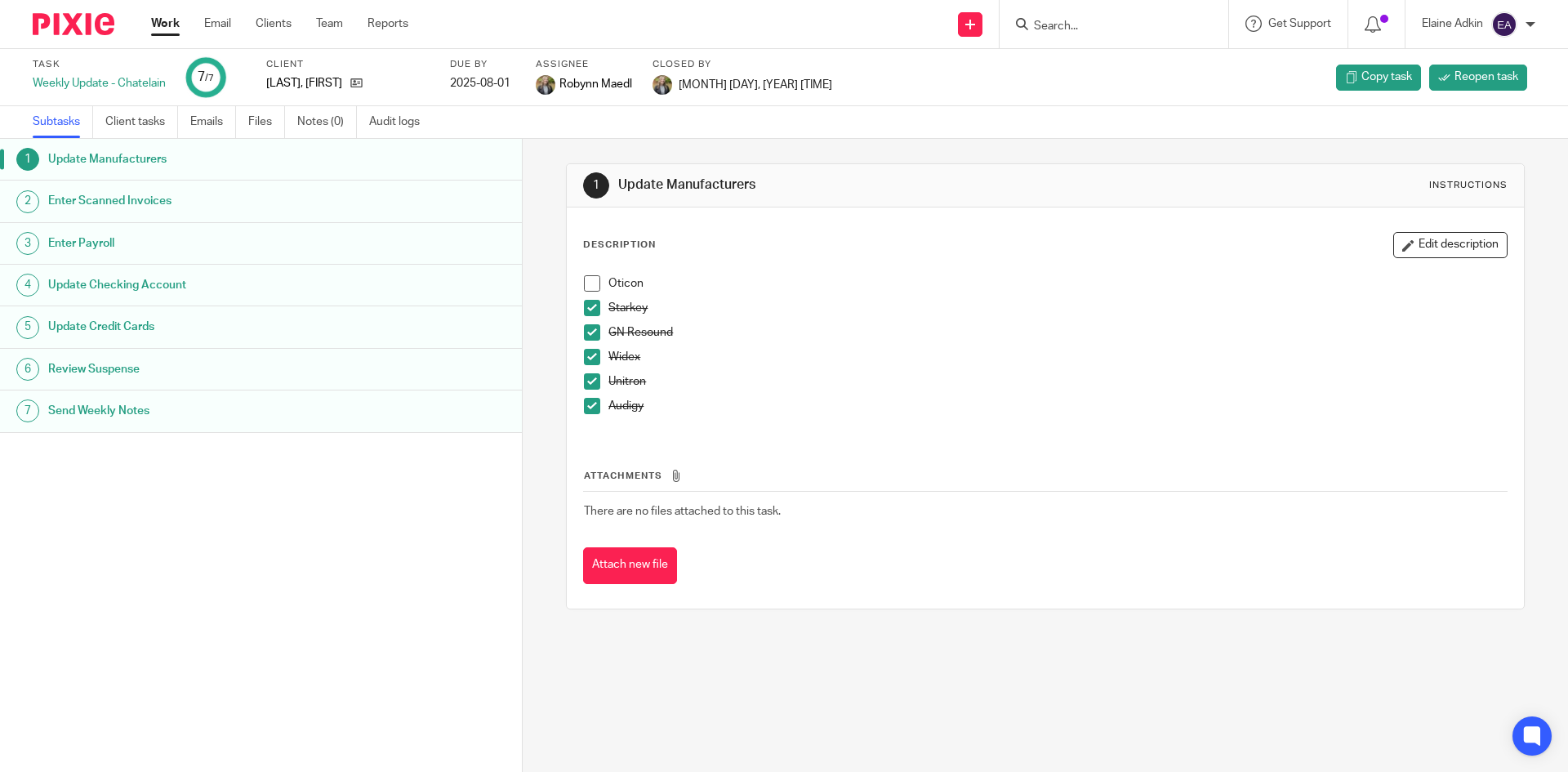 click at bounding box center (592, 308) 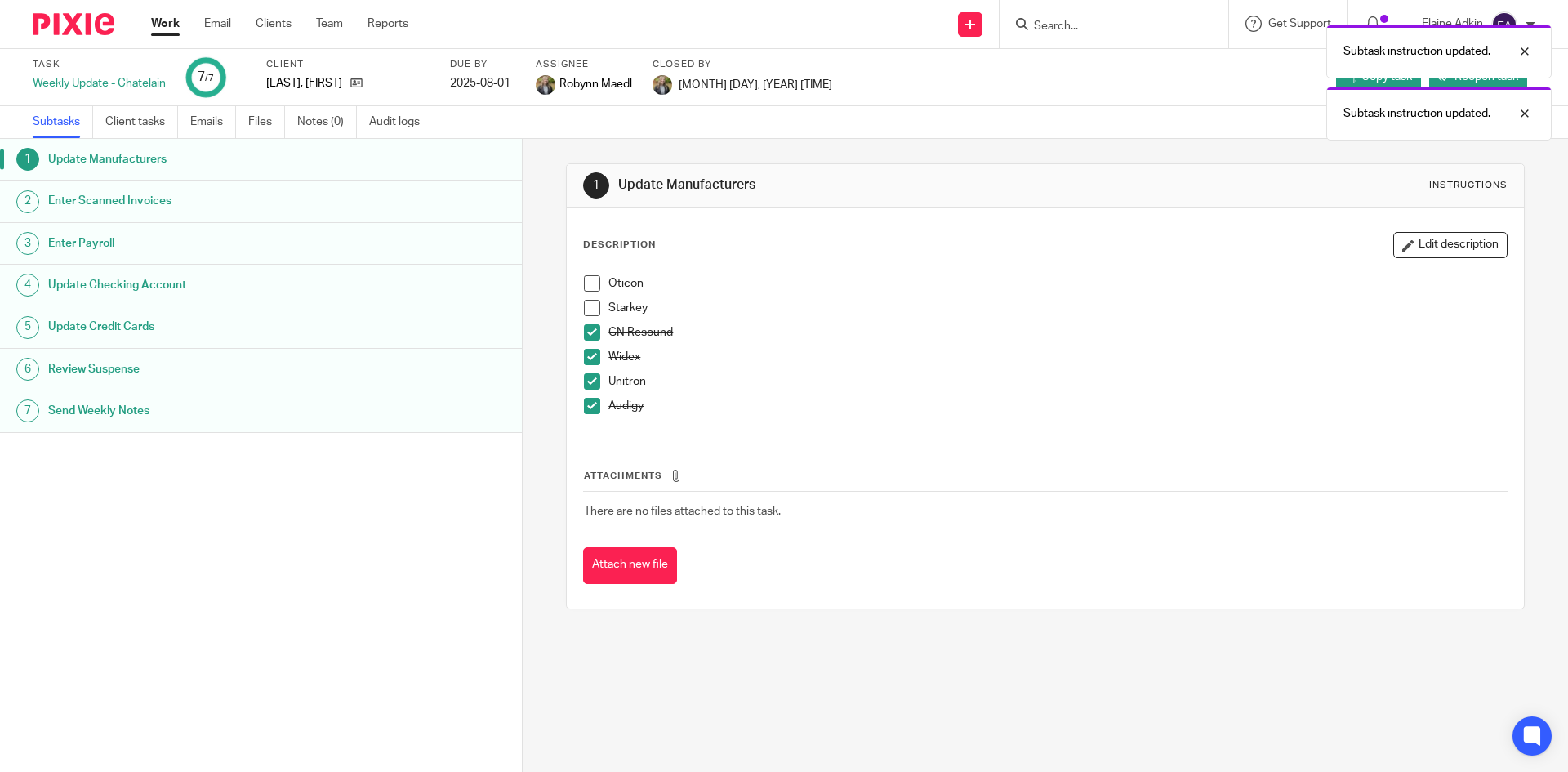 click at bounding box center [592, 332] 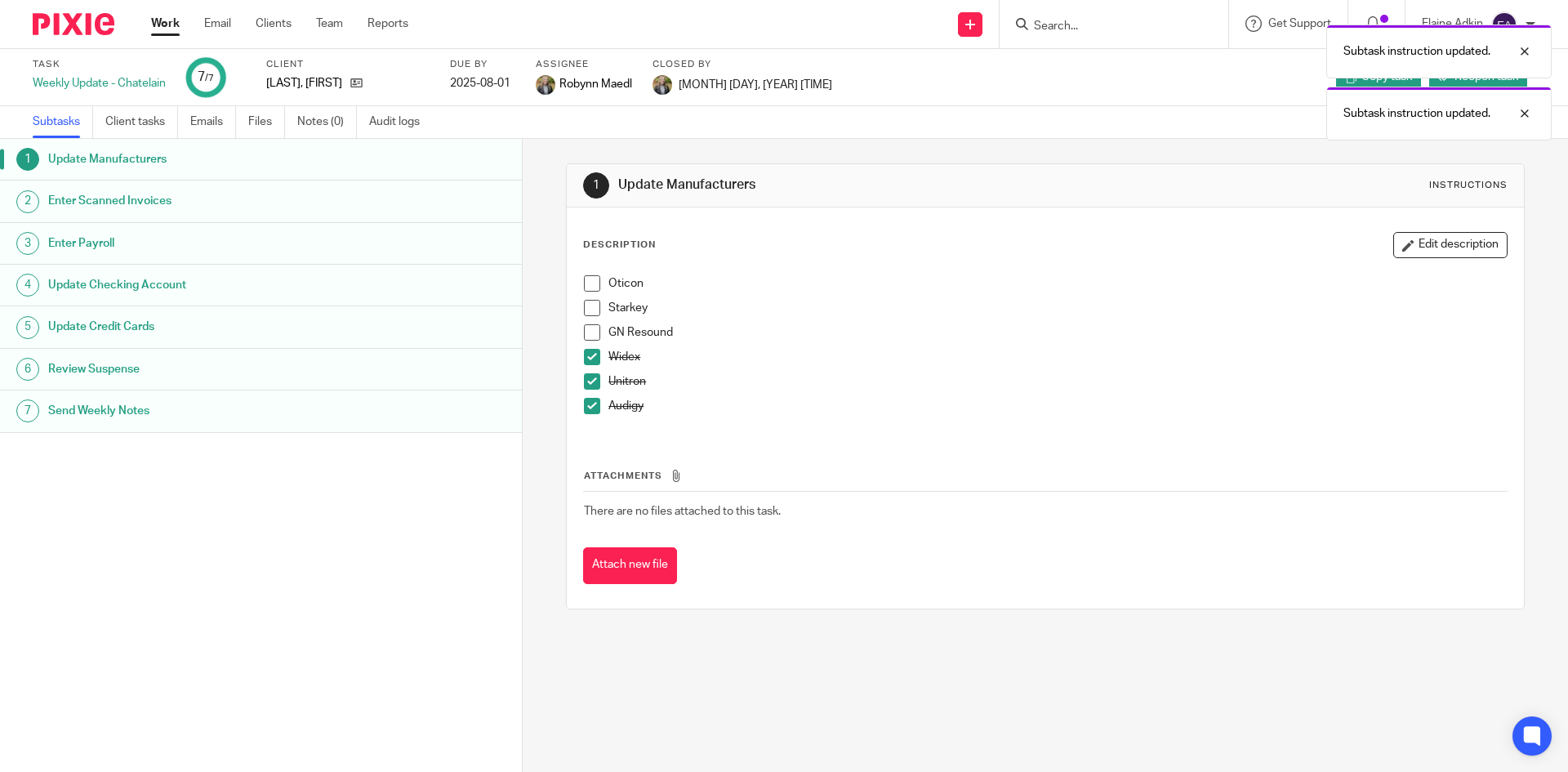 click at bounding box center (592, 357) 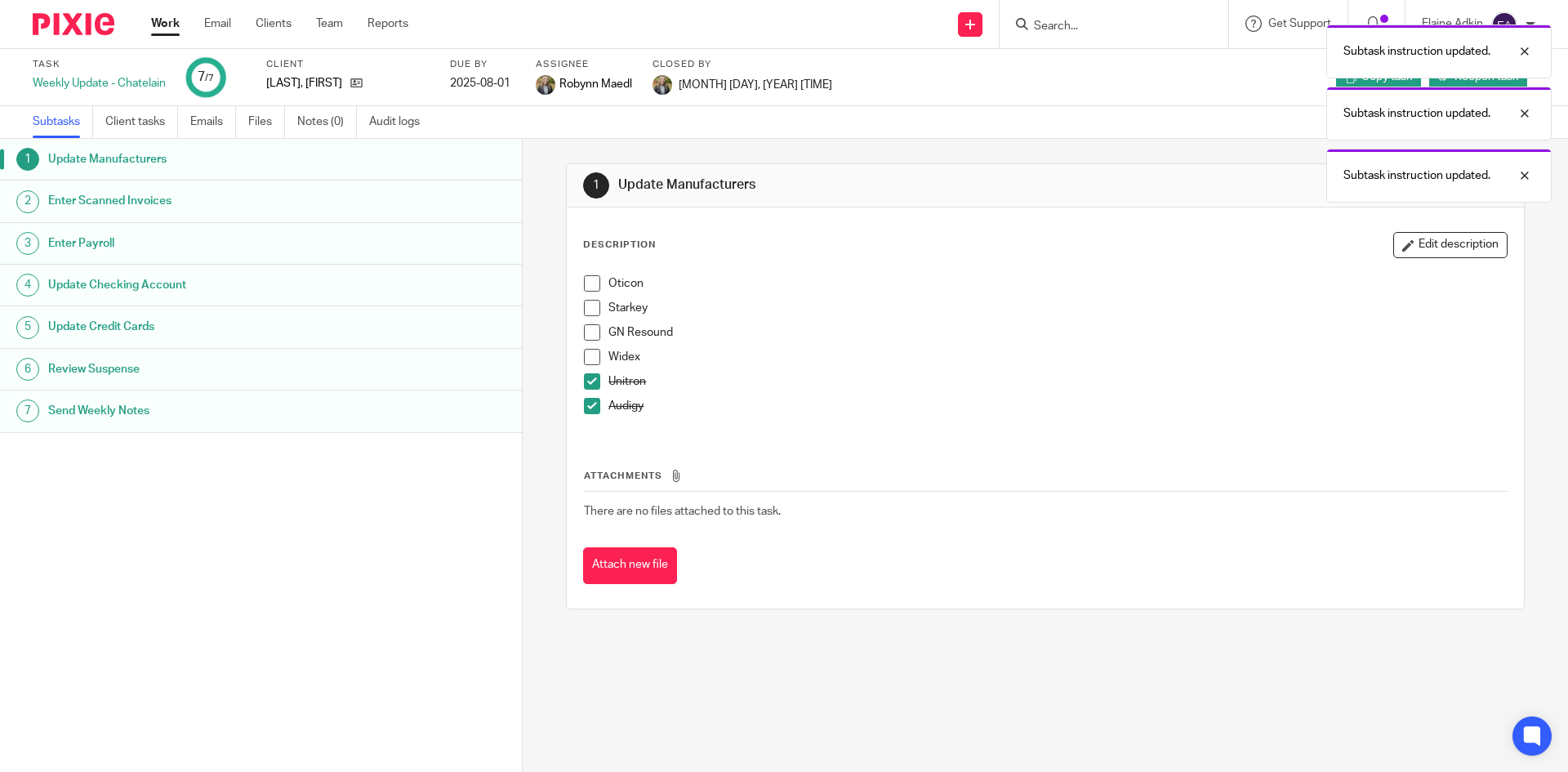 click at bounding box center (592, 382) 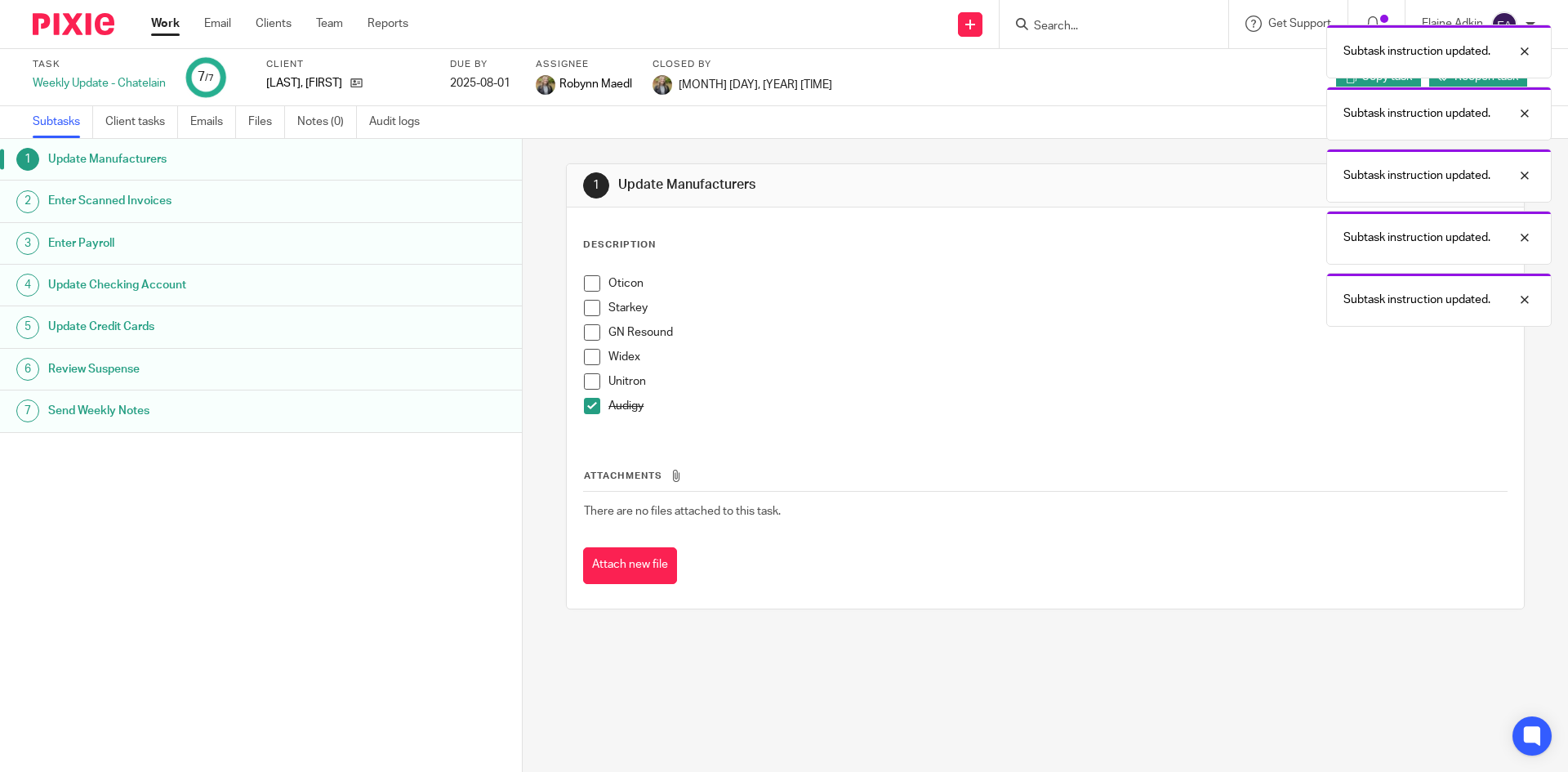 click on "Unitron" at bounding box center (1045, 386) 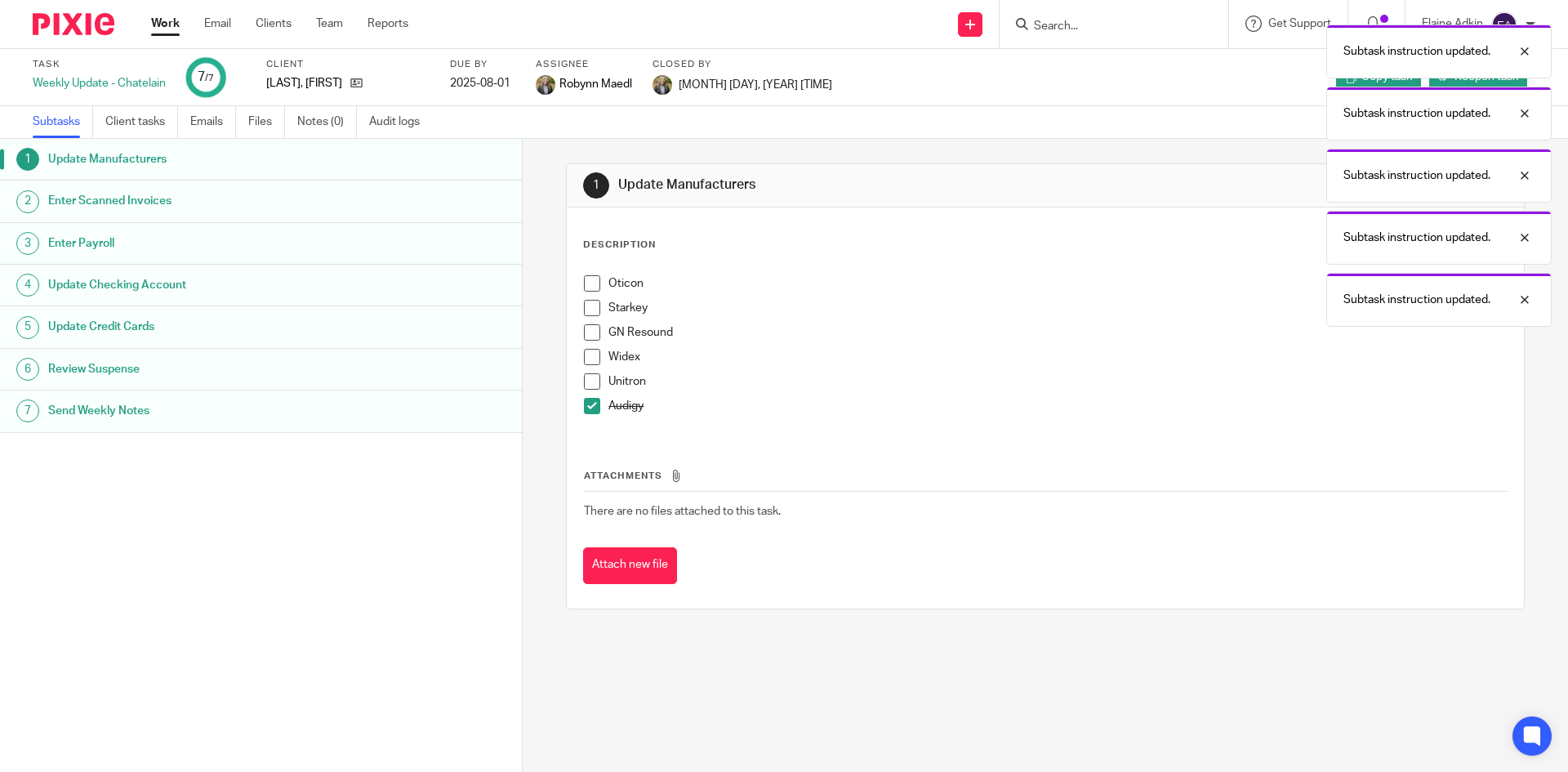 click at bounding box center (592, 406) 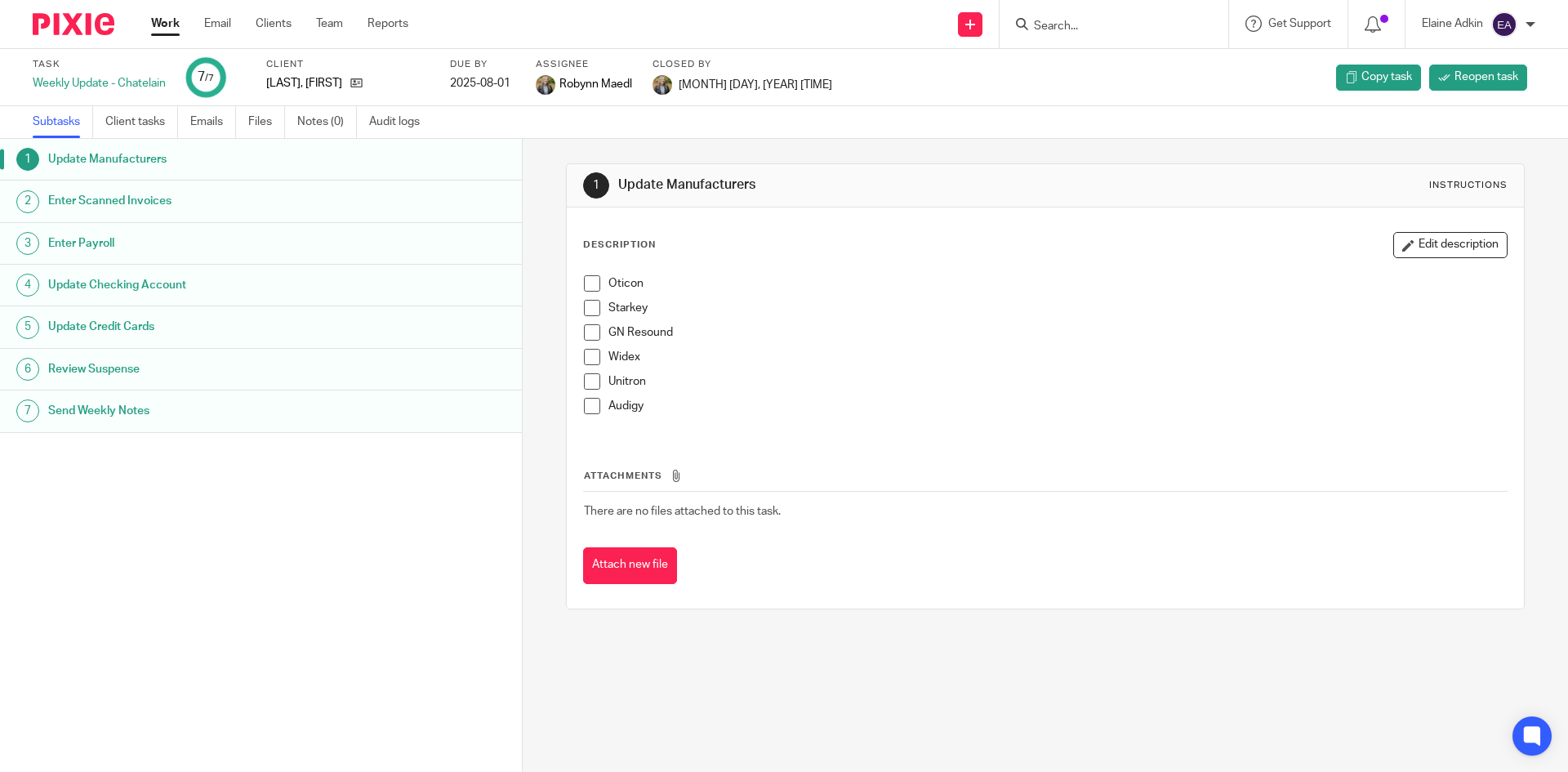 click at bounding box center (592, 283) 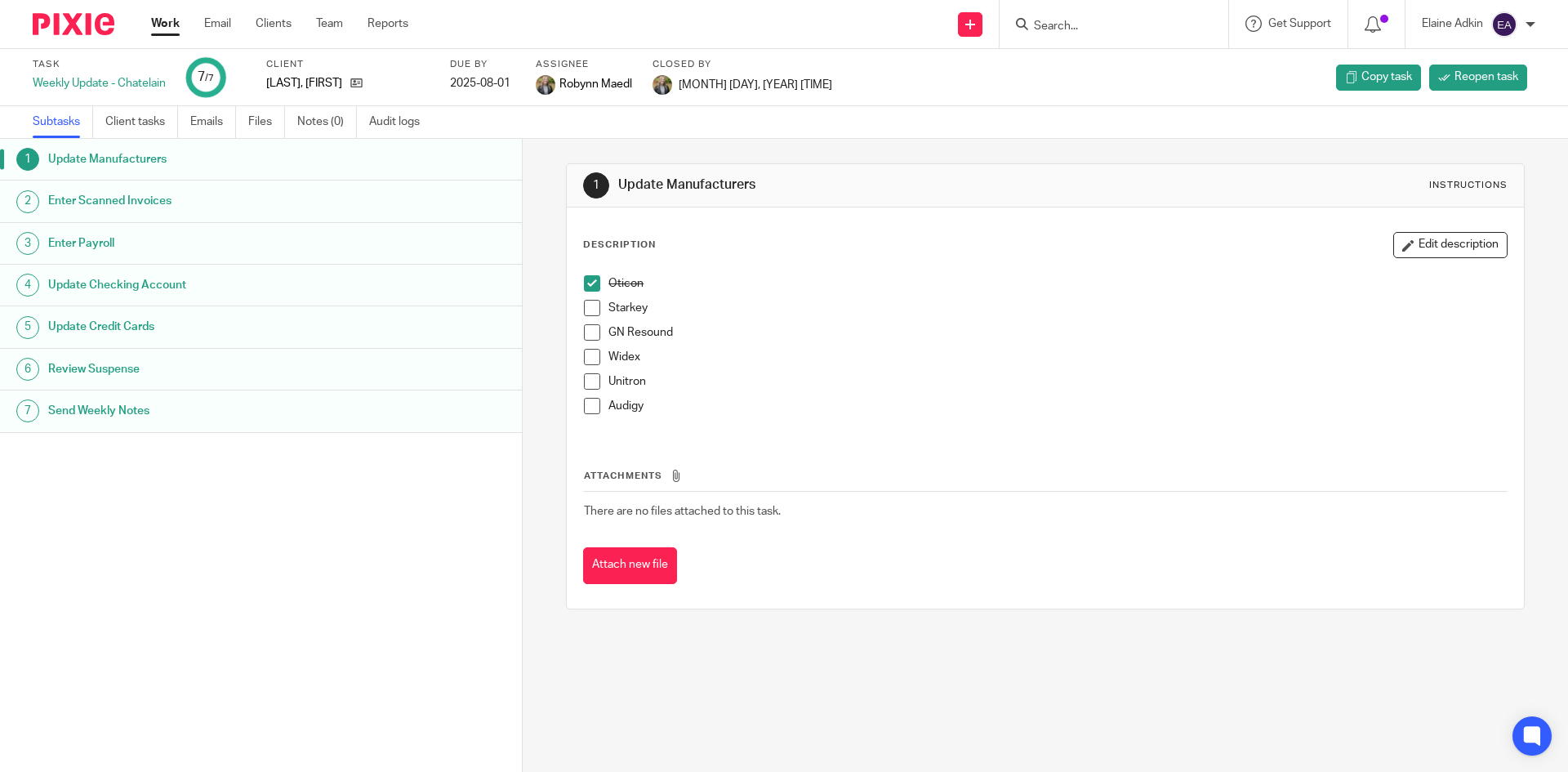 click at bounding box center [592, 308] 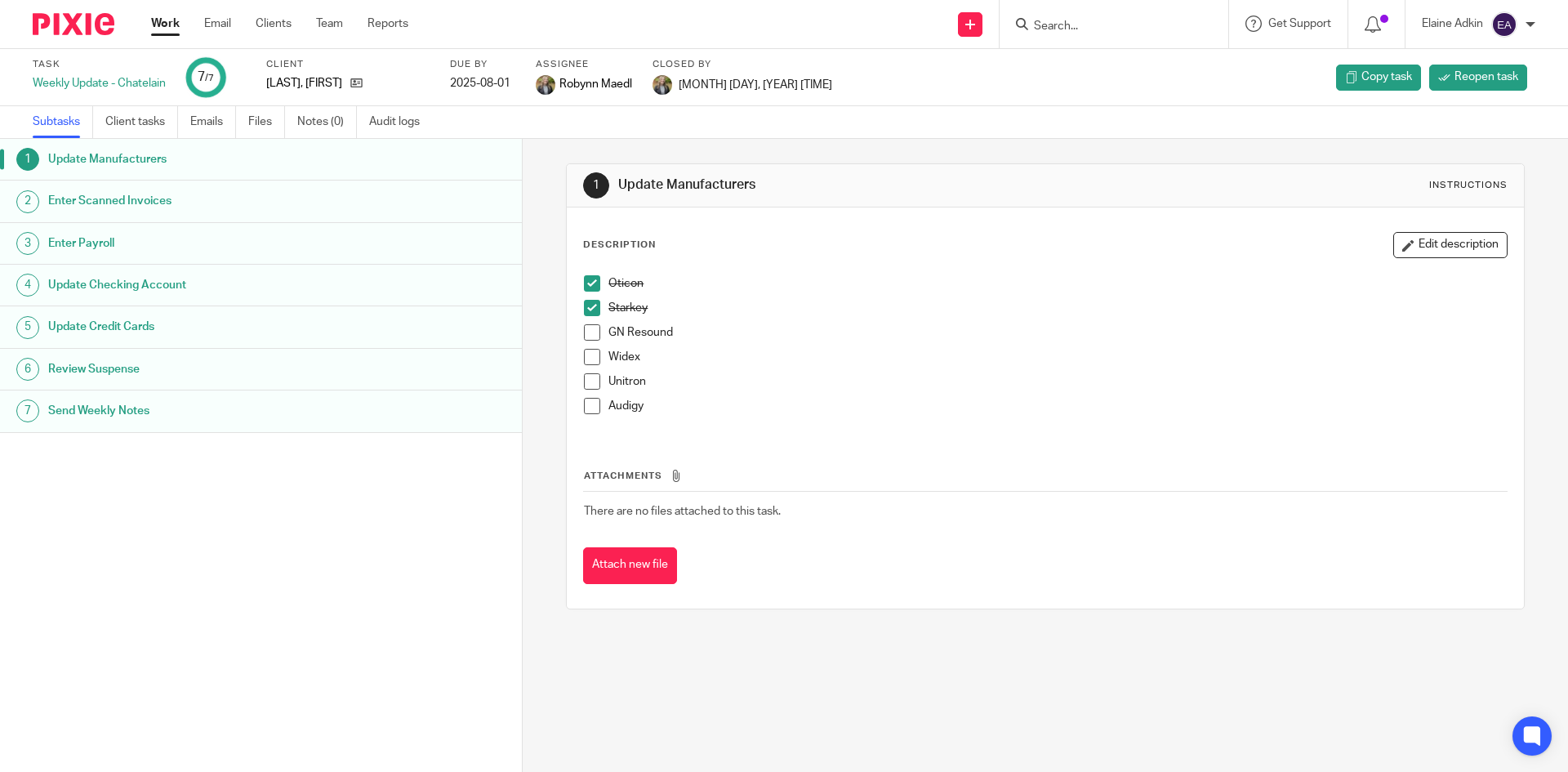 click at bounding box center [592, 357] 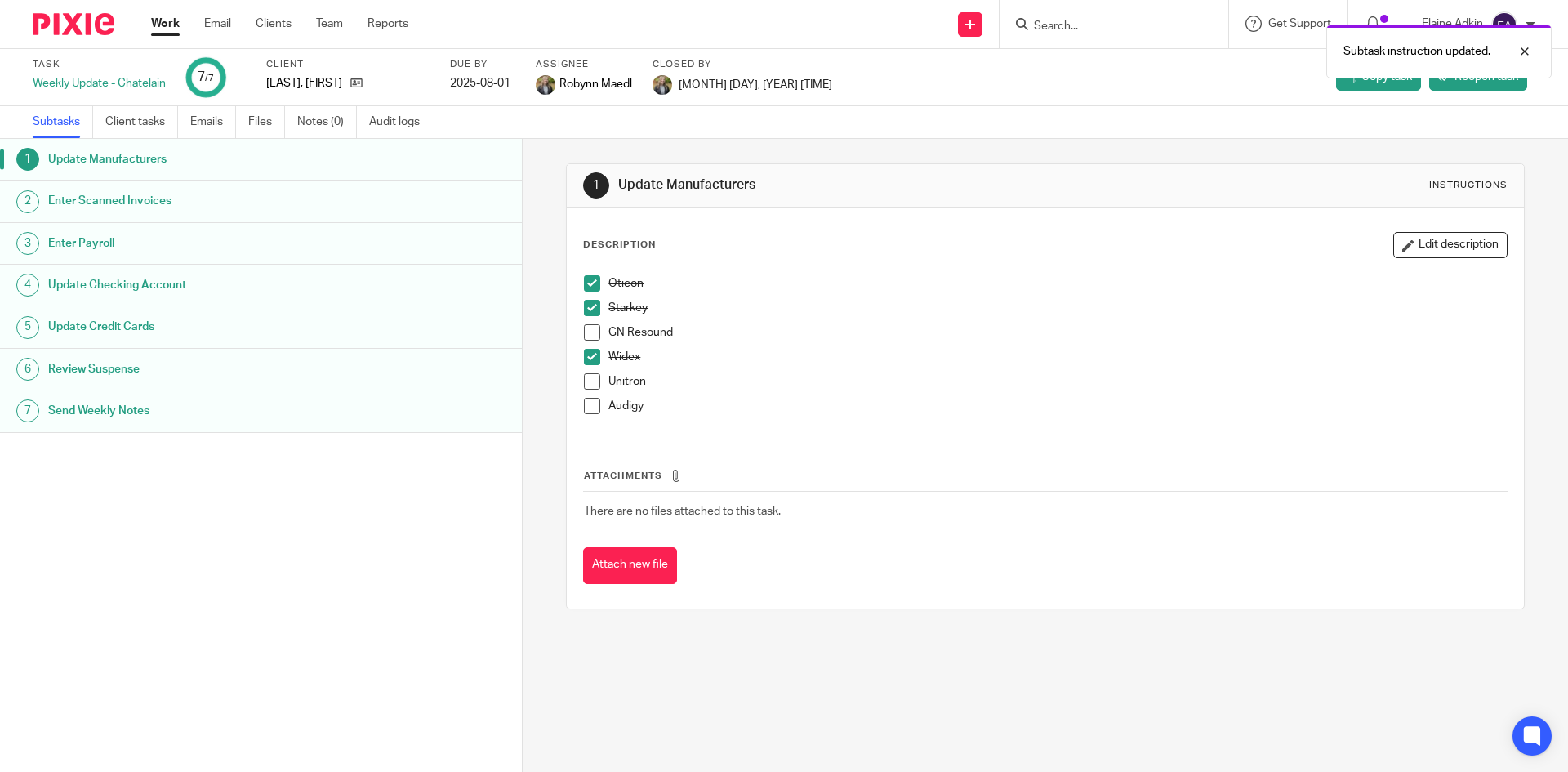 click at bounding box center [592, 382] 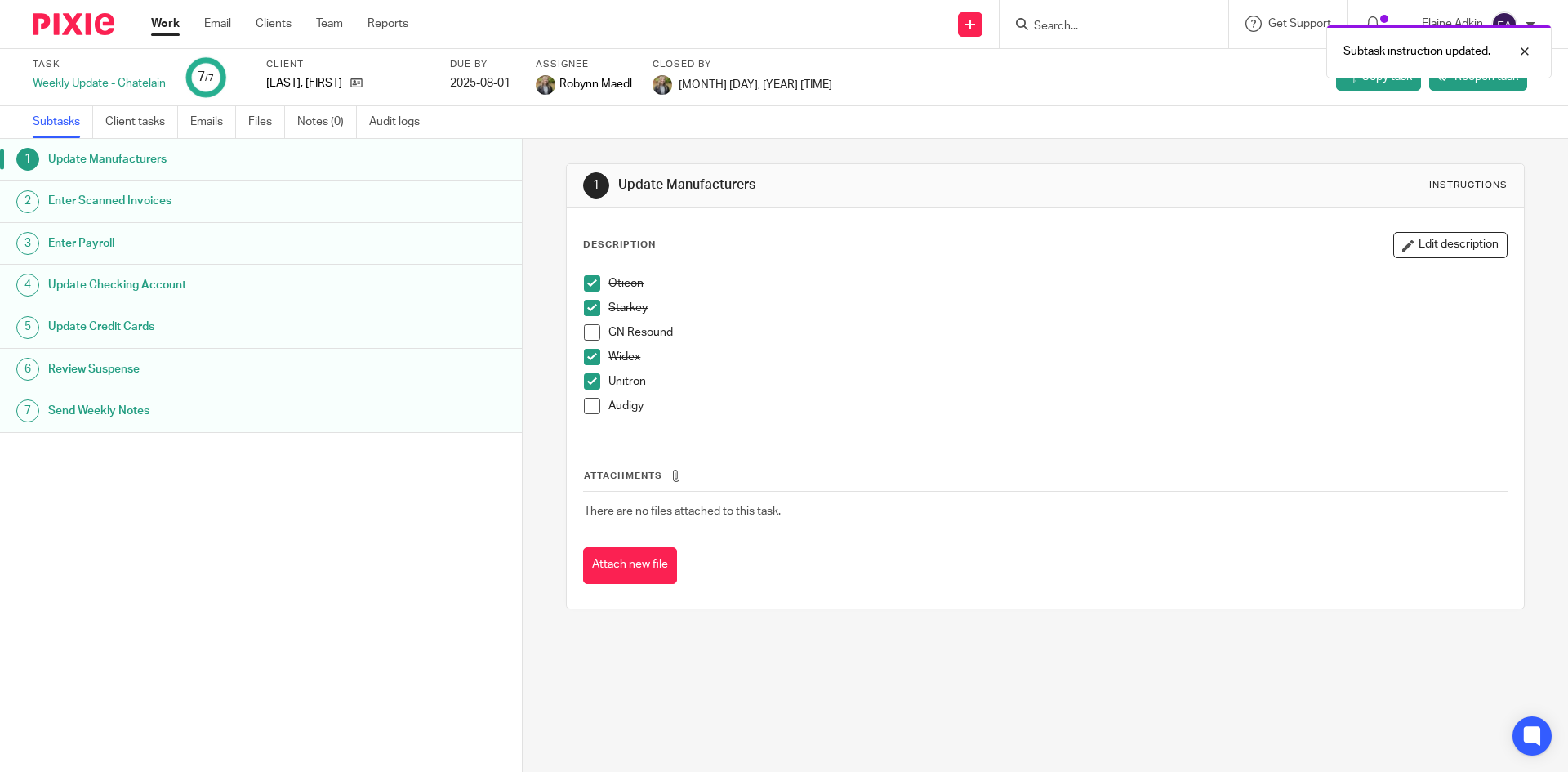 click at bounding box center (592, 332) 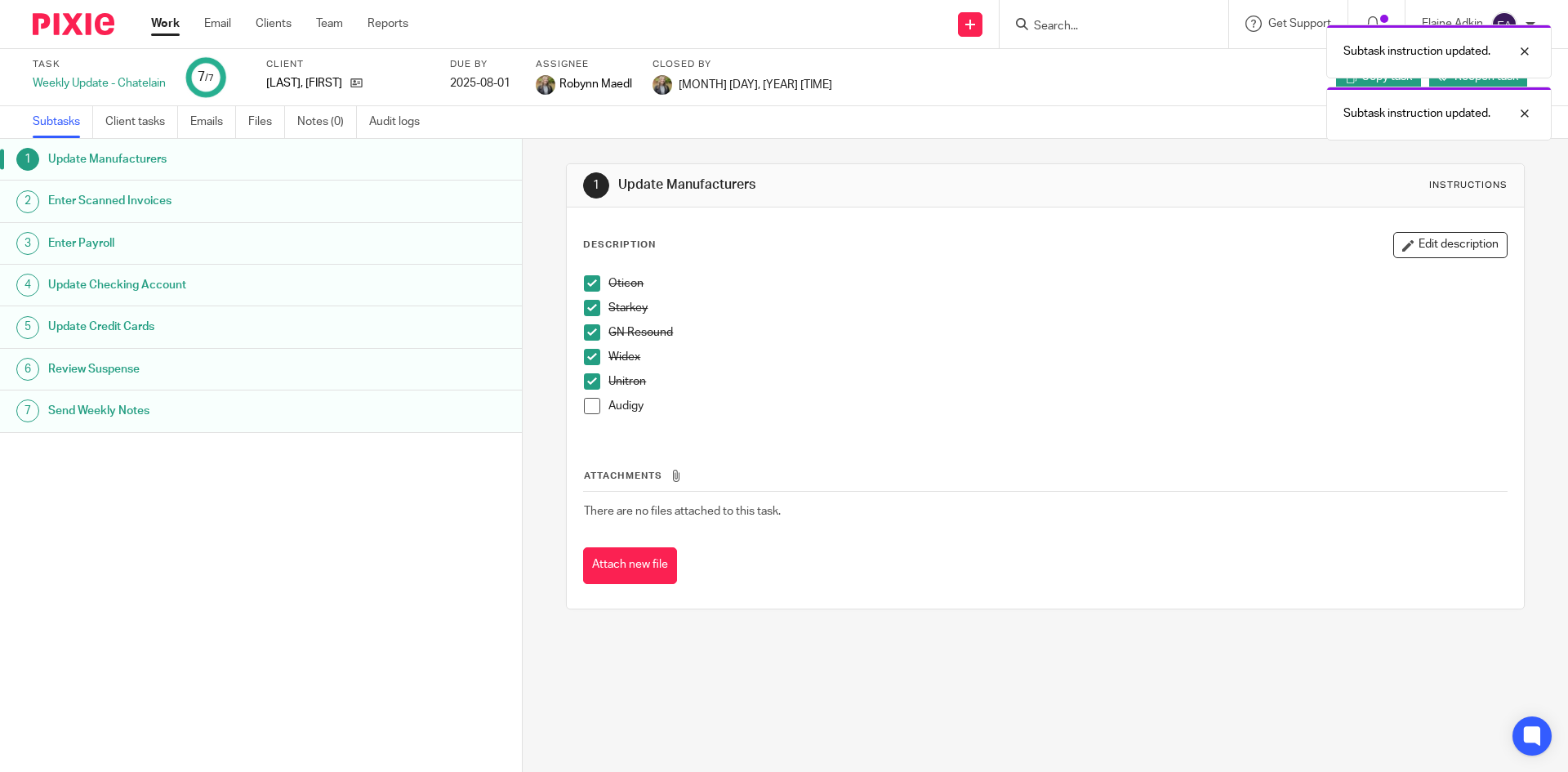 click at bounding box center (592, 406) 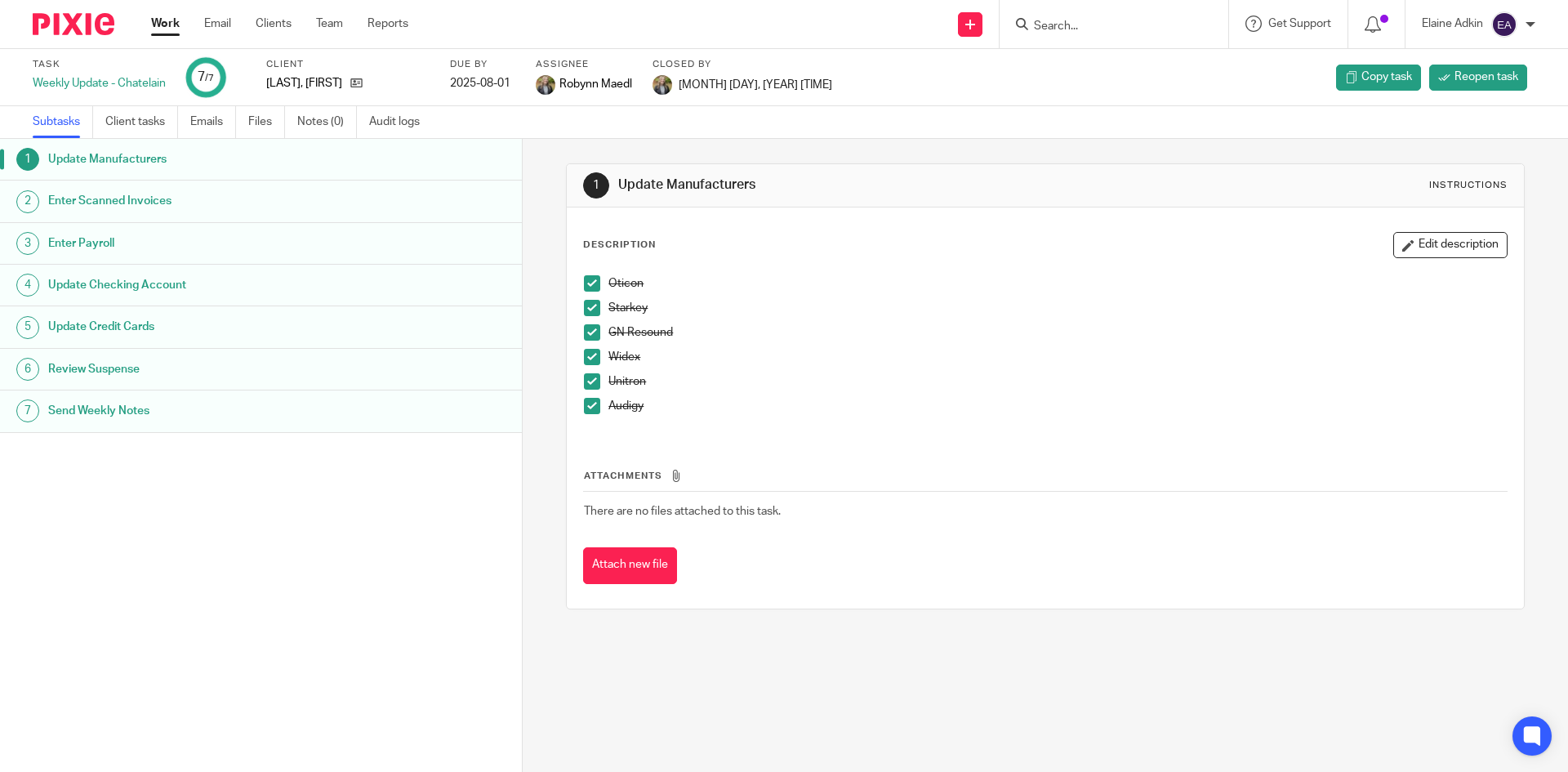 click at bounding box center (1114, 24) 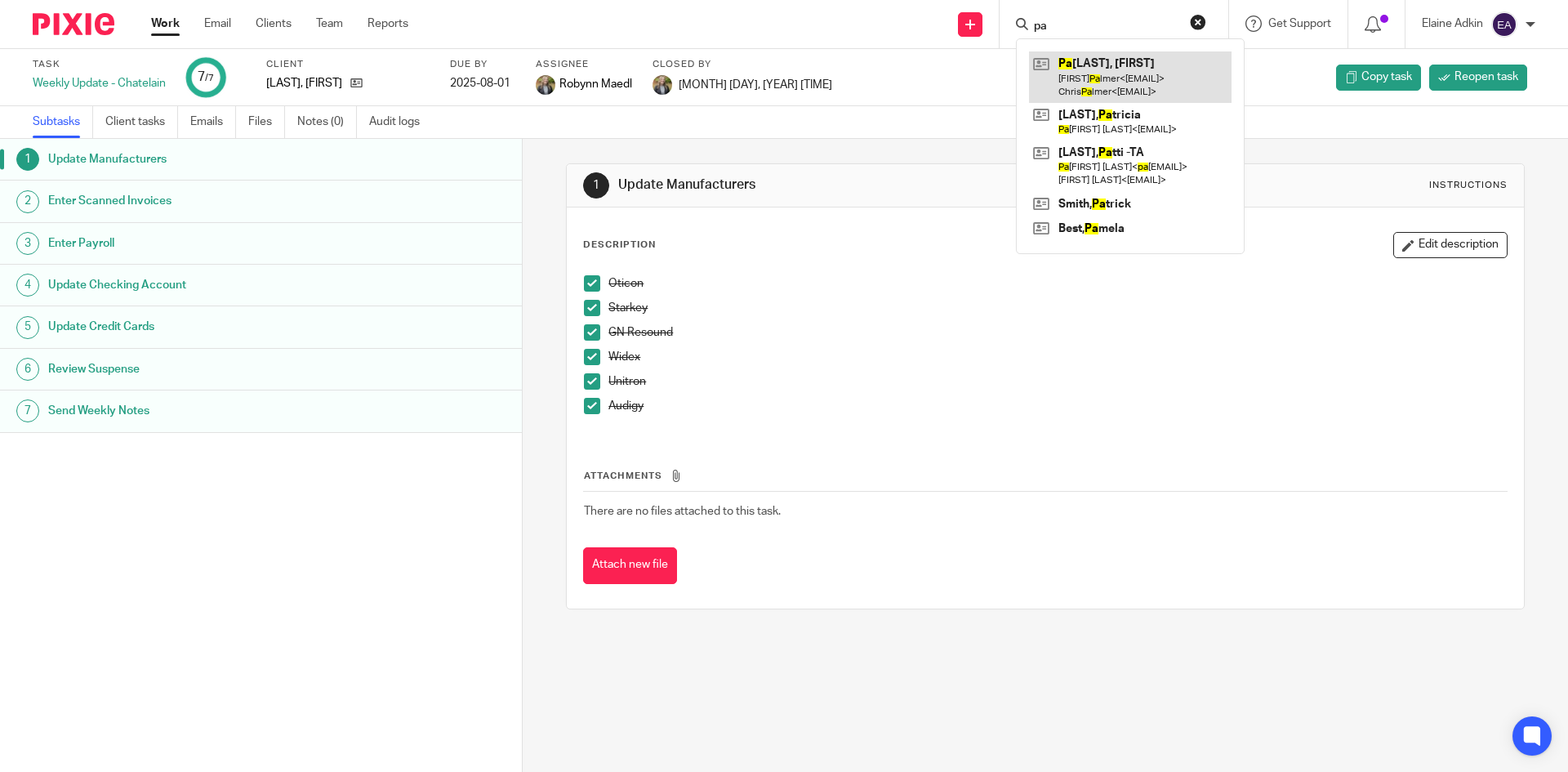 type on "pa" 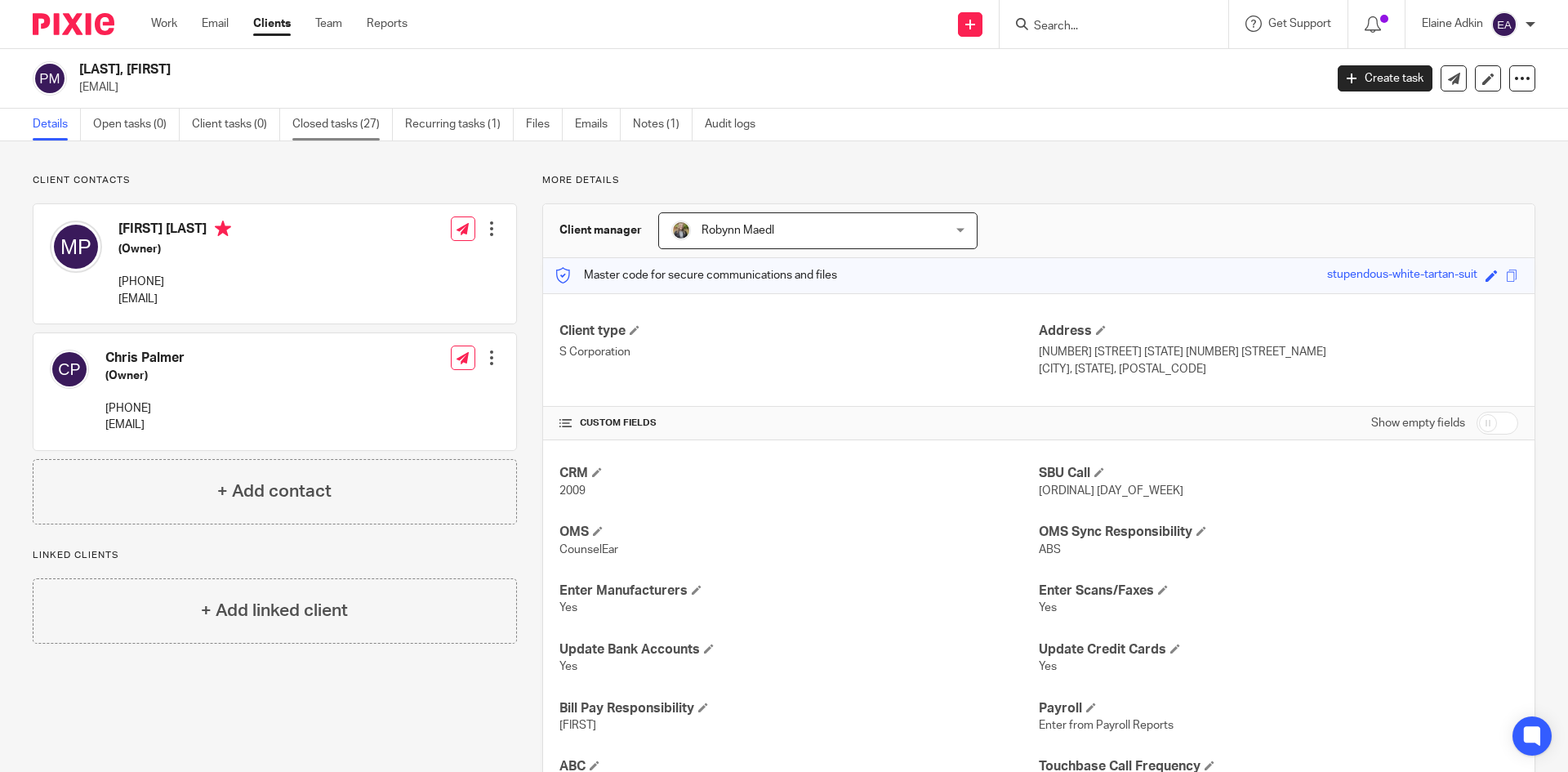 scroll, scrollTop: 0, scrollLeft: 0, axis: both 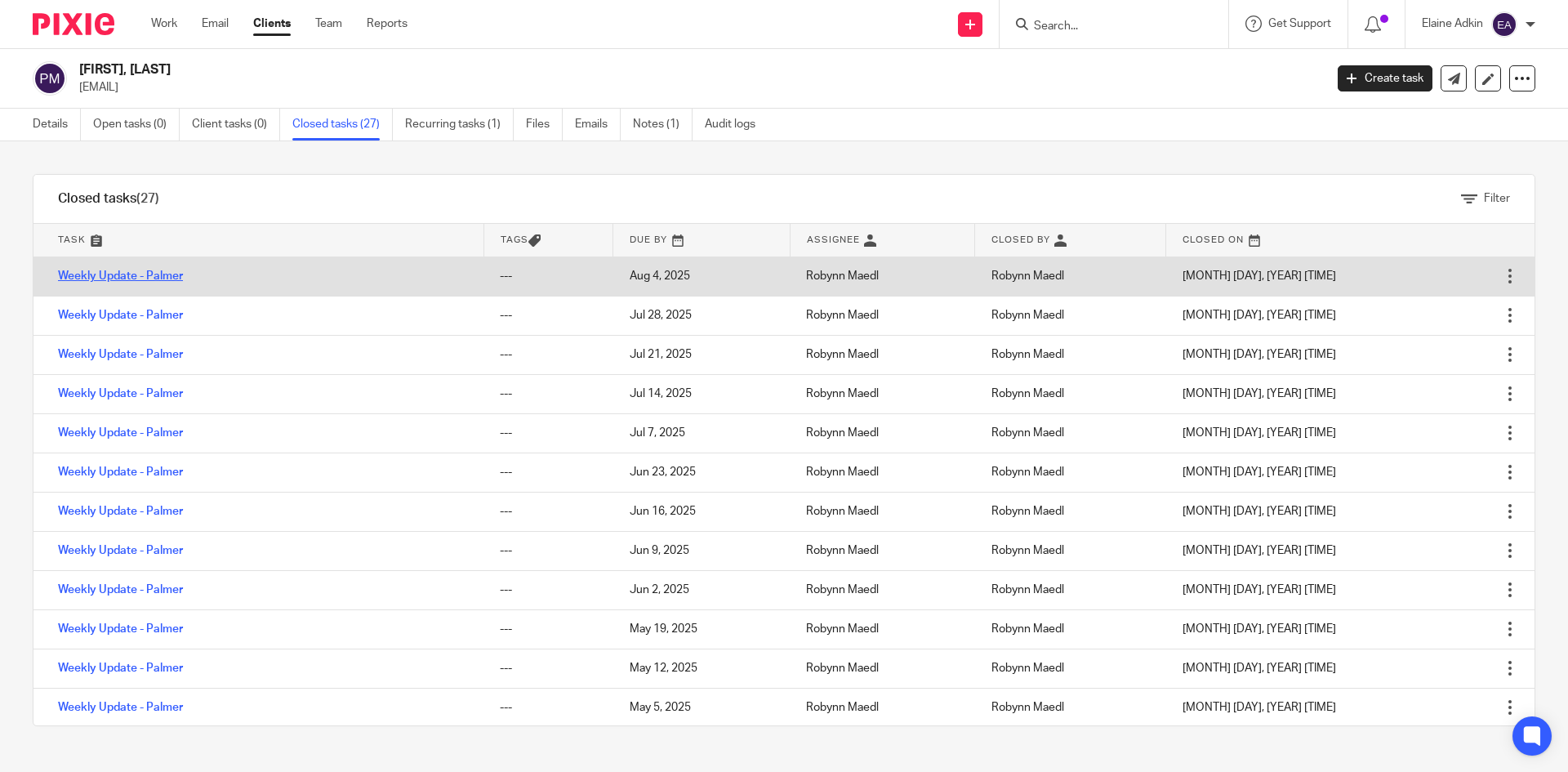 click on "Weekly Update - Palmer" at bounding box center [120, 276] 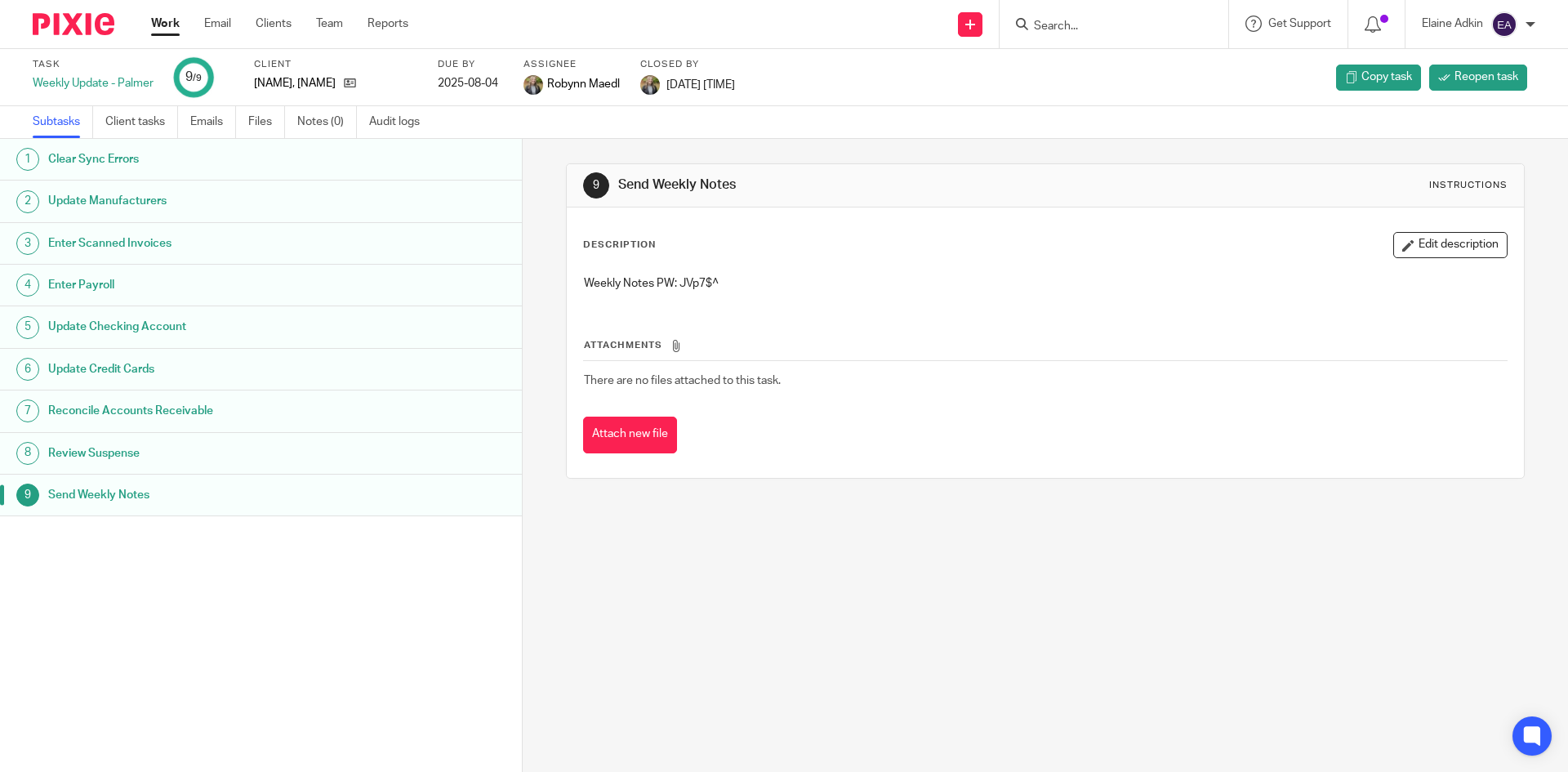 scroll, scrollTop: 0, scrollLeft: 0, axis: both 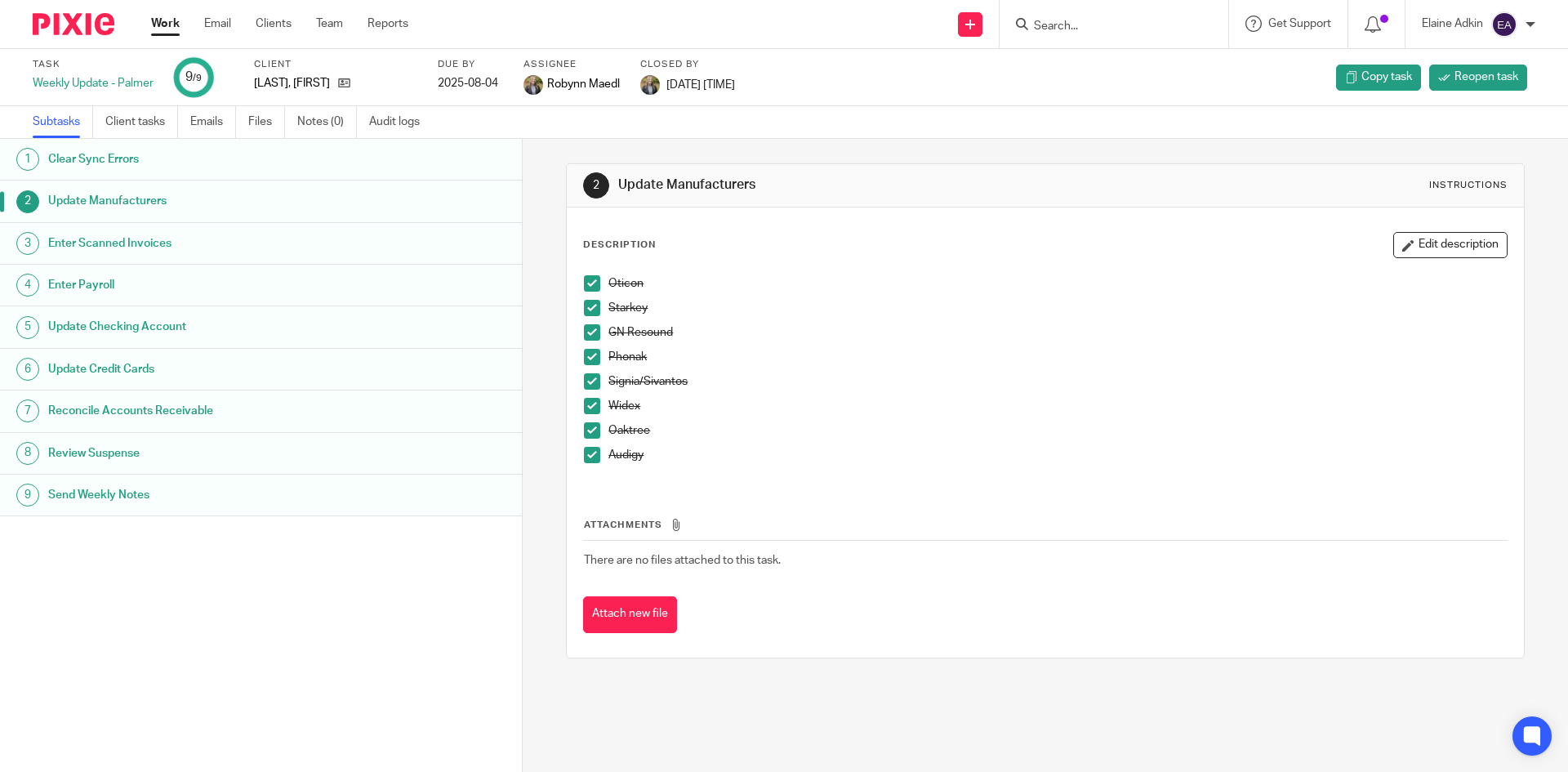 click at bounding box center (592, 308) 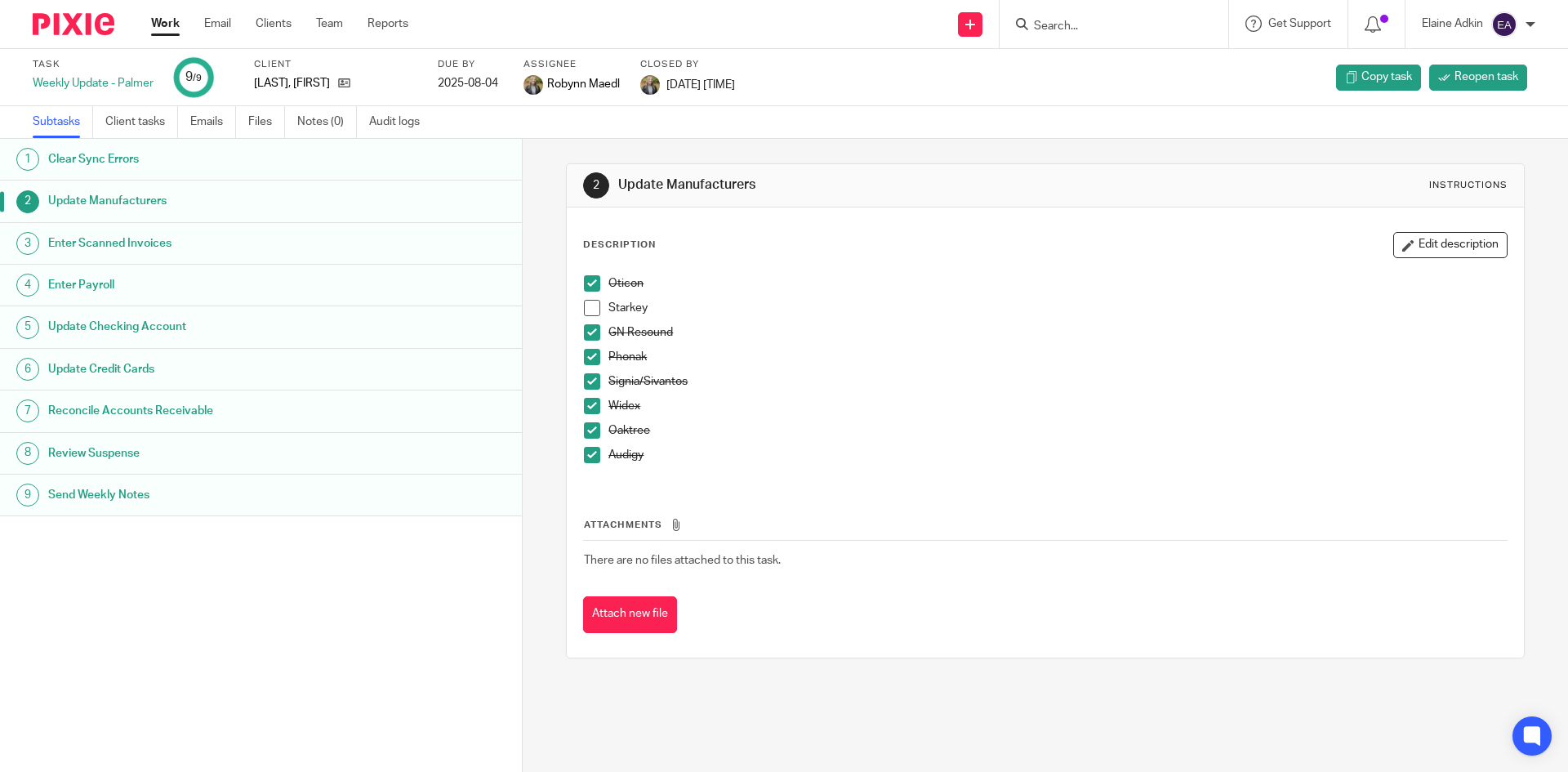 click at bounding box center [592, 332] 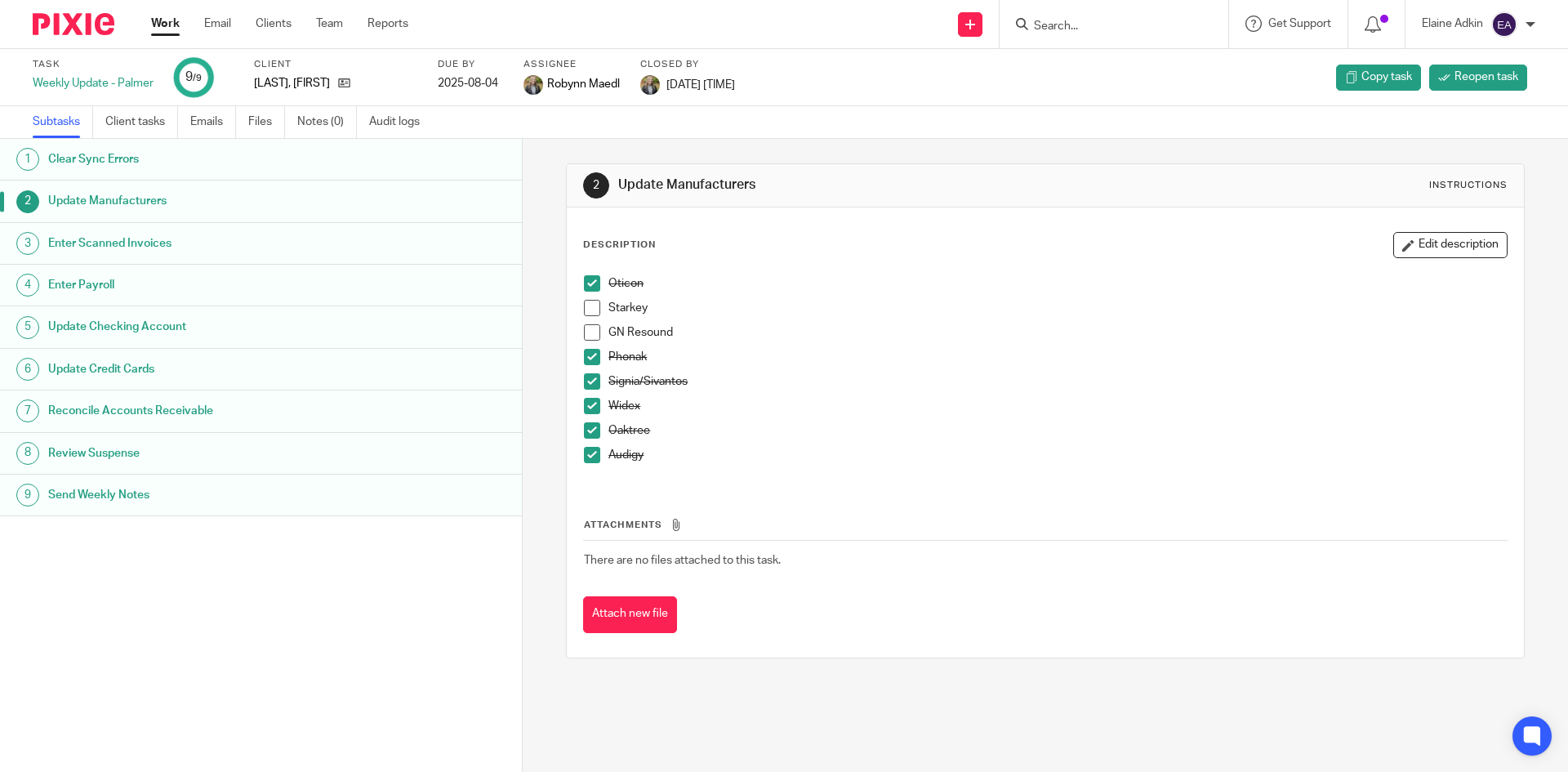 click at bounding box center [592, 357] 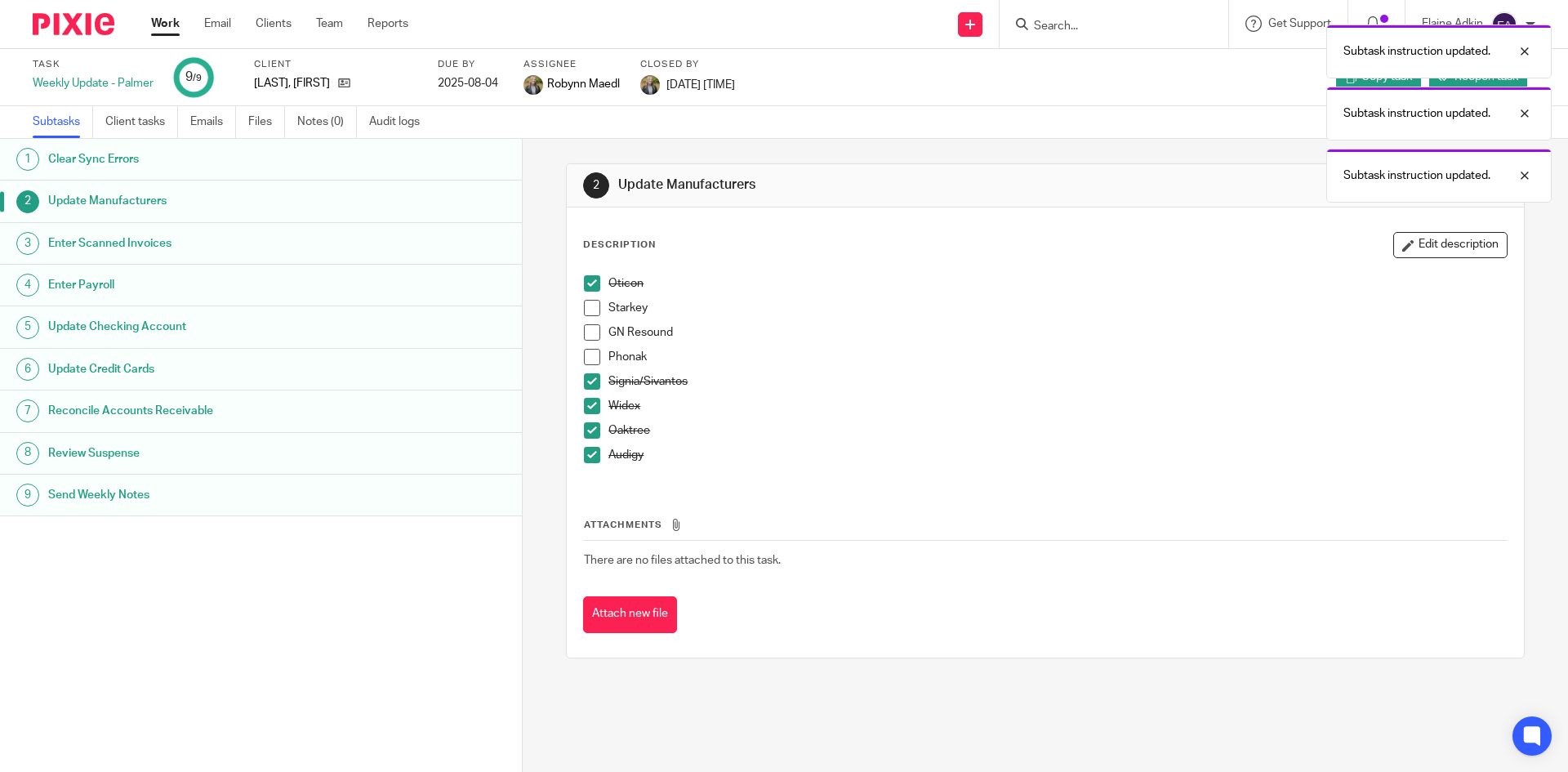 click at bounding box center (592, 382) 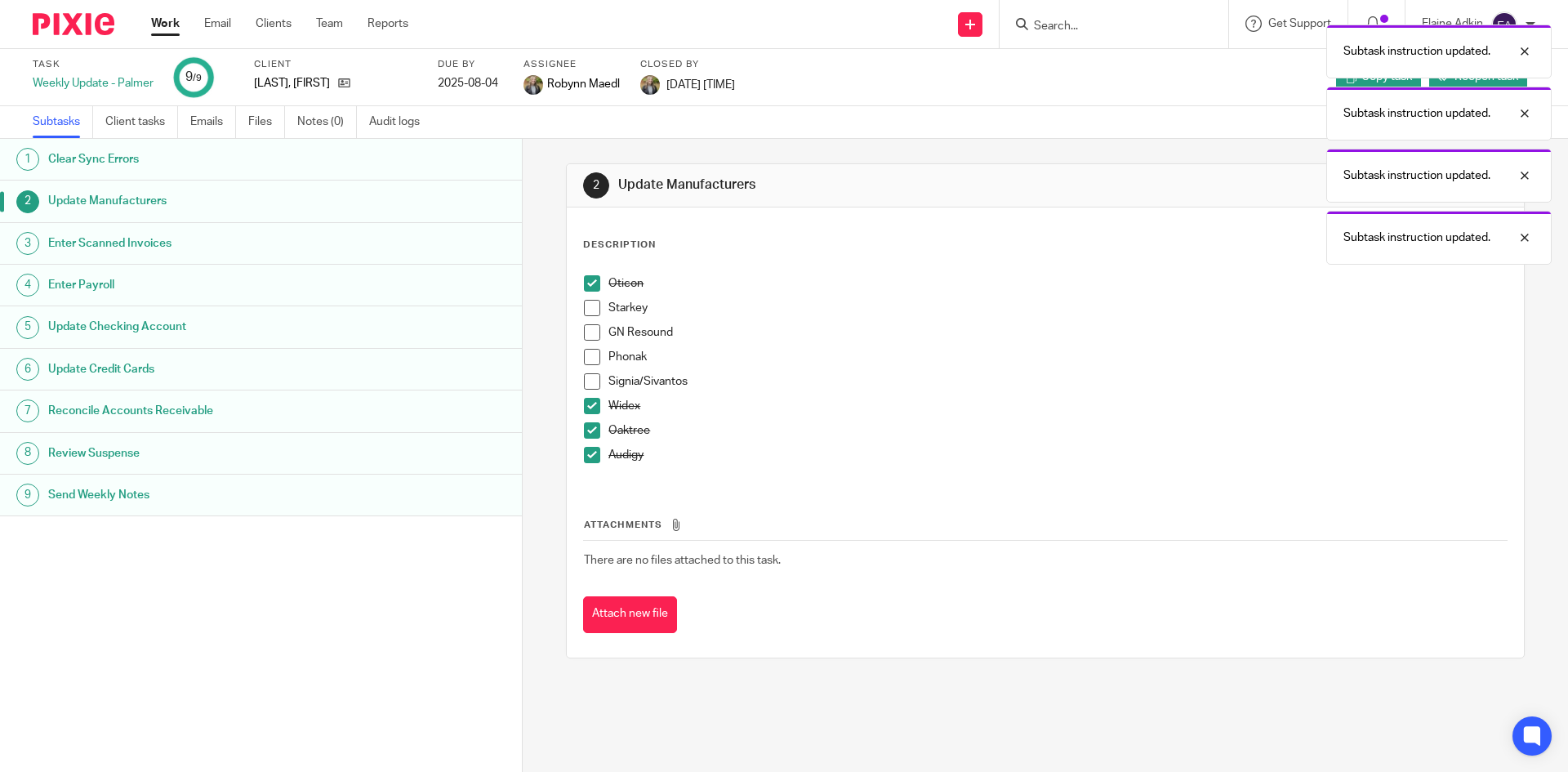 click at bounding box center [592, 406] 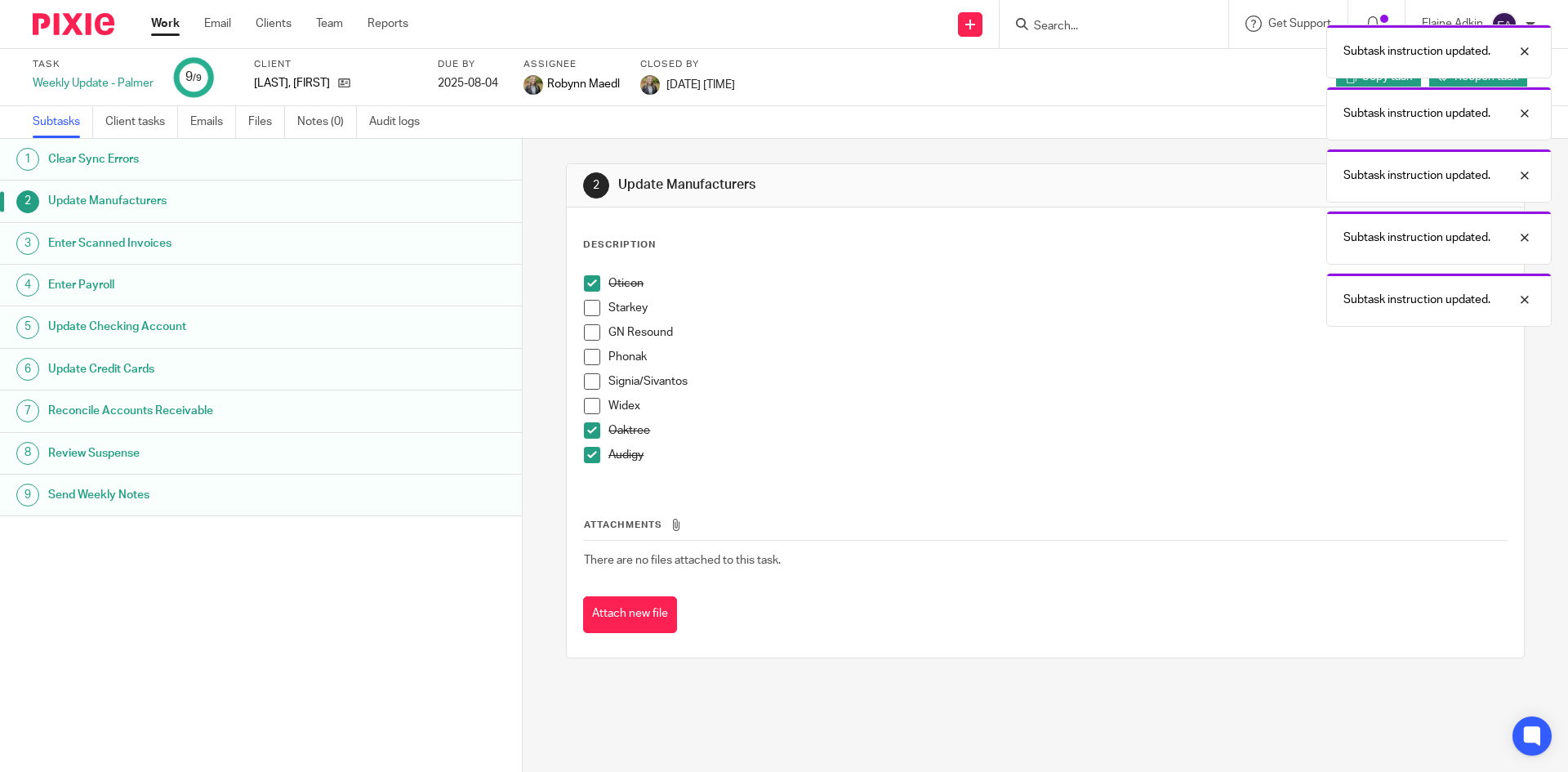 click at bounding box center [592, 431] 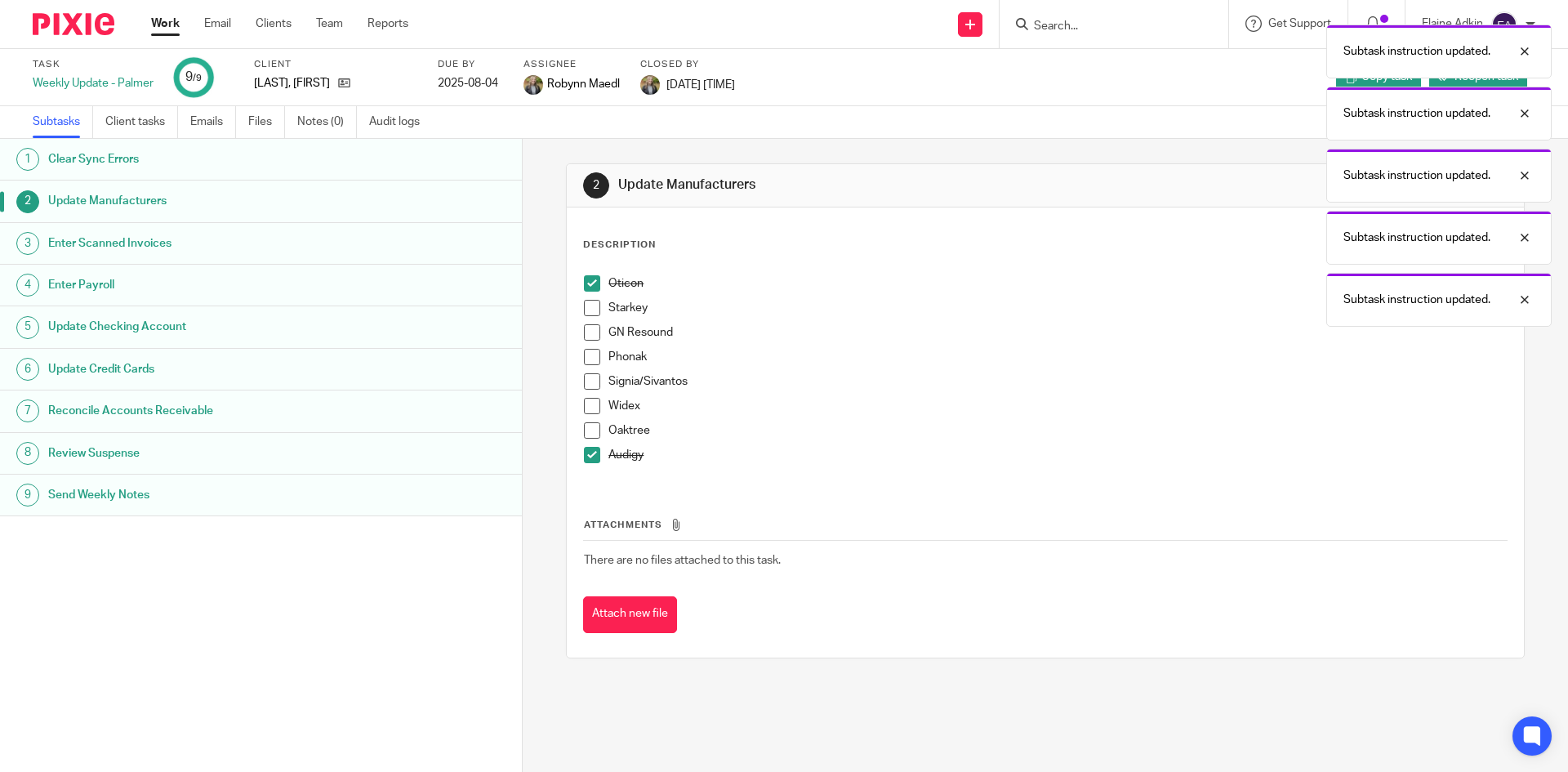 click at bounding box center (592, 455) 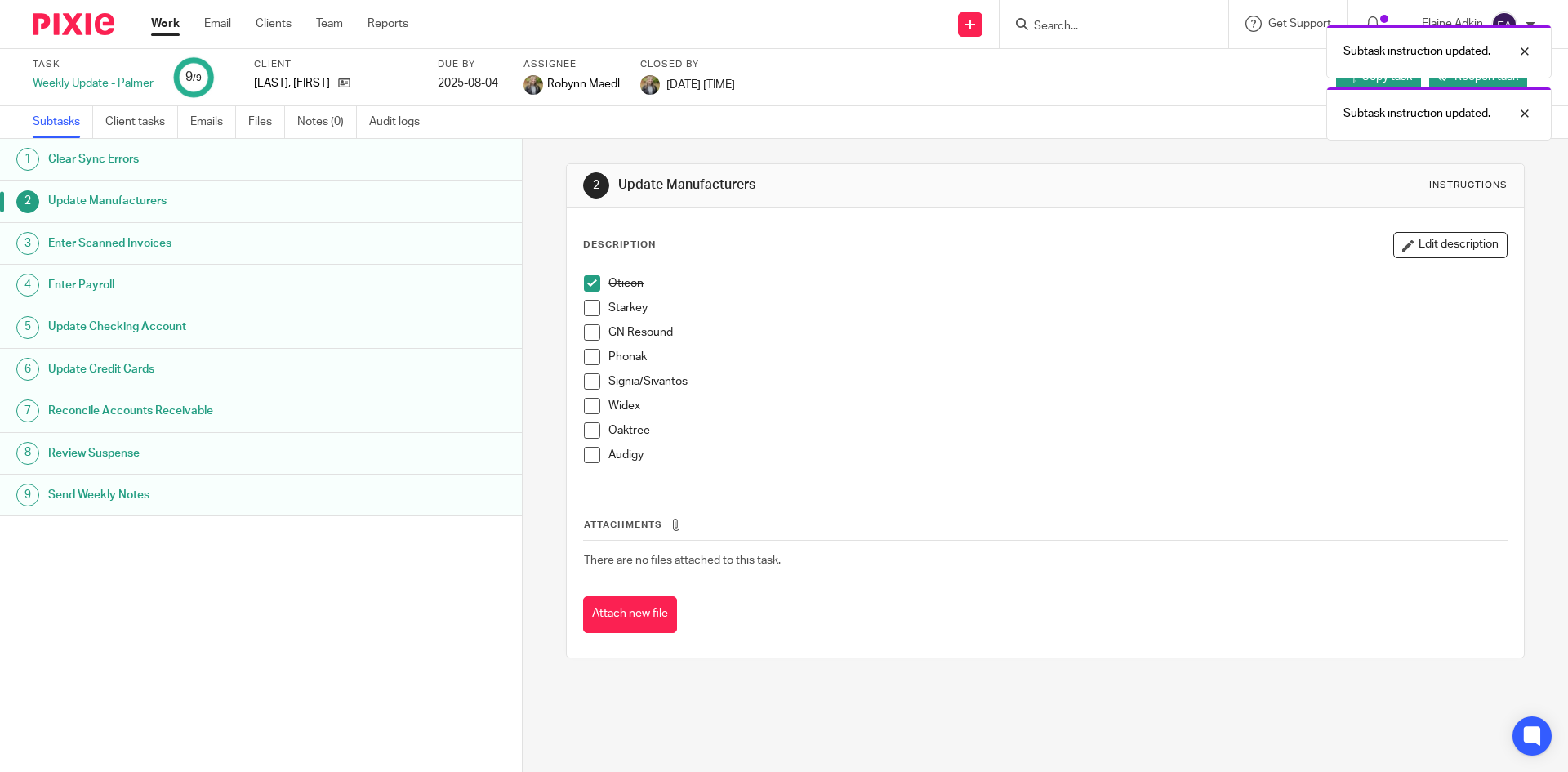 click at bounding box center (592, 308) 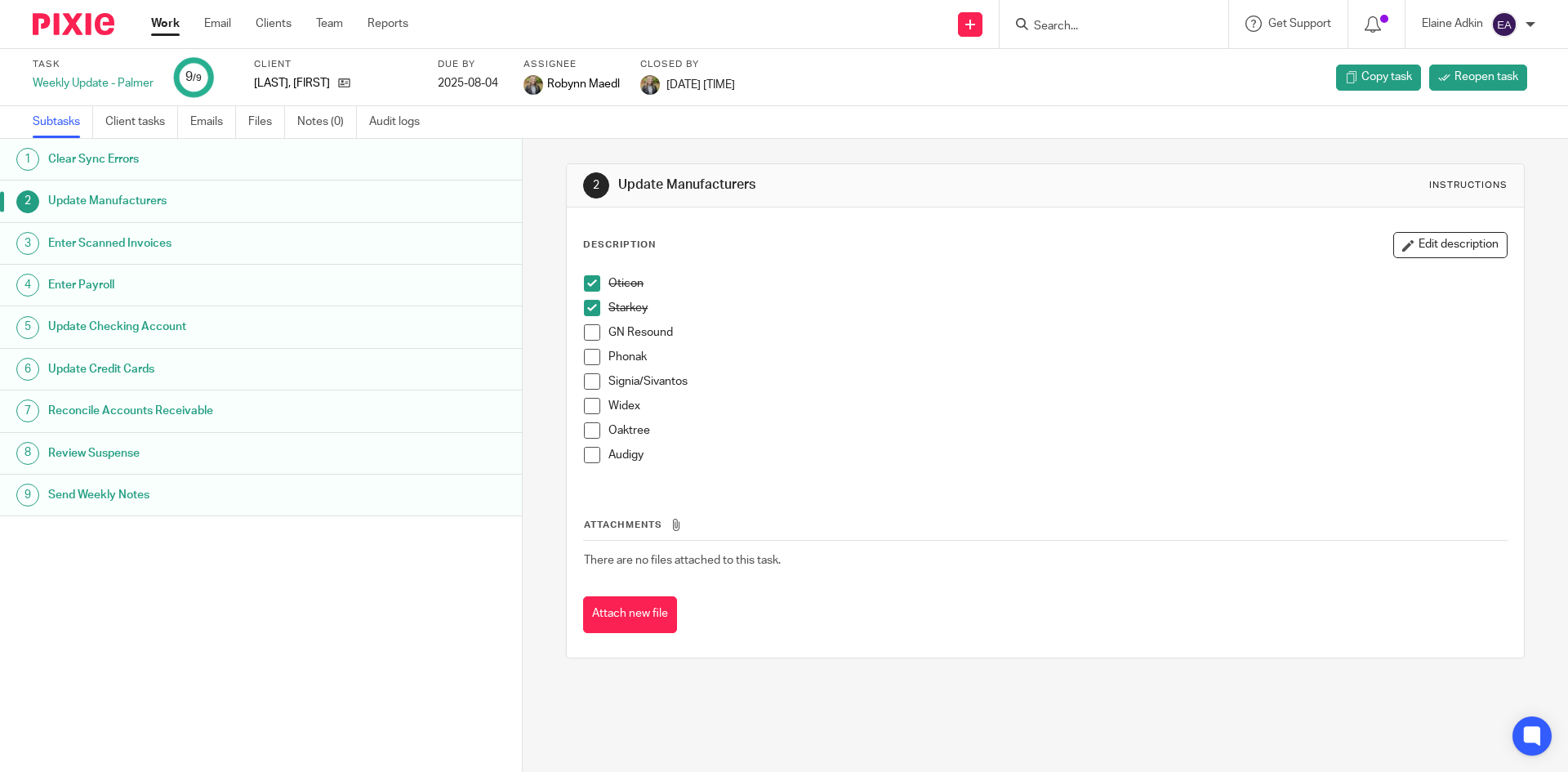 click at bounding box center (592, 332) 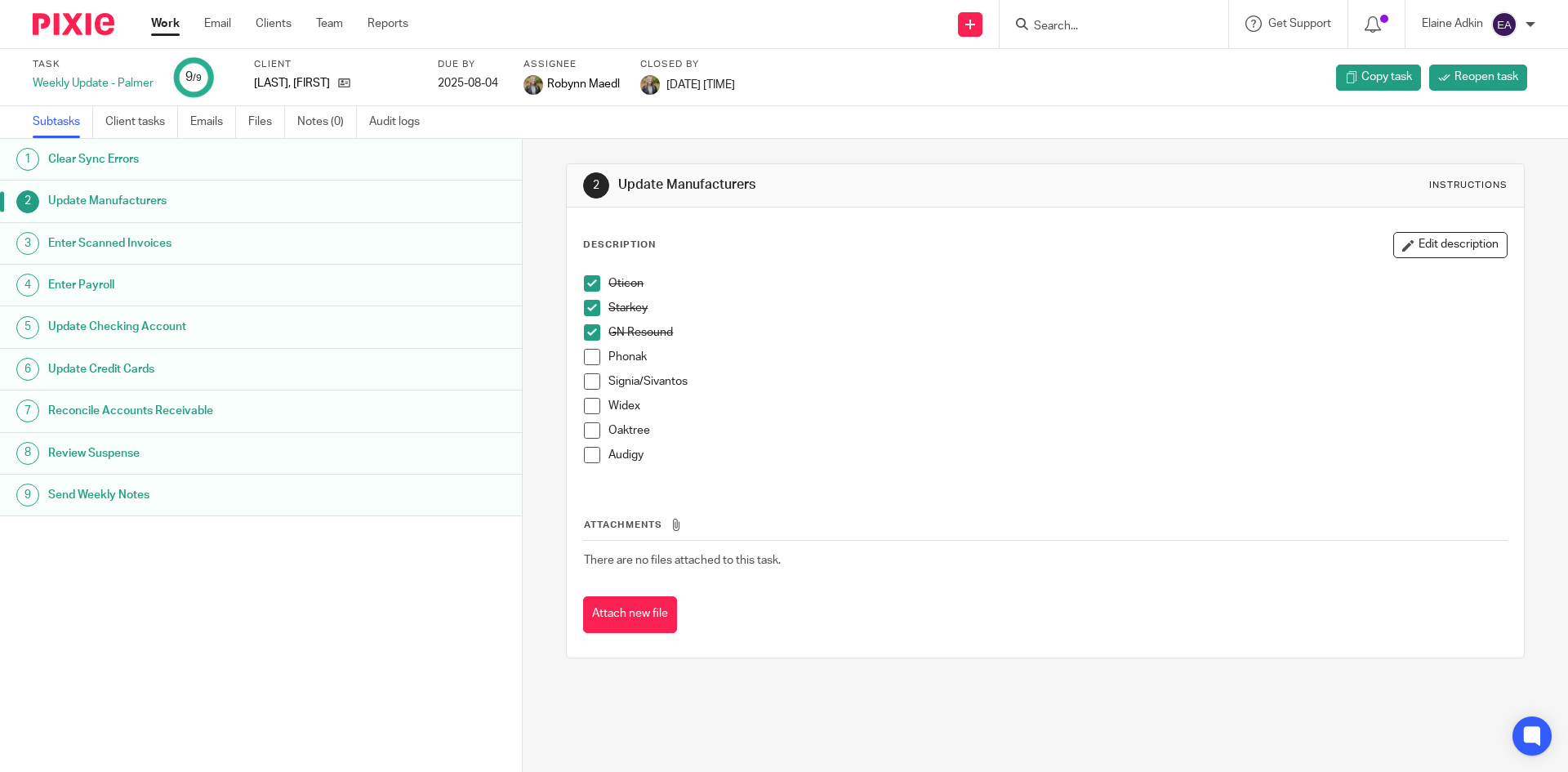 click at bounding box center (592, 357) 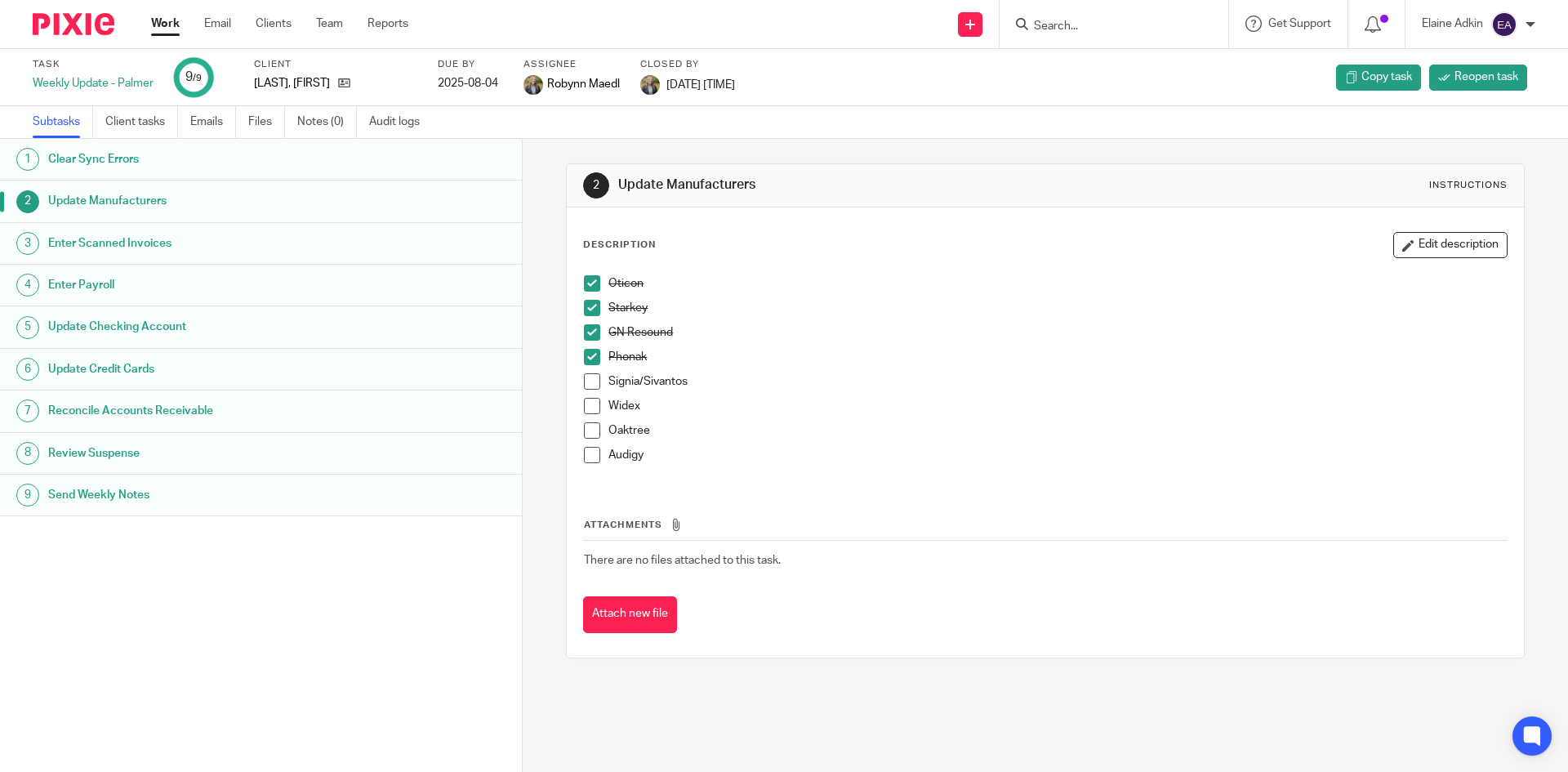 click at bounding box center [592, 382] 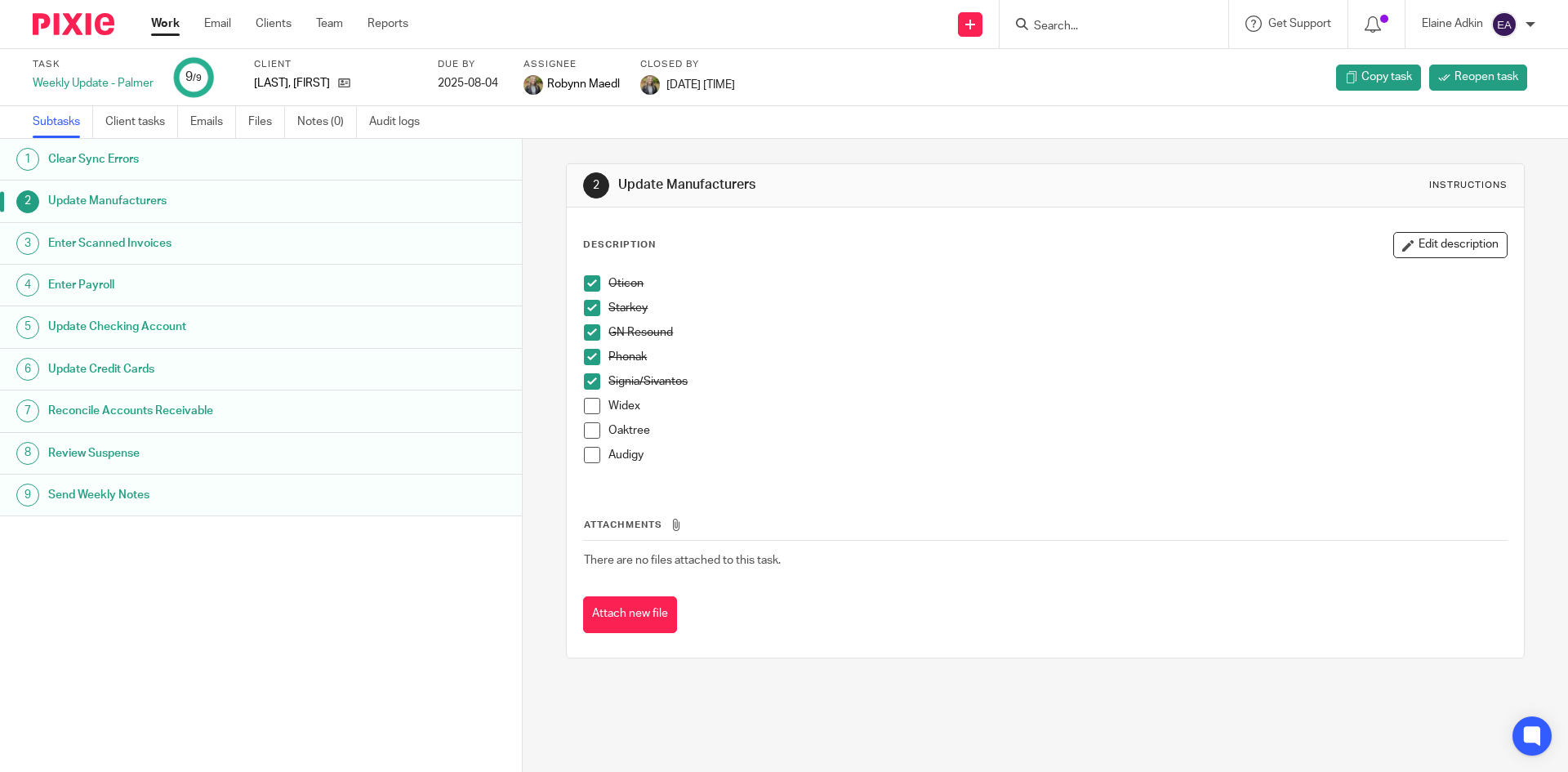 click at bounding box center [592, 406] 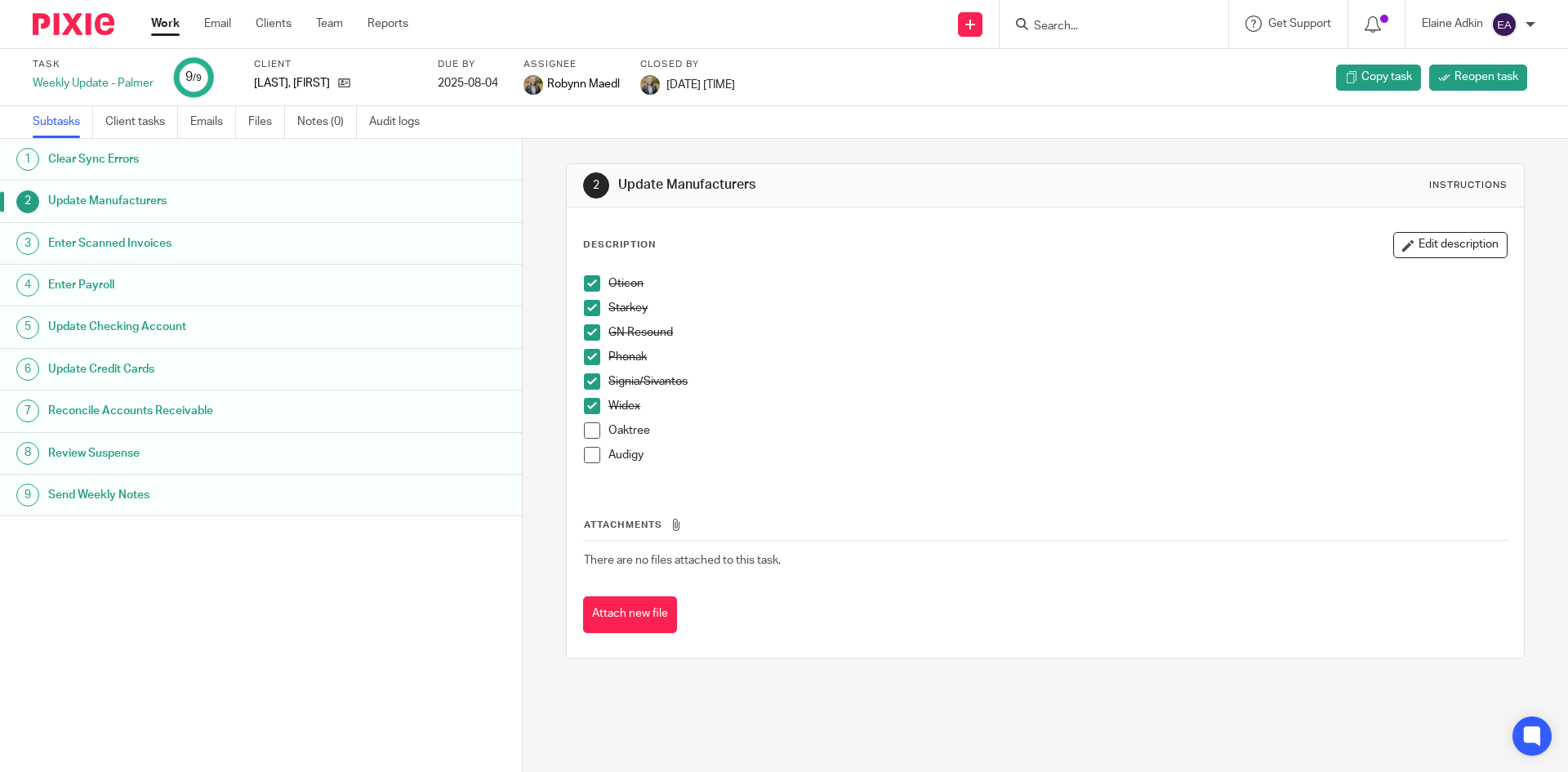 click at bounding box center (592, 431) 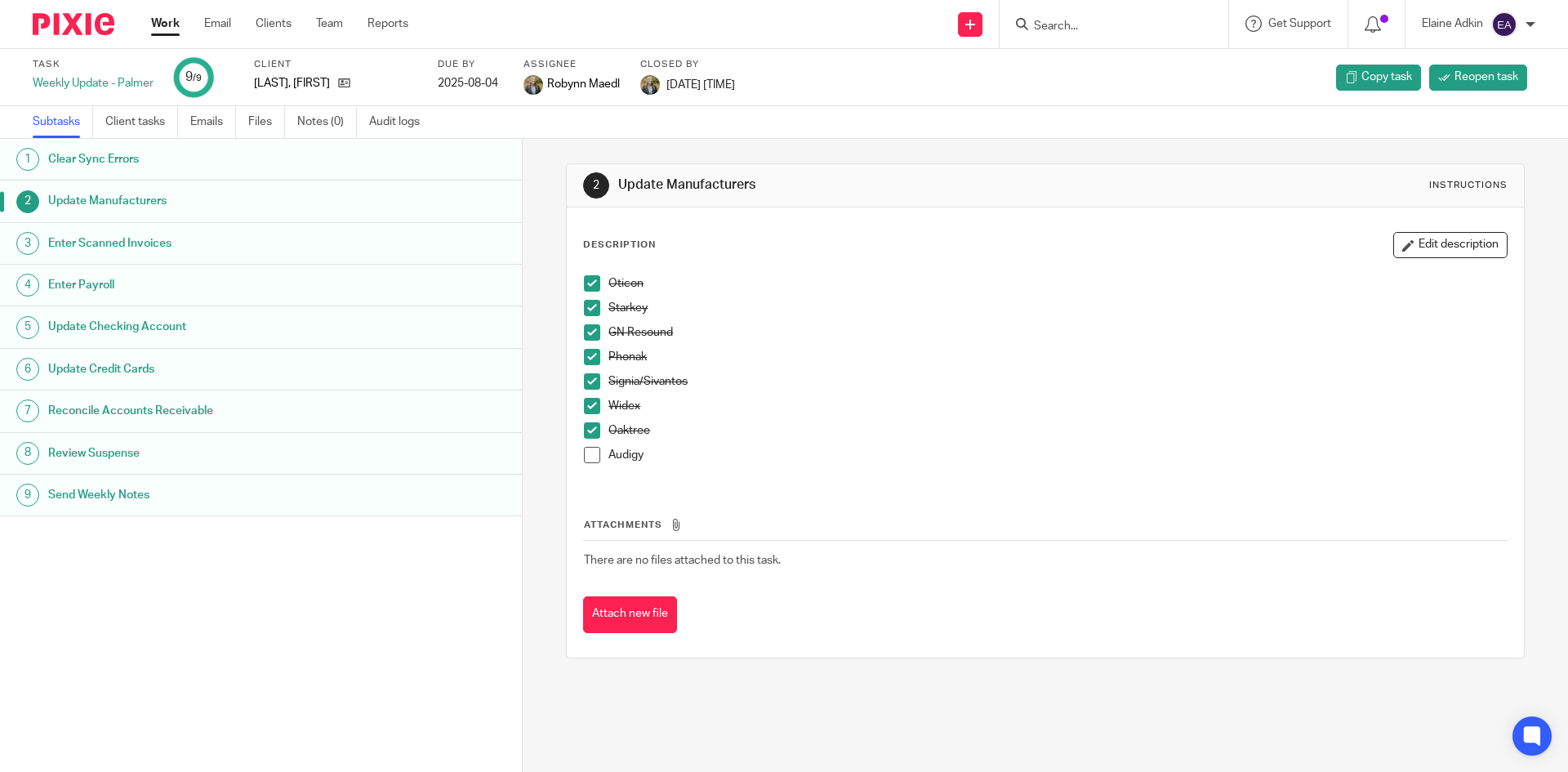 click at bounding box center (592, 455) 